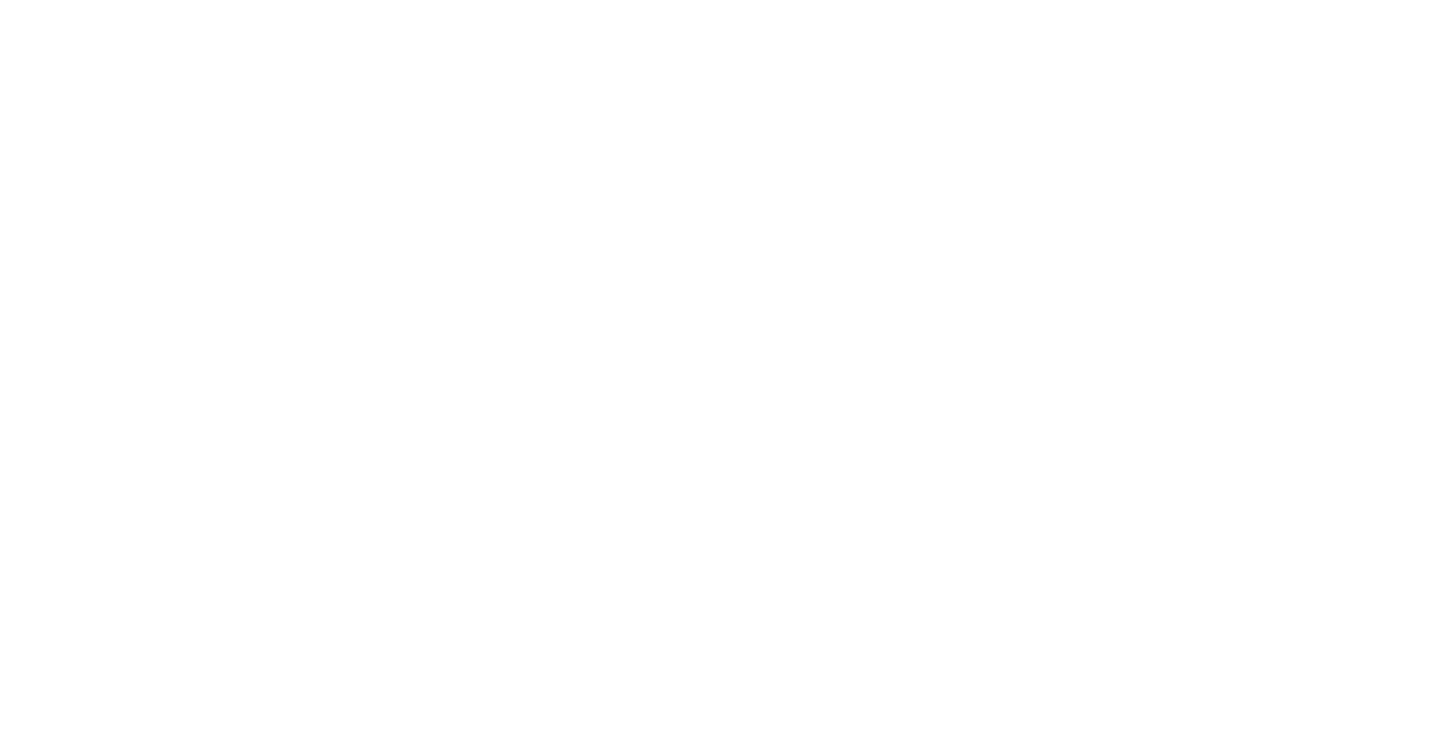 scroll, scrollTop: 0, scrollLeft: 0, axis: both 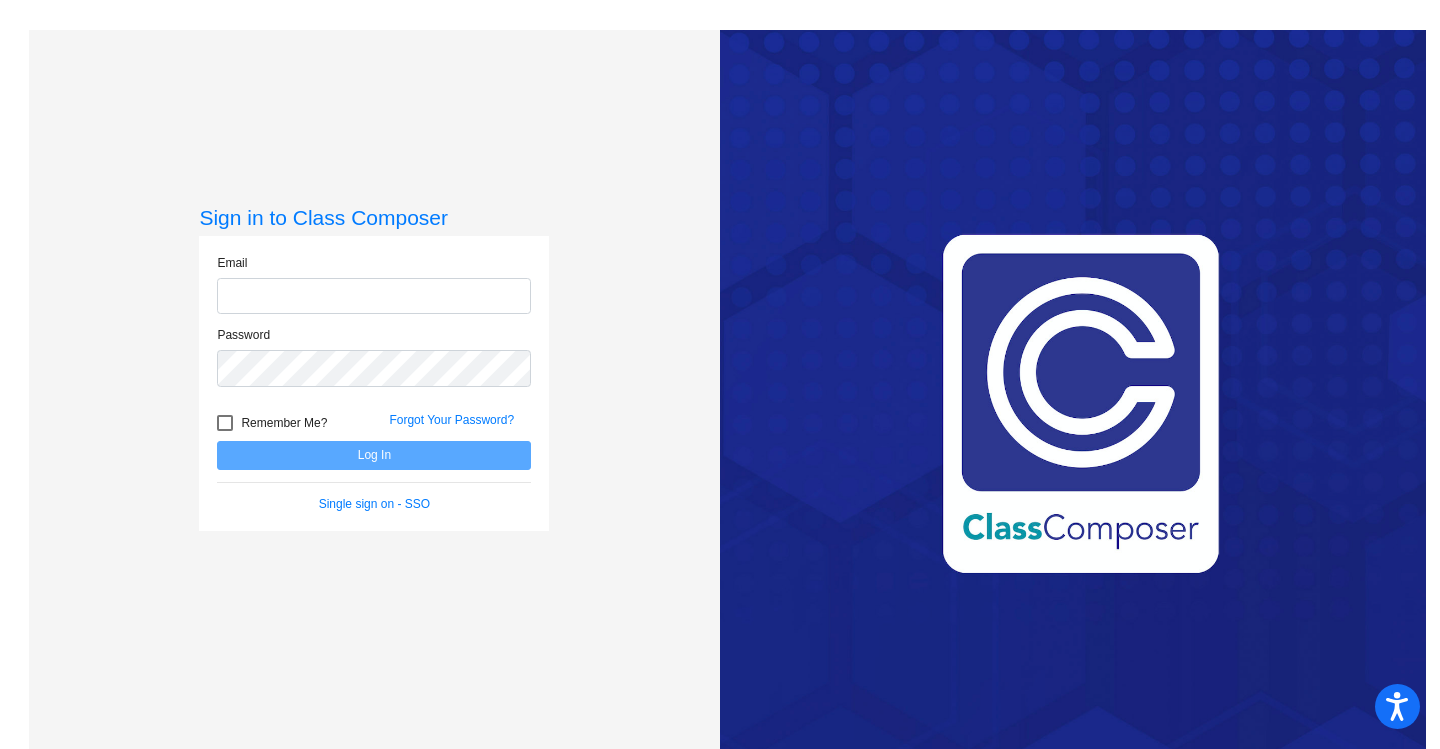 type on "[EMAIL]" 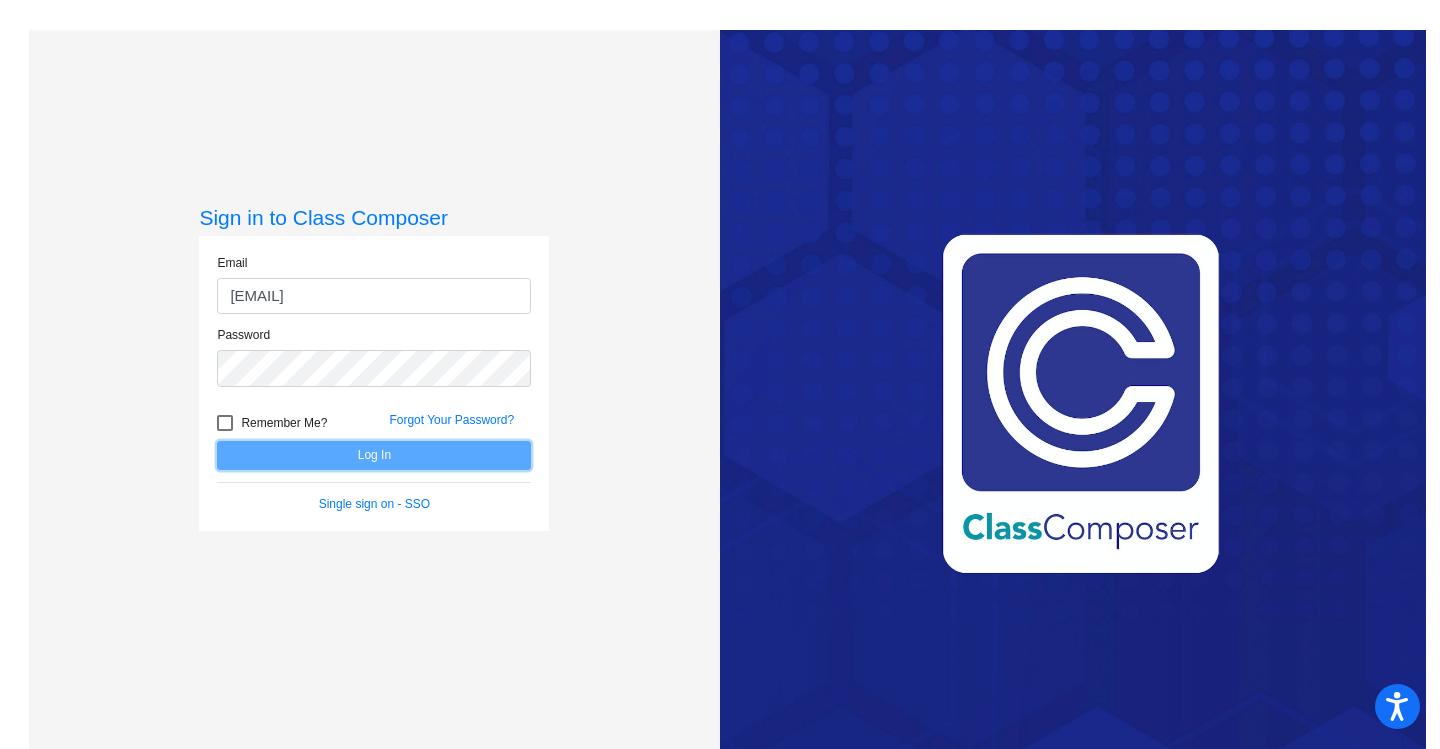 click on "Log In" 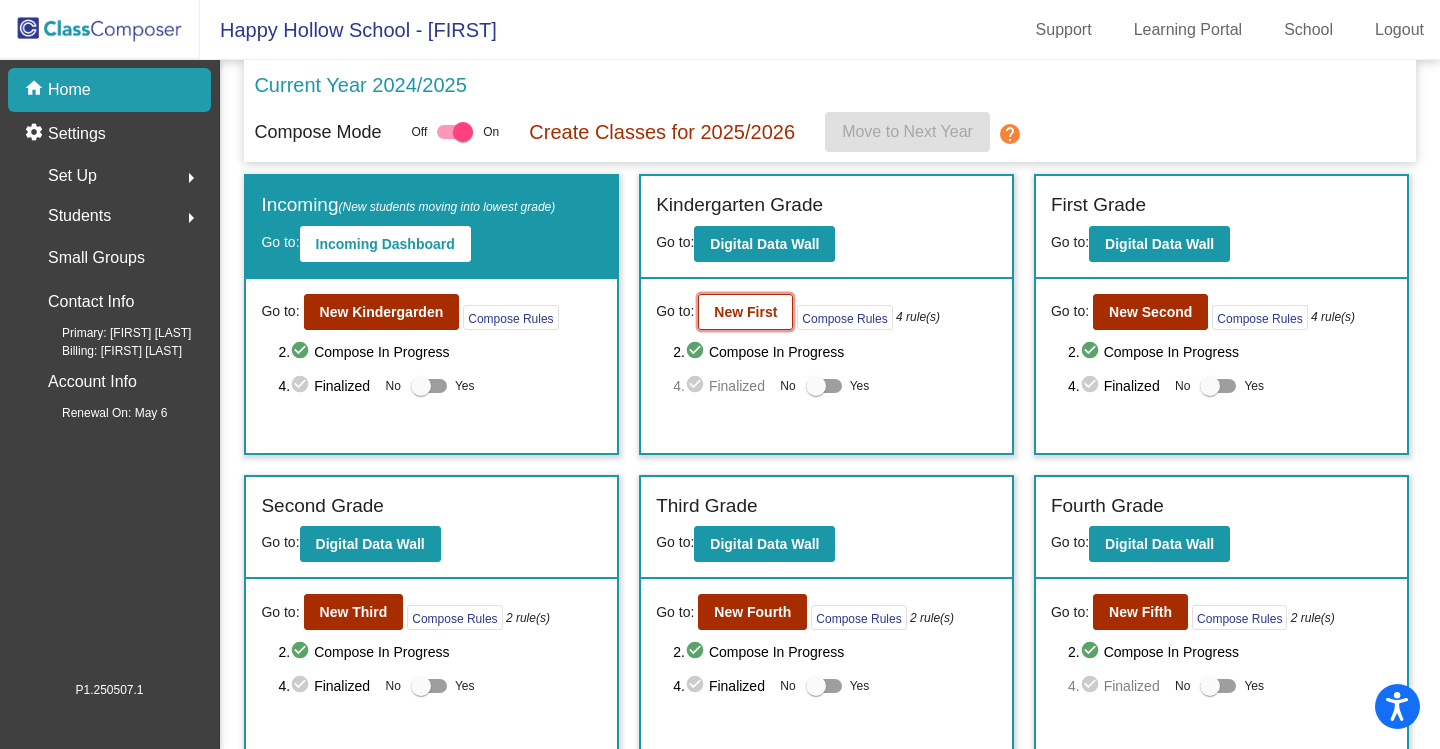 click on "New First" 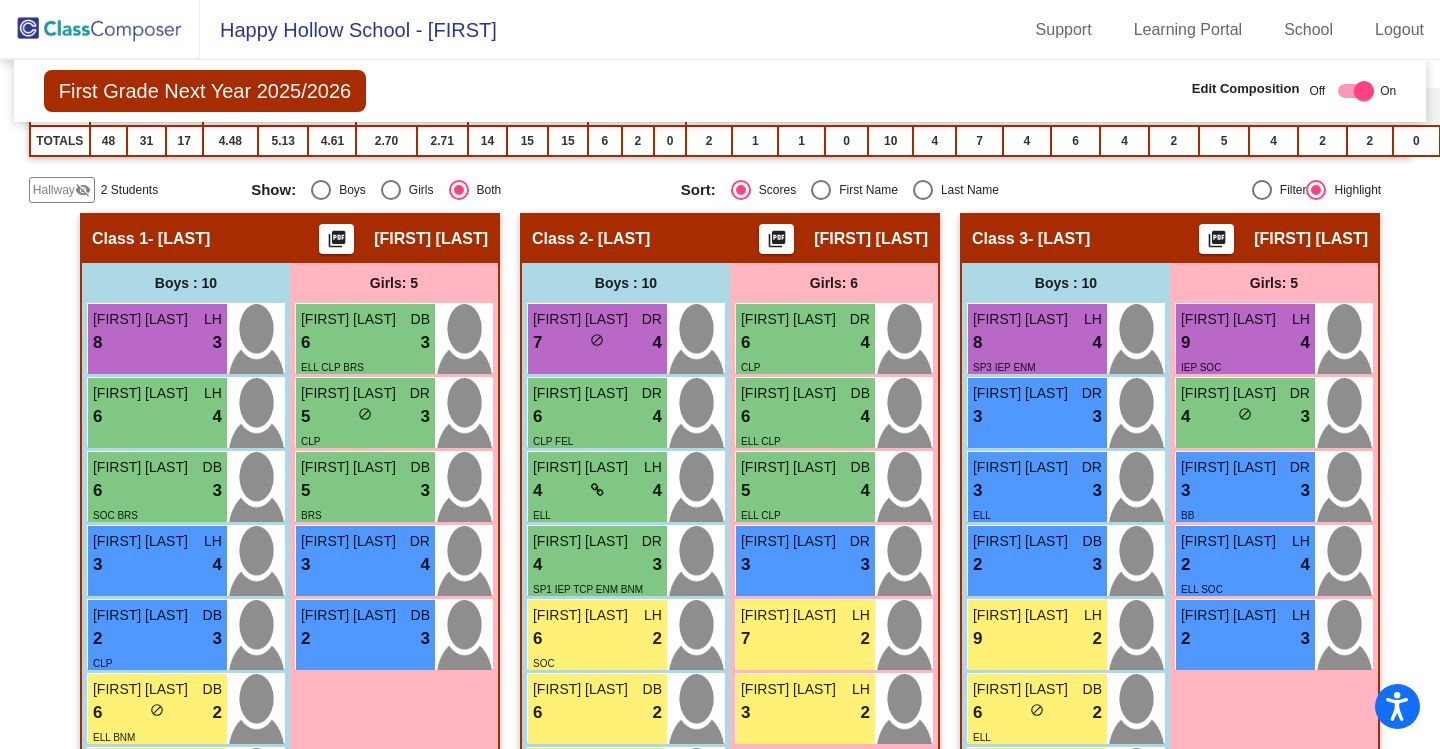 scroll, scrollTop: 400, scrollLeft: 0, axis: vertical 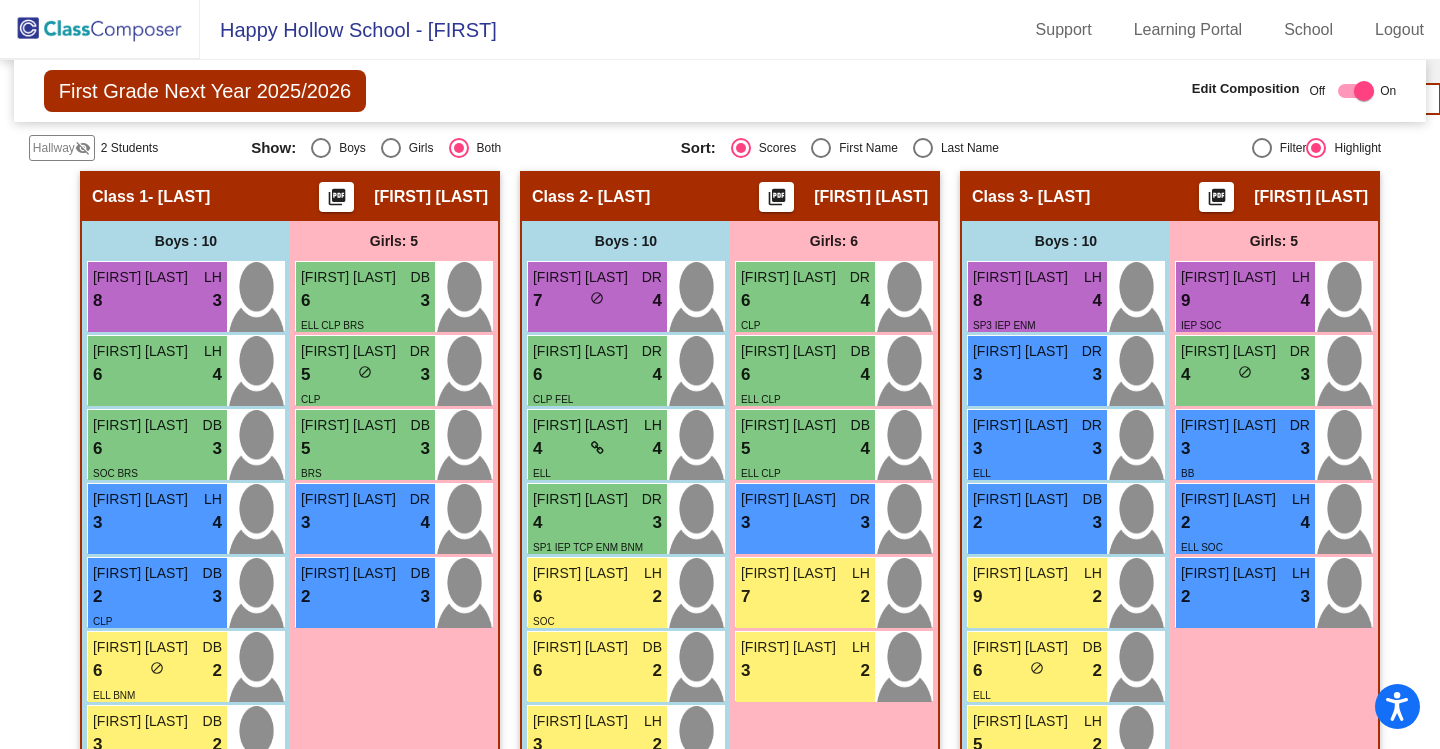 click on "Hallway" 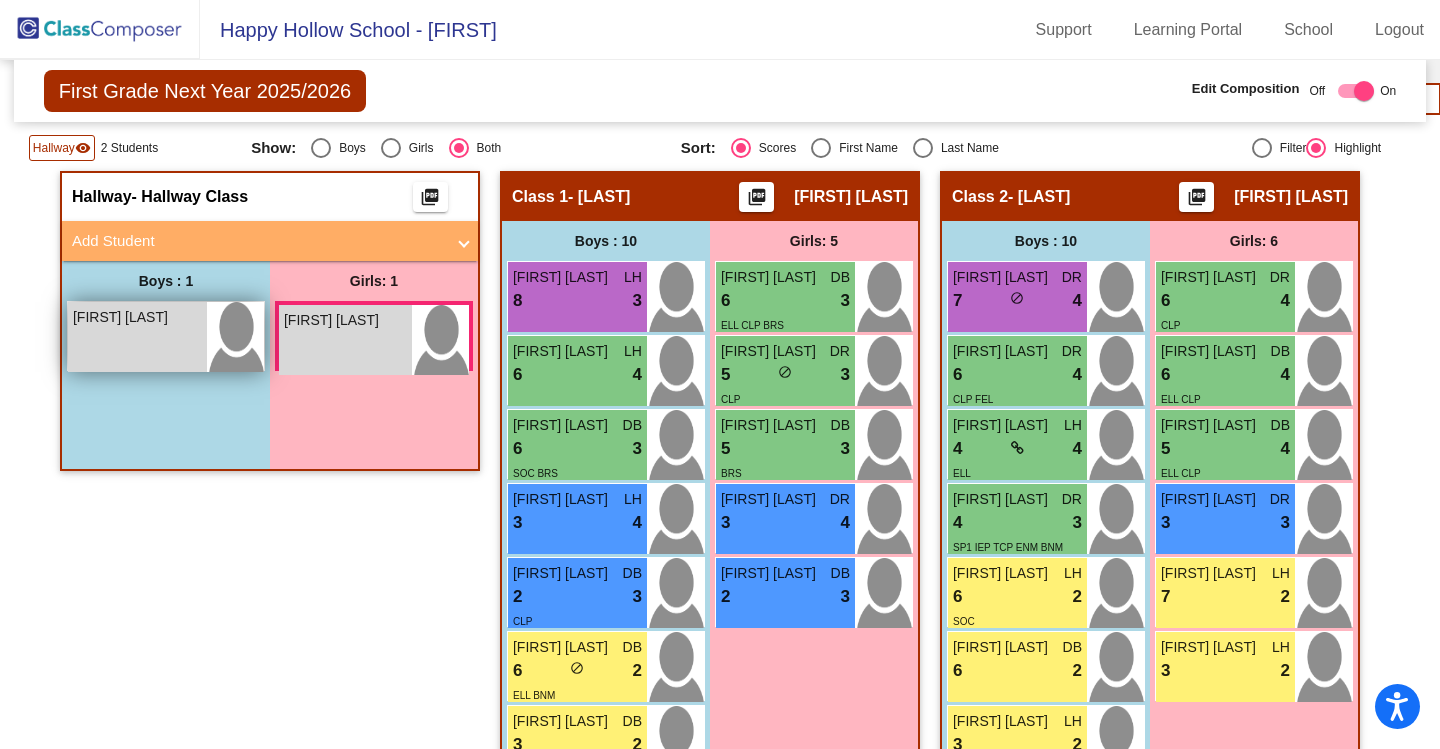 click on "[FIRST] [LAST] lock do_not_disturb_alt" at bounding box center [137, 337] 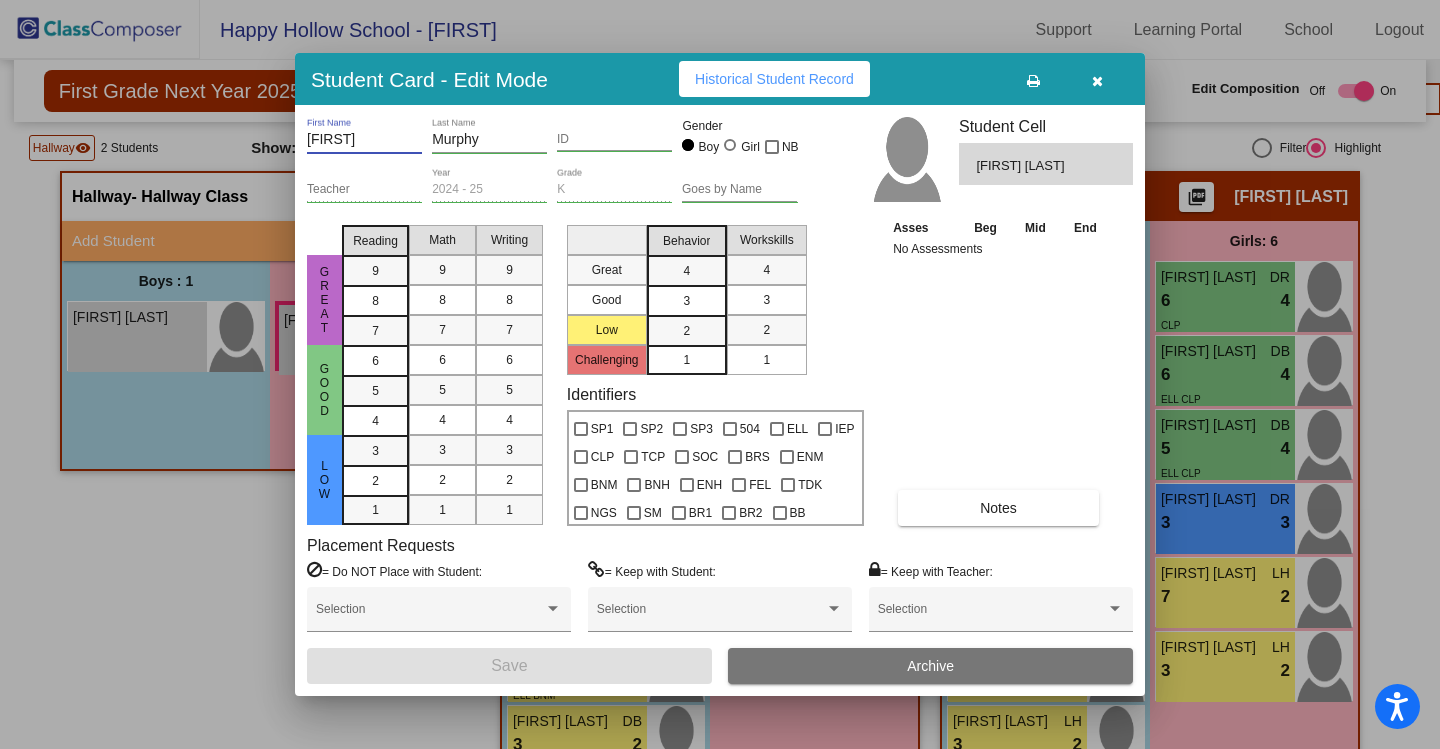 drag, startPoint x: 323, startPoint y: 134, endPoint x: 305, endPoint y: 136, distance: 18.110771 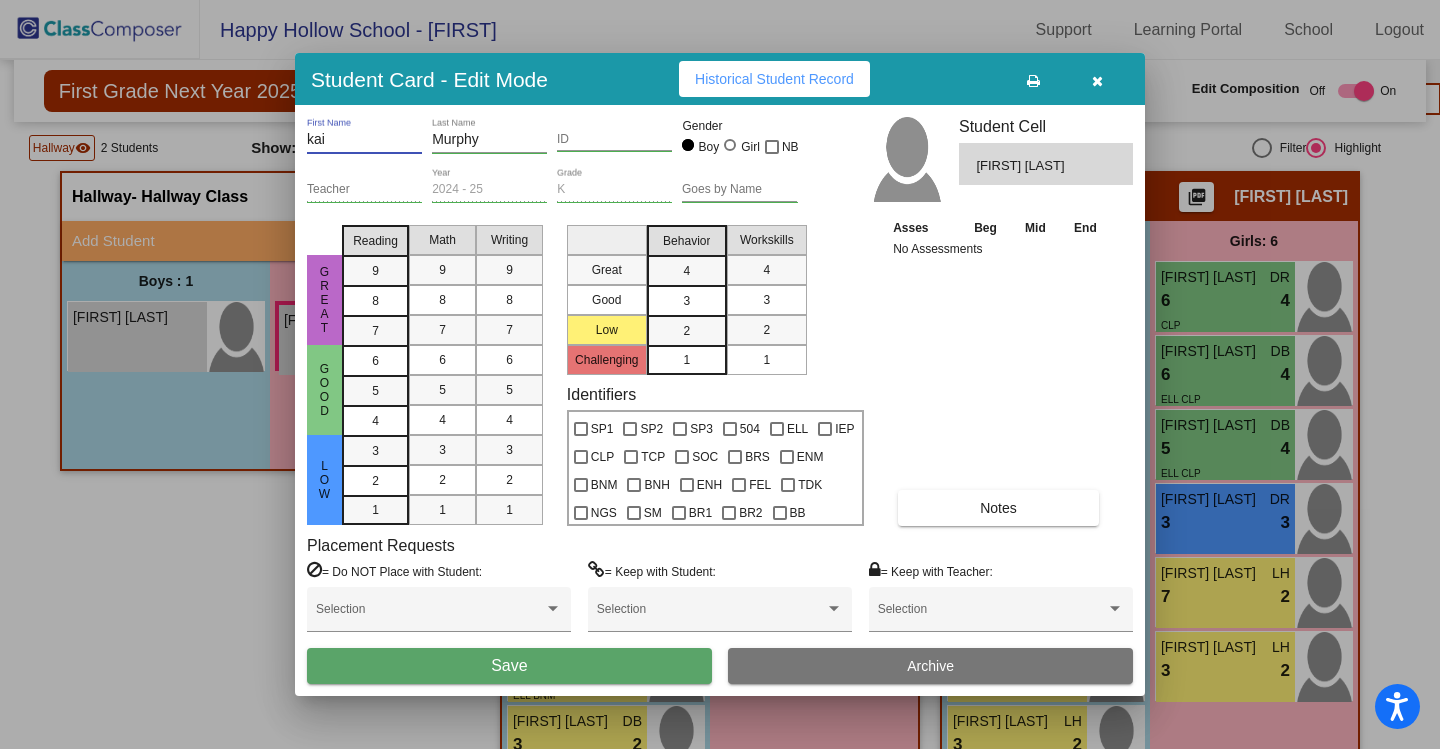 type on "kai" 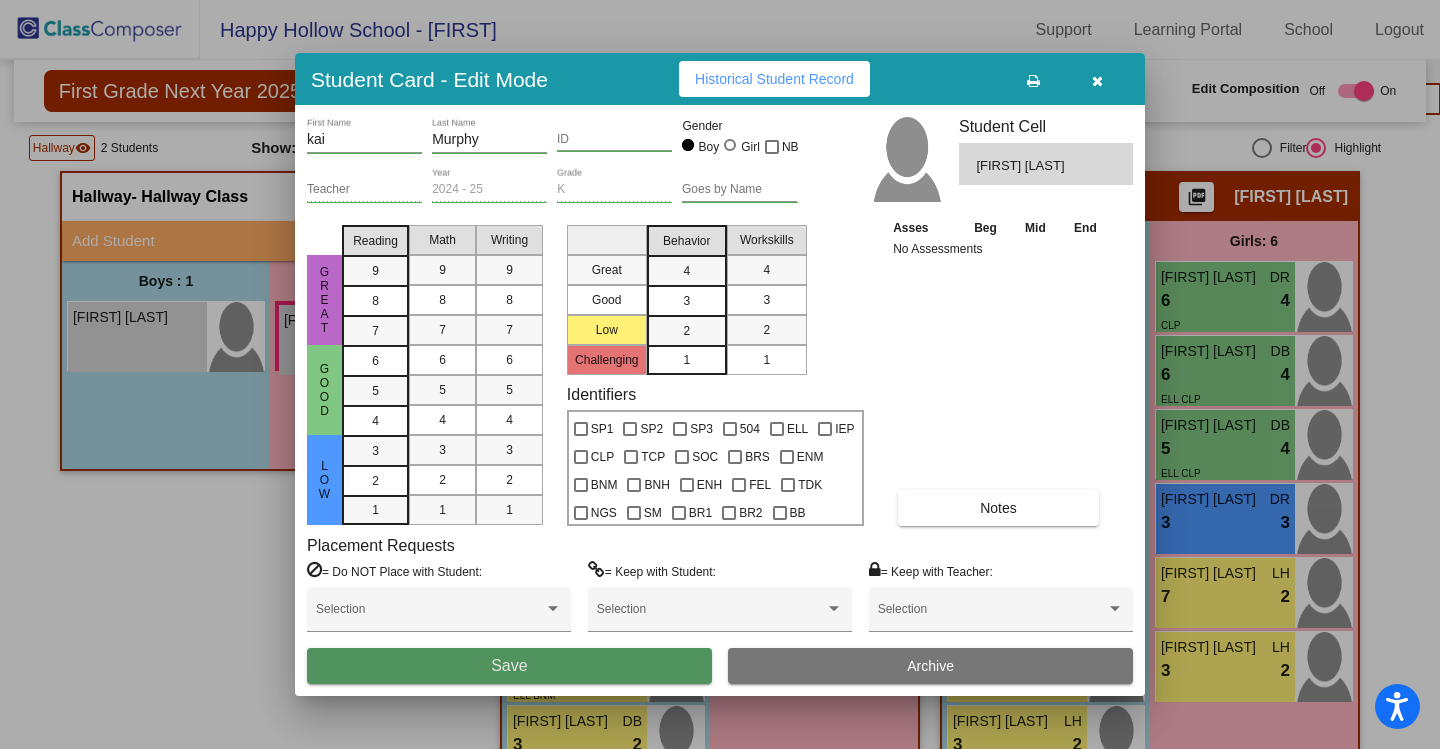 click on "Save" at bounding box center [509, 666] 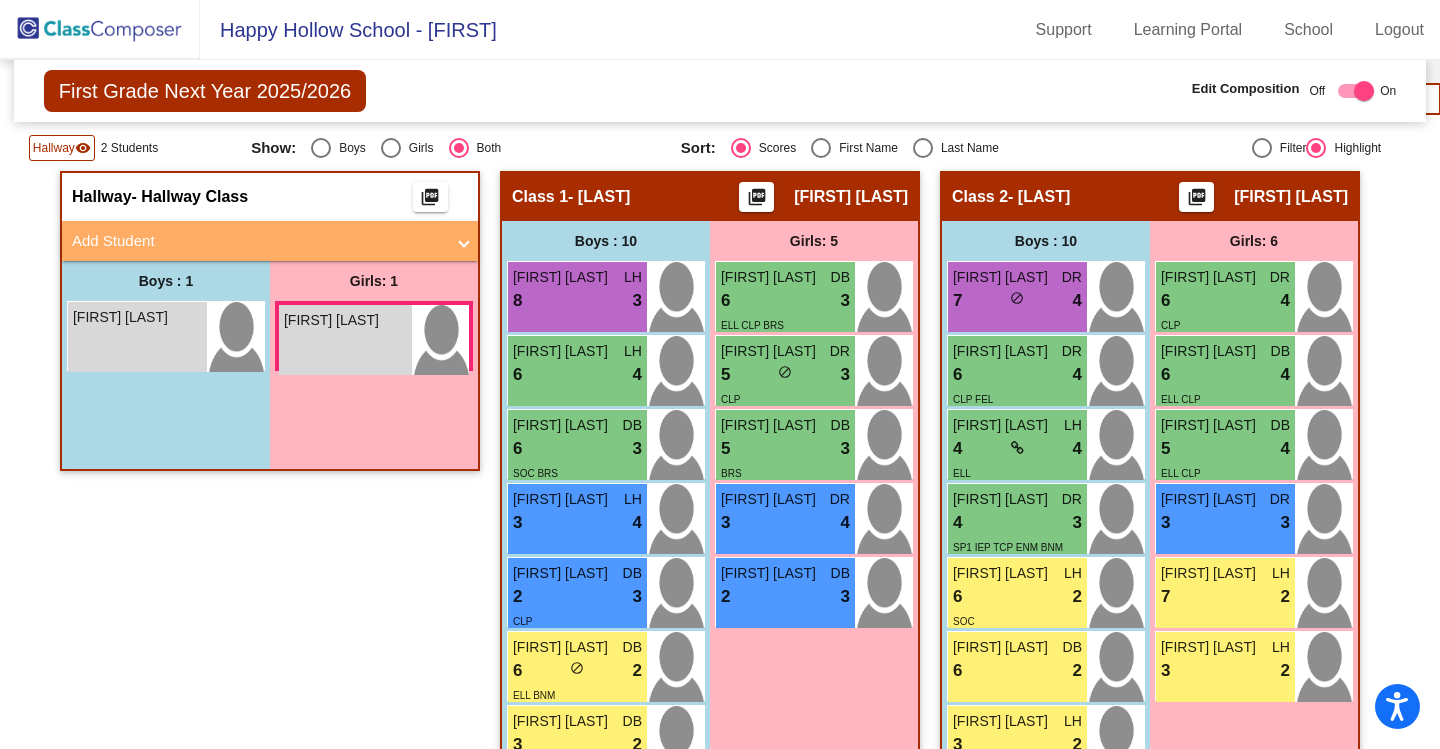 click on "Add Student" at bounding box center [258, 241] 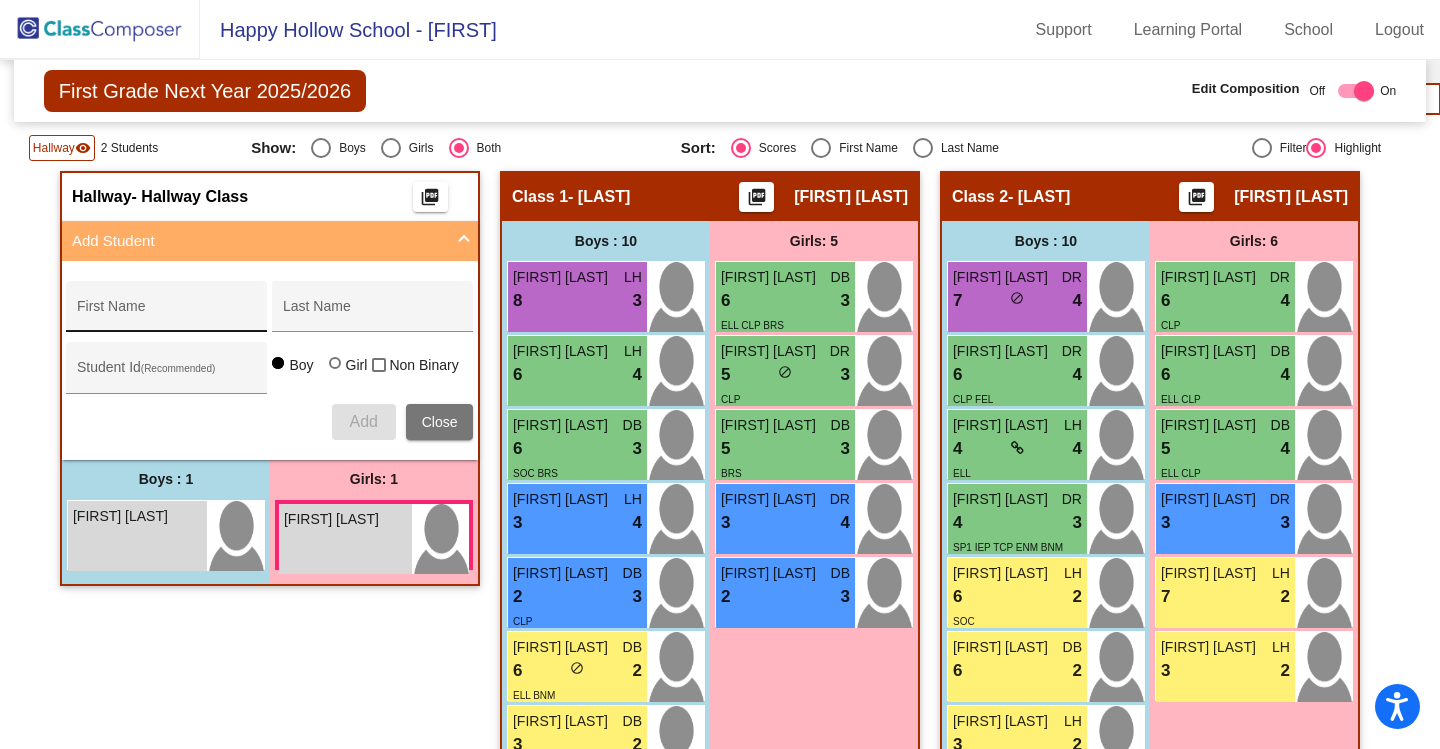 click on "First Name" at bounding box center (167, 314) 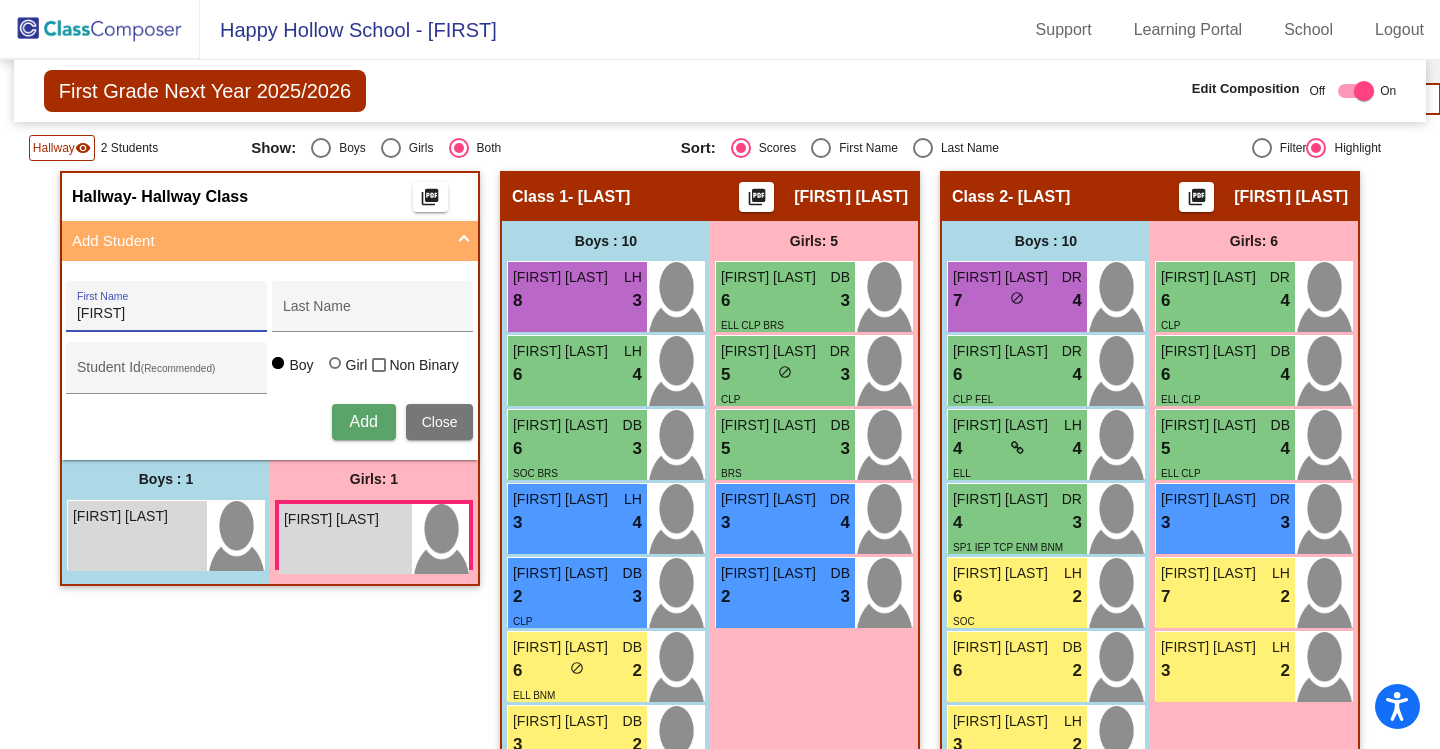 type on "[FIRST]" 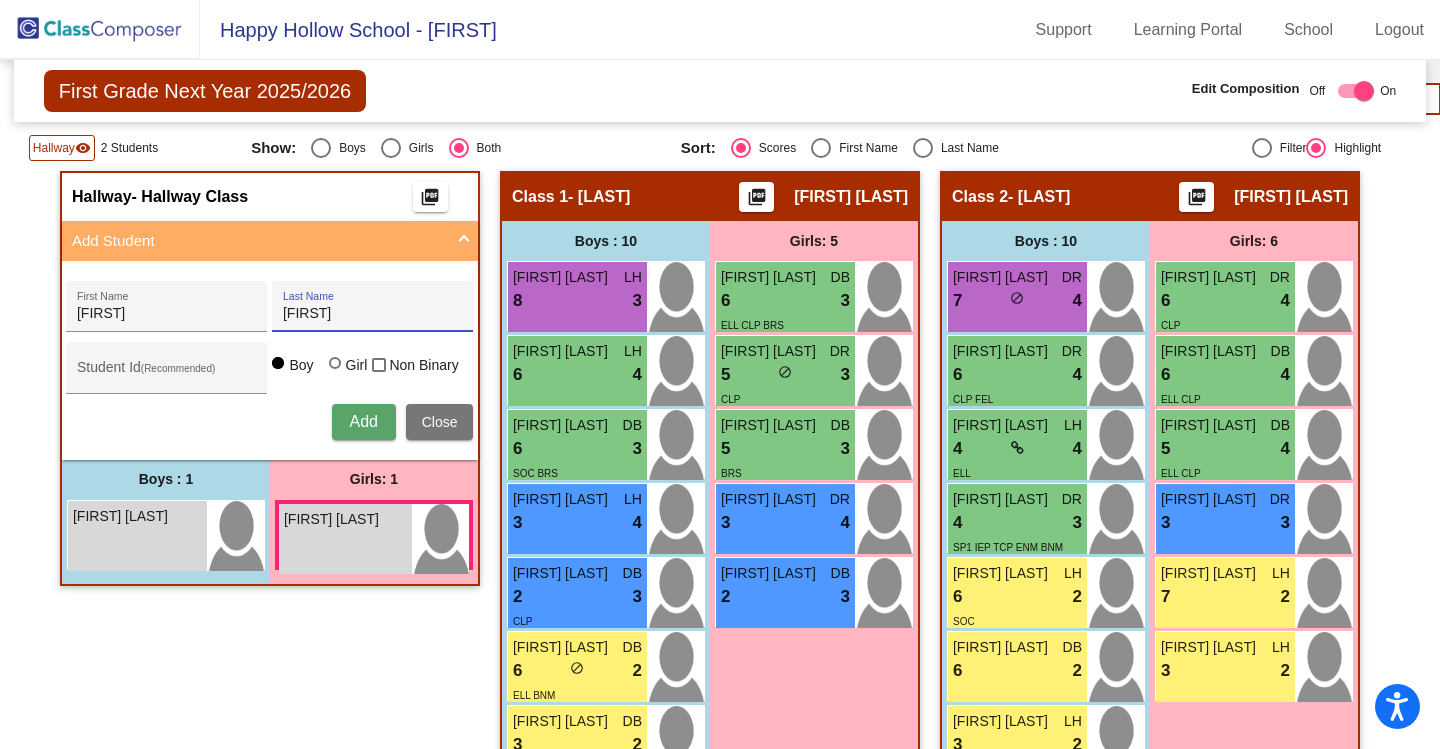 type on "[FIRST]" 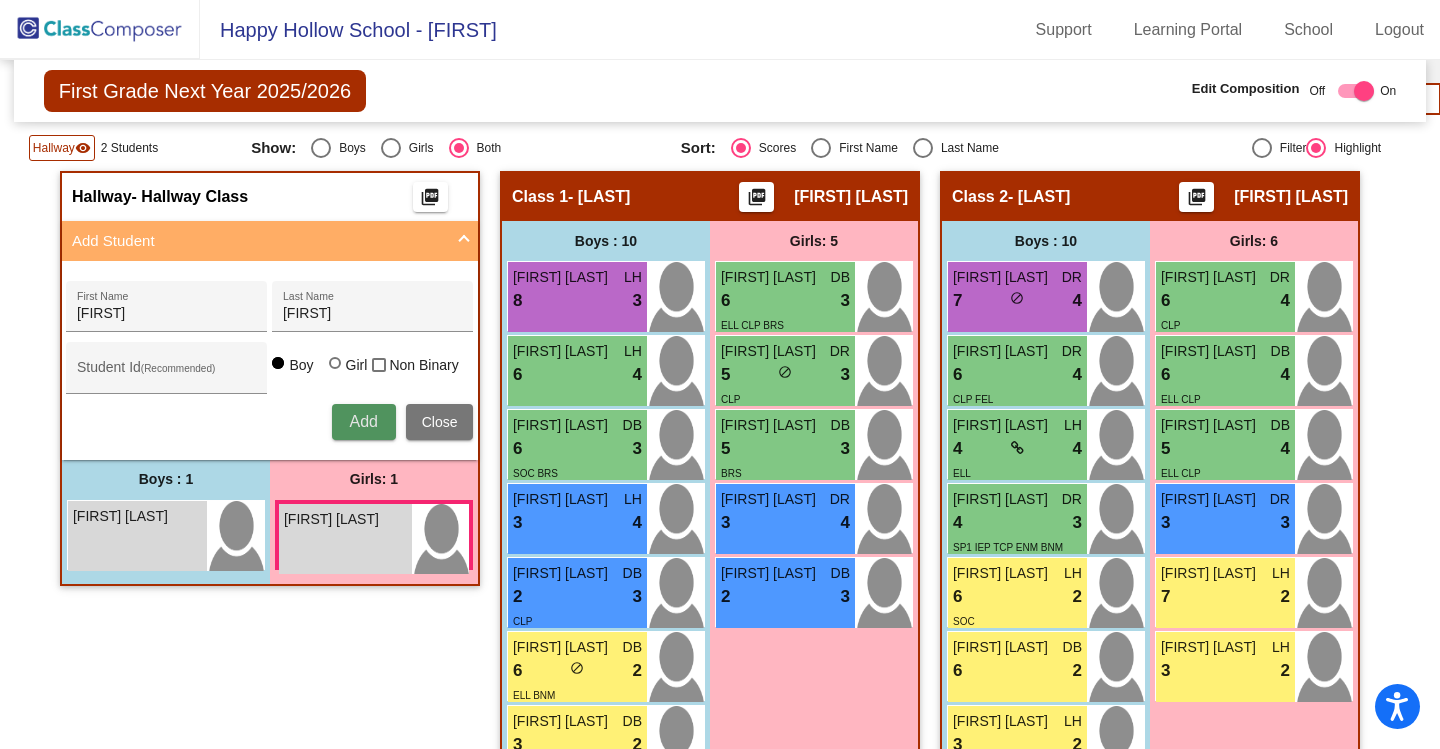 type 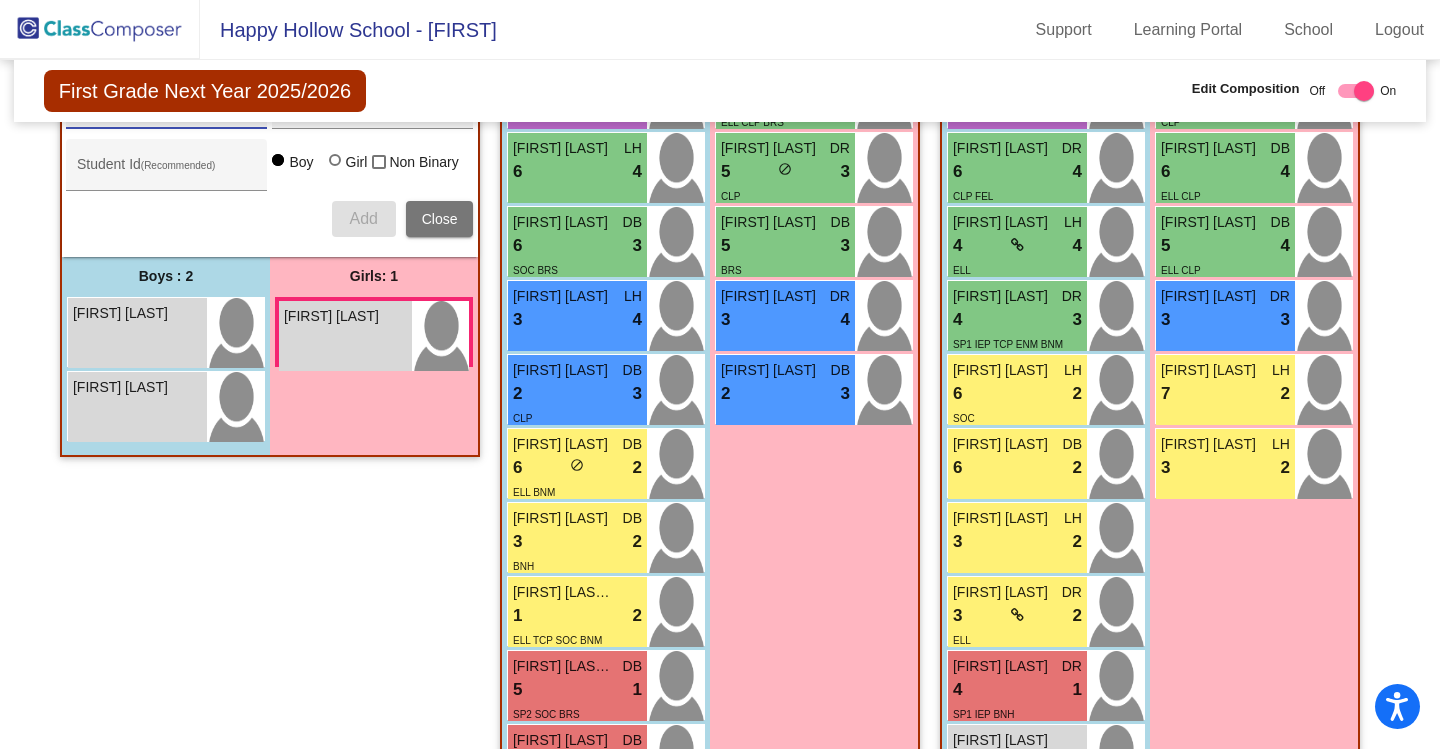 scroll, scrollTop: 600, scrollLeft: 0, axis: vertical 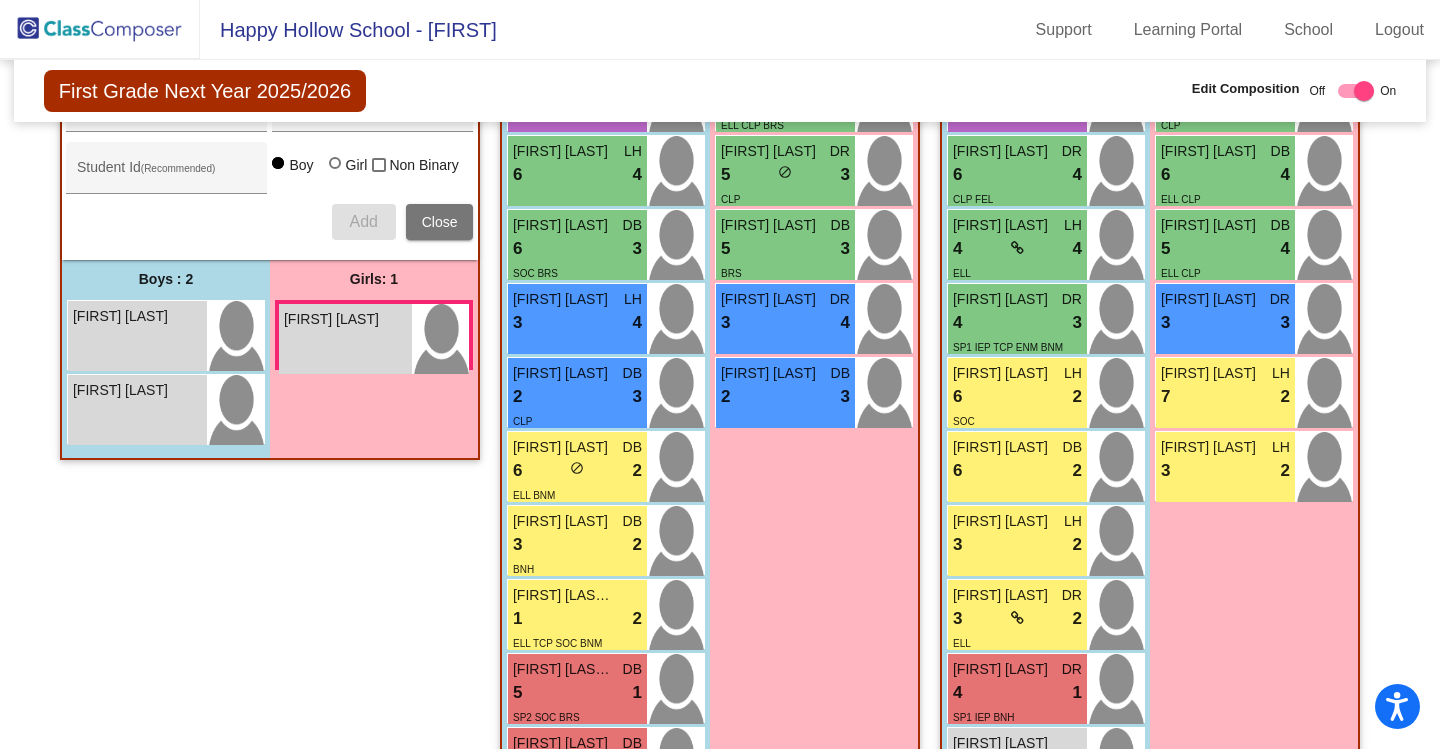 click 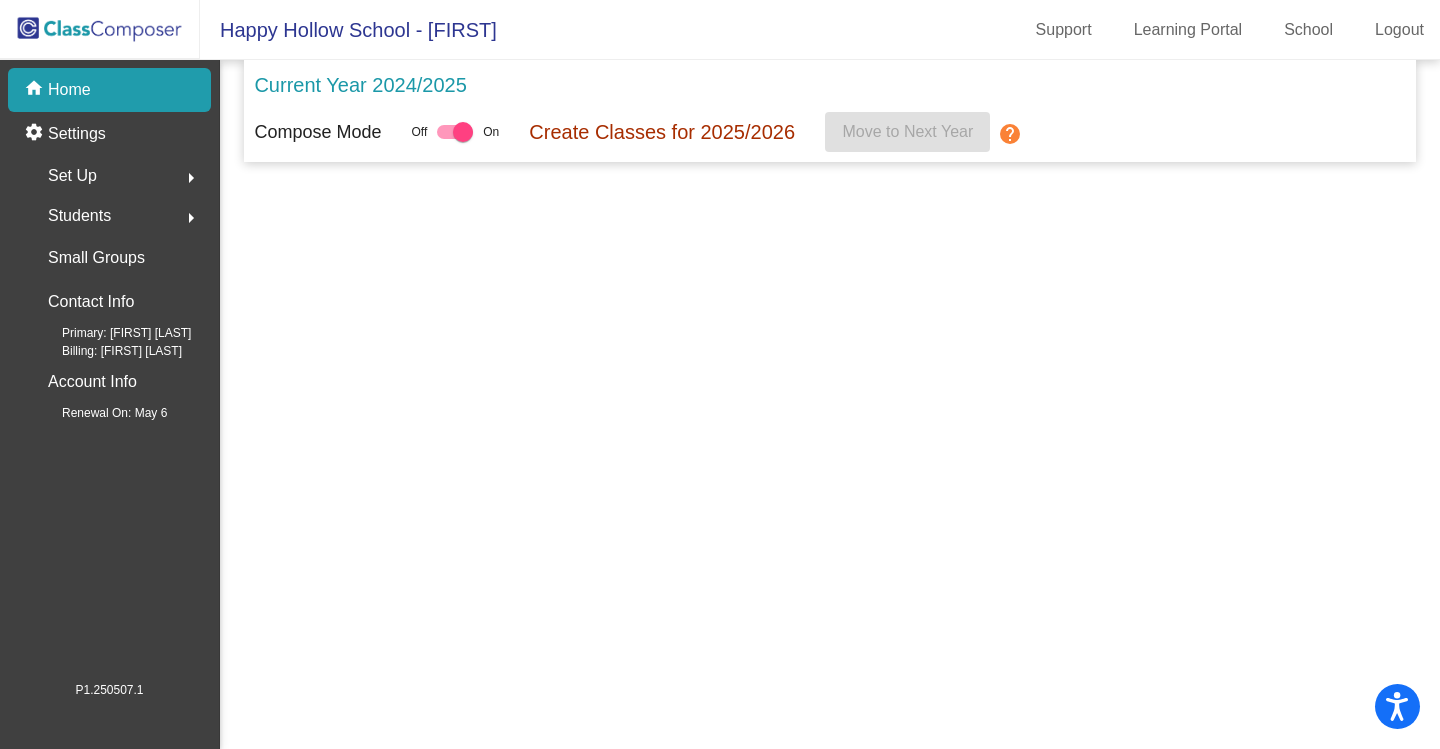 scroll, scrollTop: 0, scrollLeft: 0, axis: both 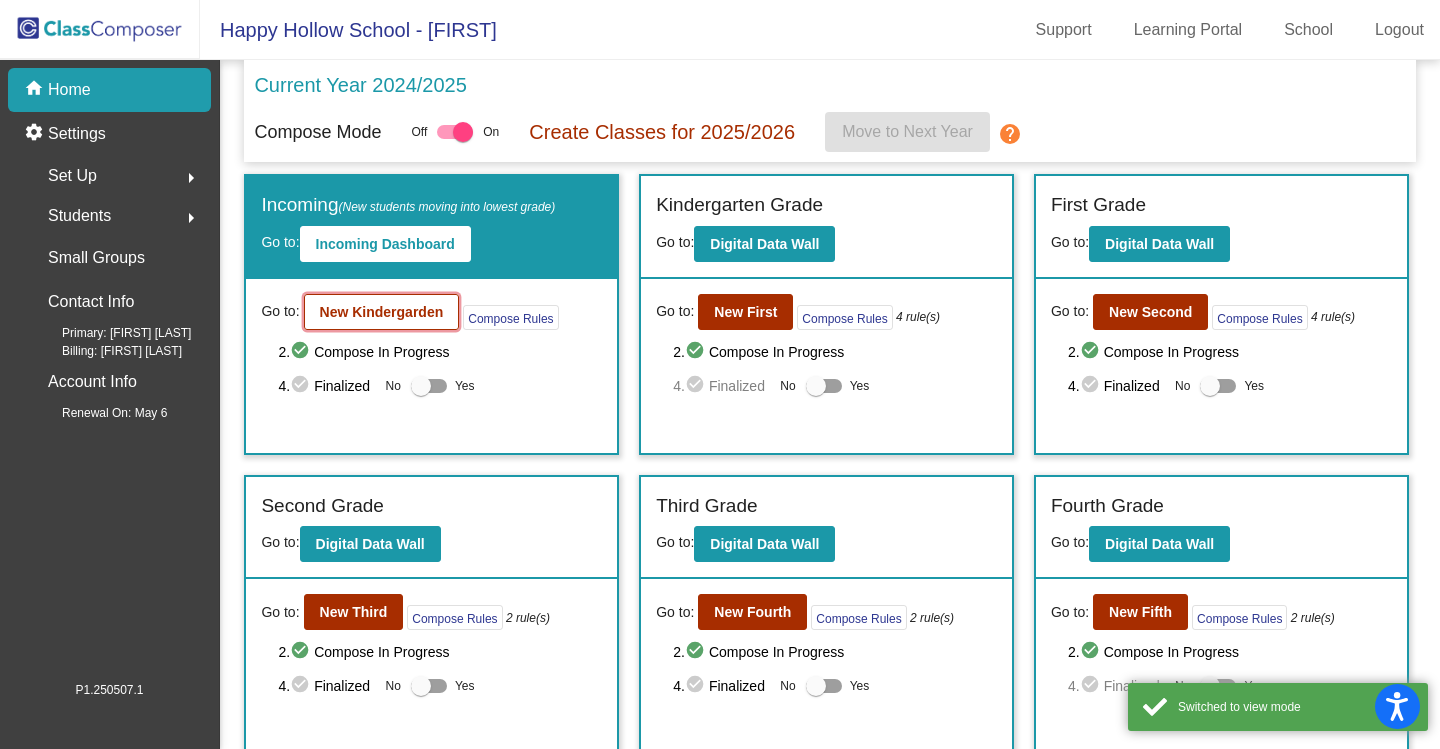 click on "New Kindergarden" 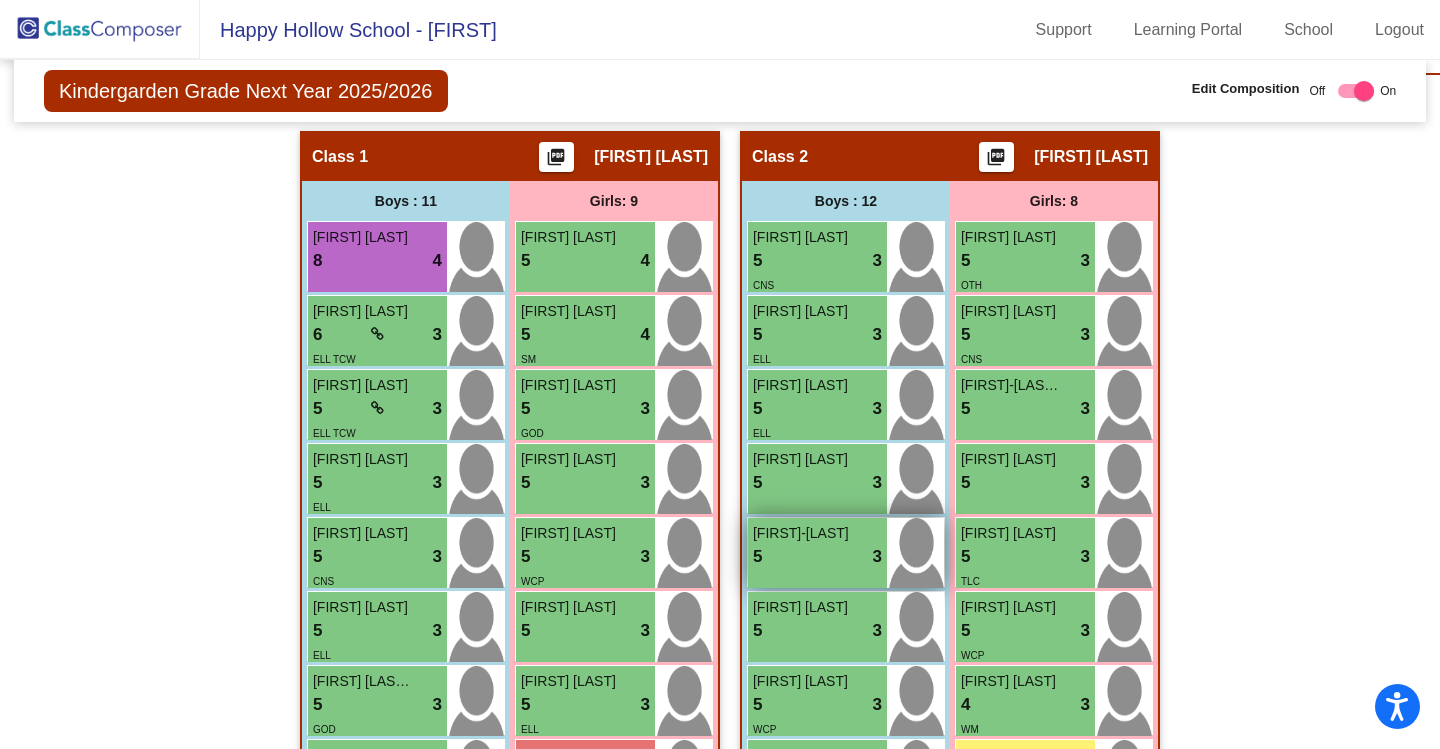 scroll, scrollTop: 400, scrollLeft: 0, axis: vertical 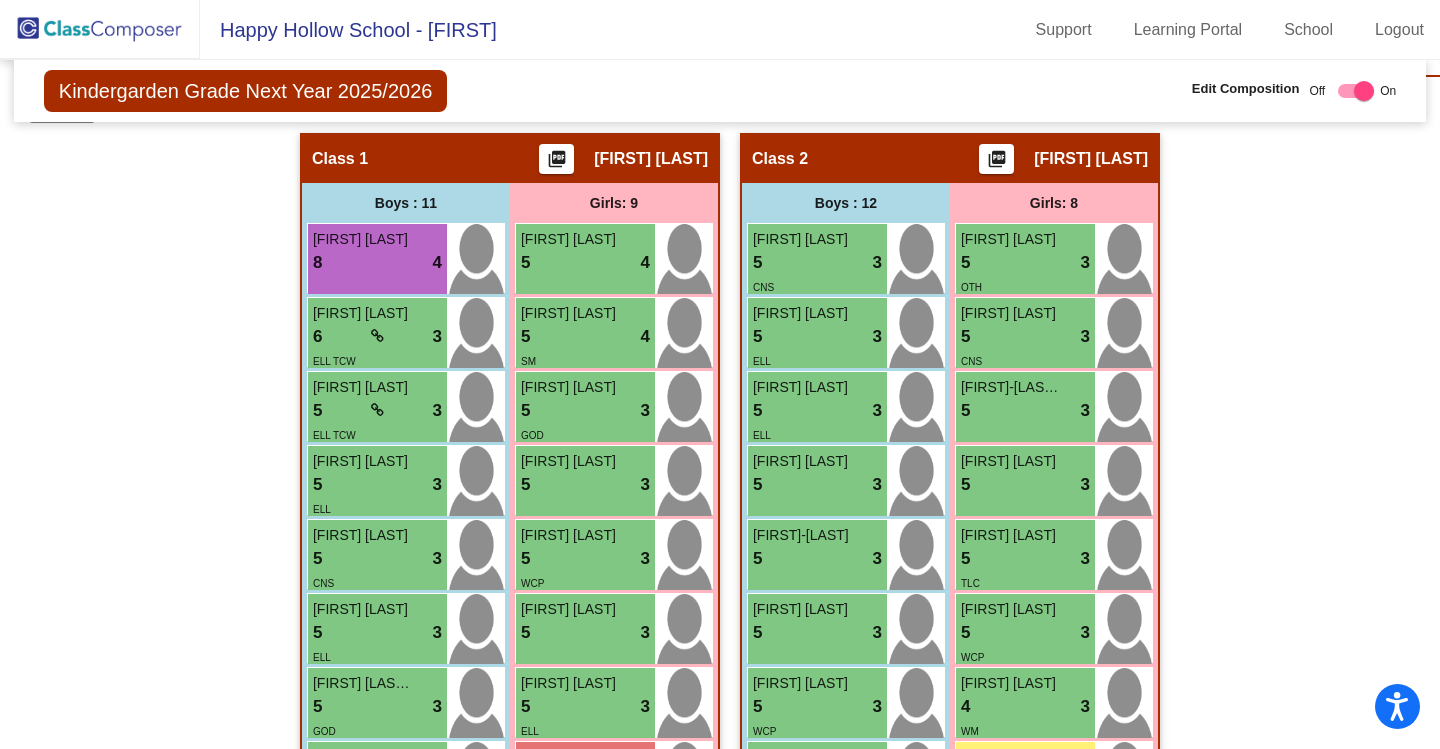 click 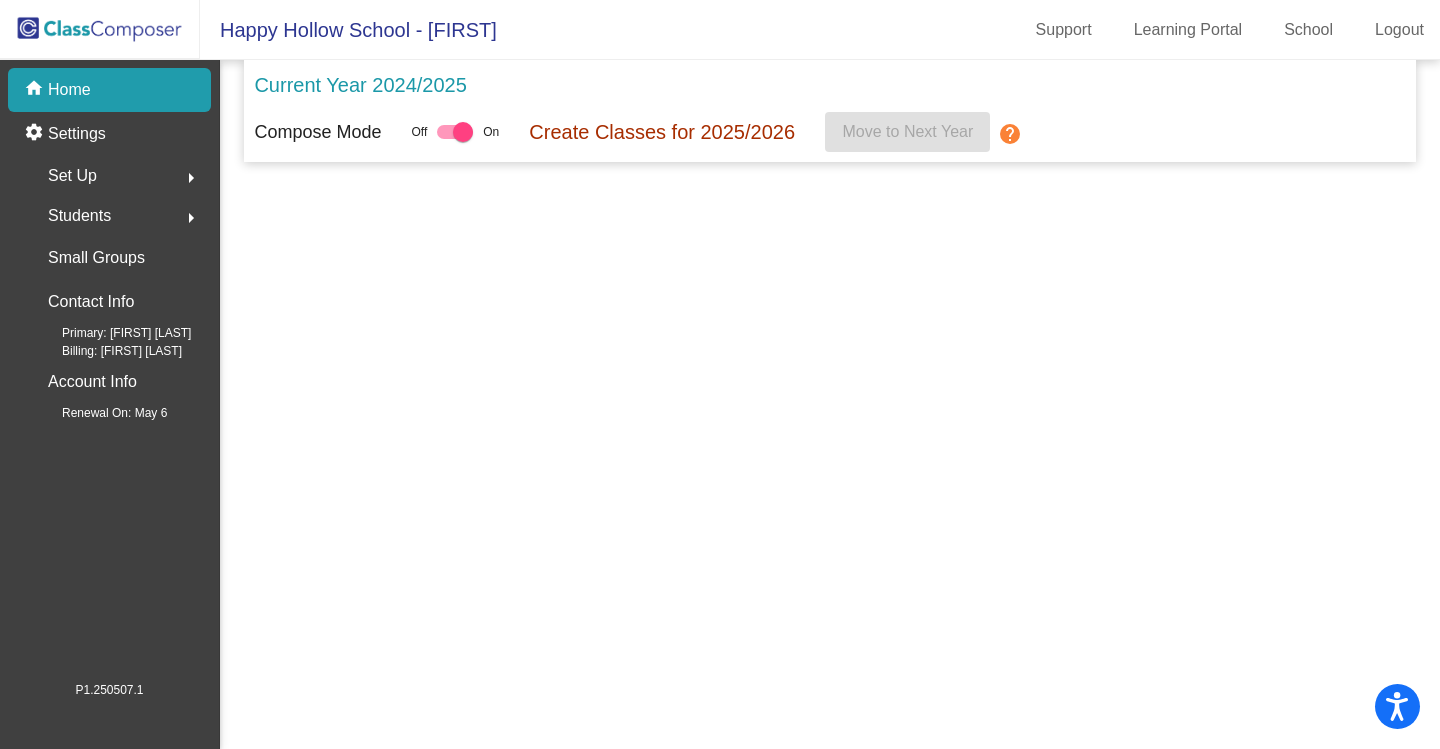 scroll, scrollTop: 0, scrollLeft: 0, axis: both 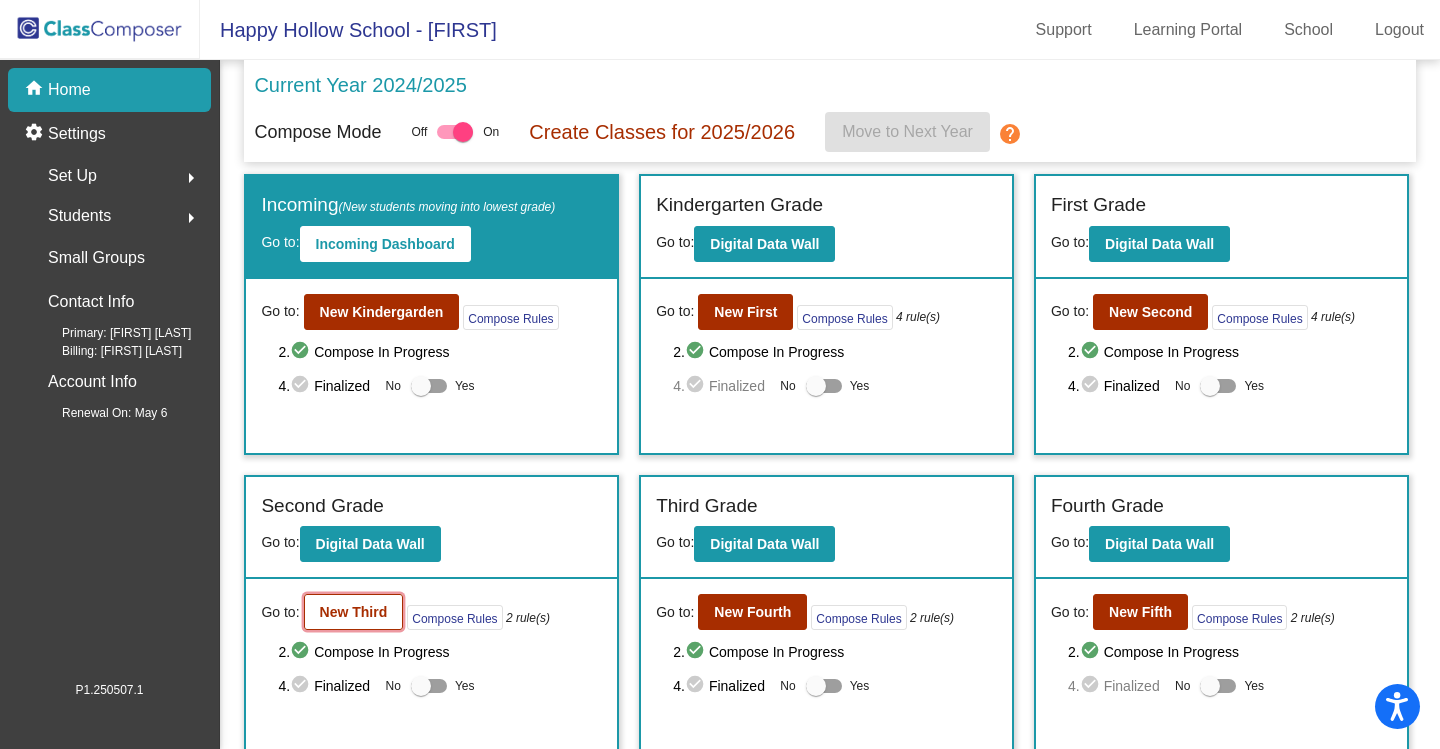 click on "New Third" 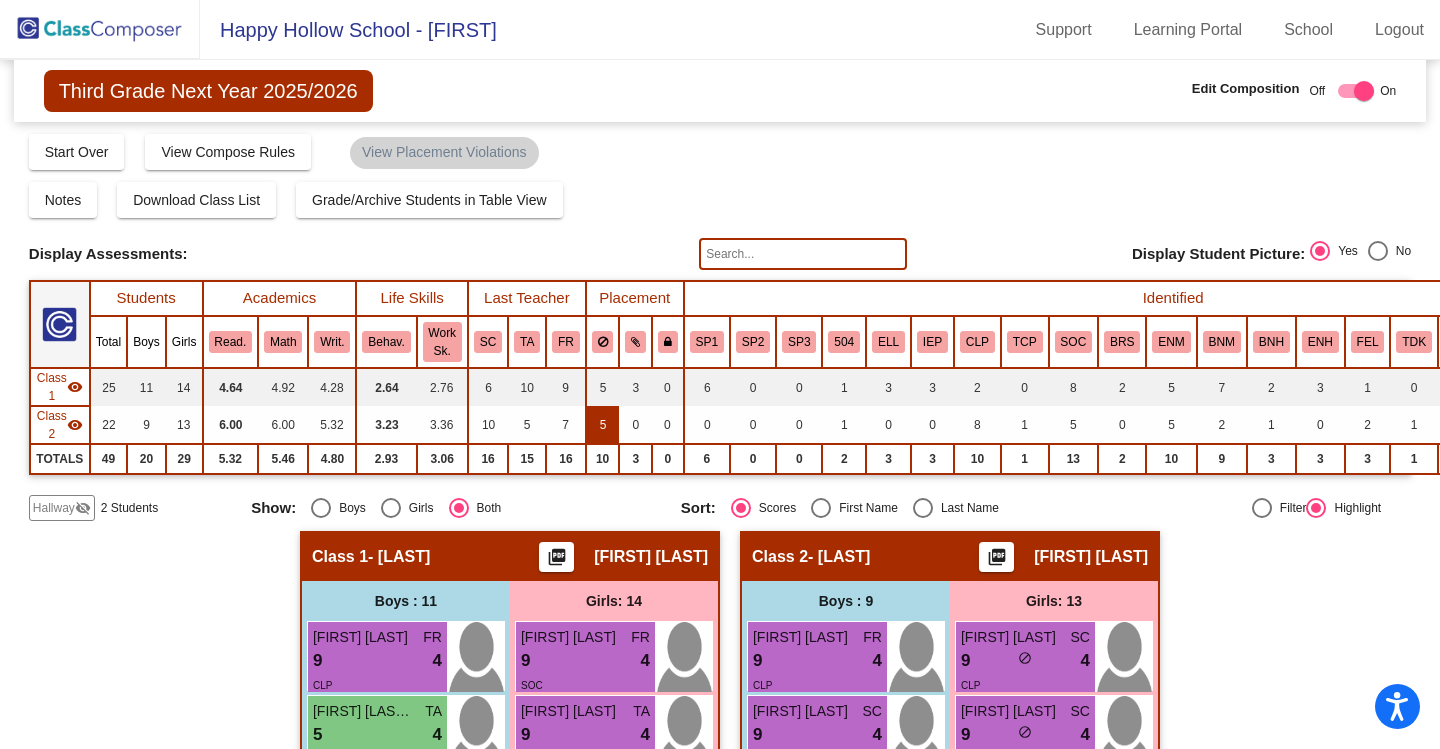 scroll, scrollTop: 0, scrollLeft: 0, axis: both 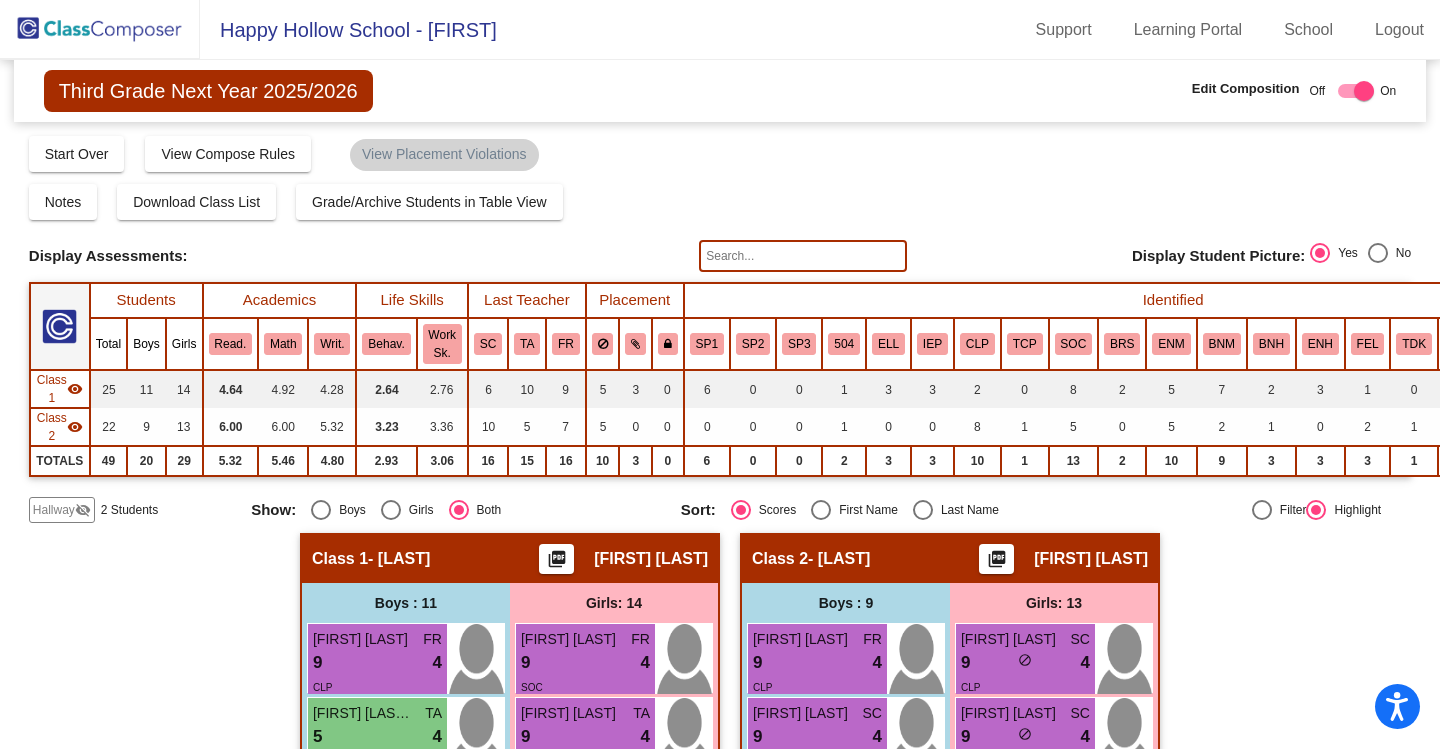 click on "Hallway" 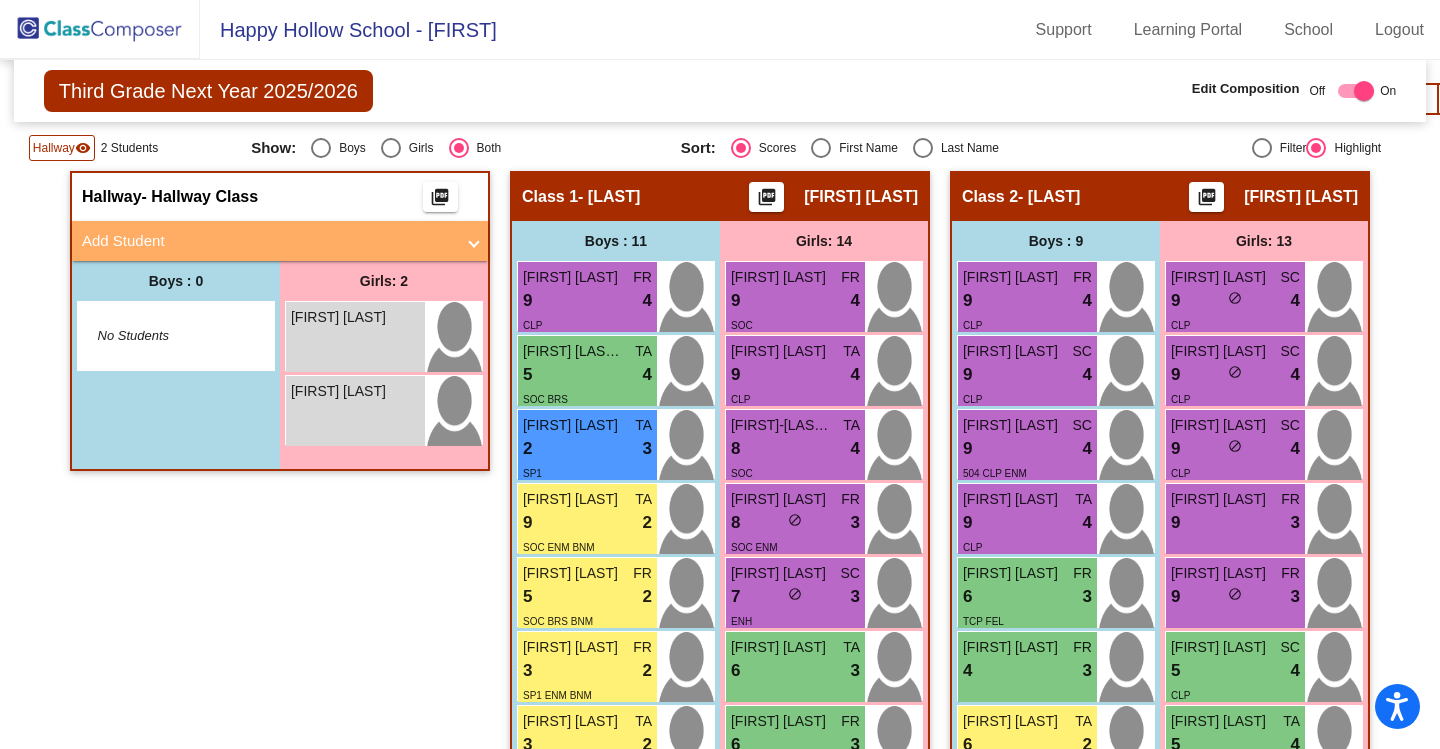 scroll, scrollTop: 400, scrollLeft: 0, axis: vertical 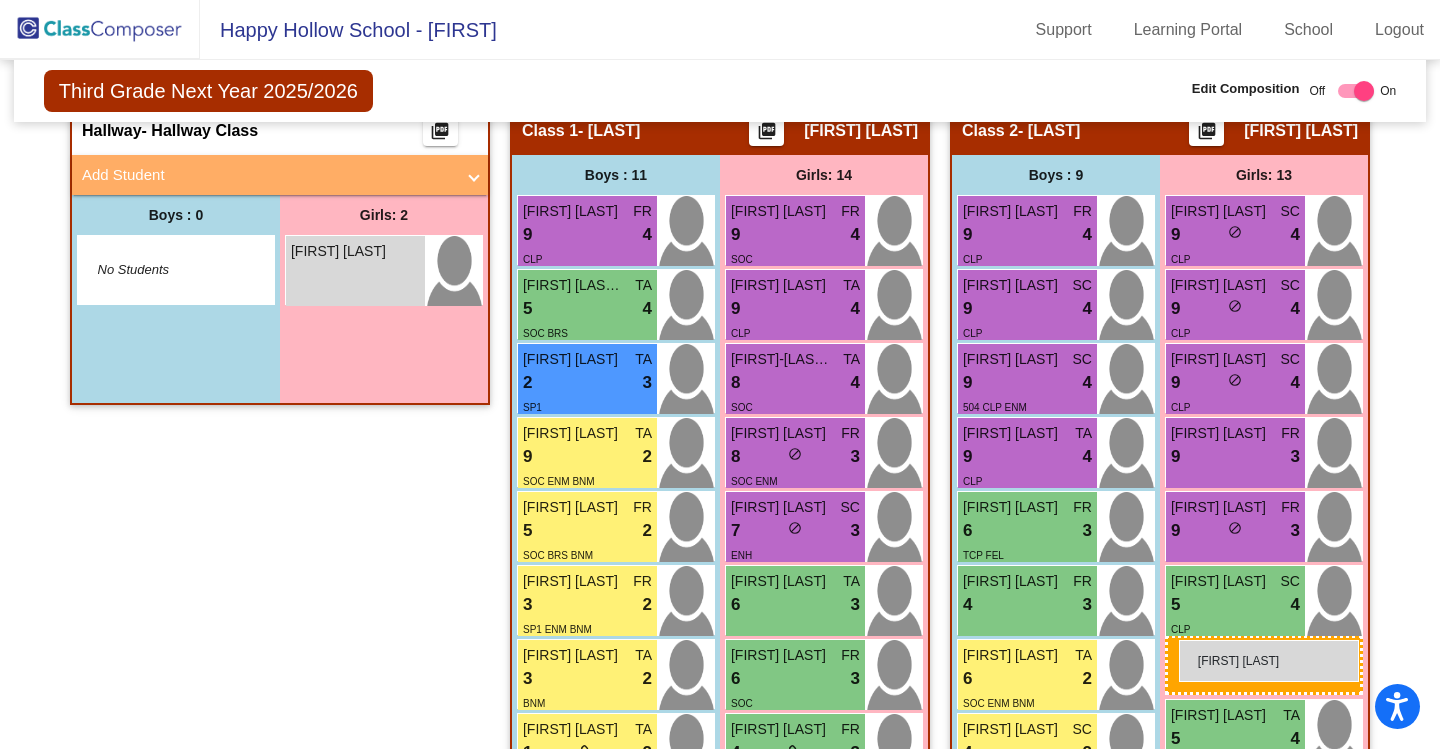 drag, startPoint x: 340, startPoint y: 296, endPoint x: 1179, endPoint y: 640, distance: 906.7839 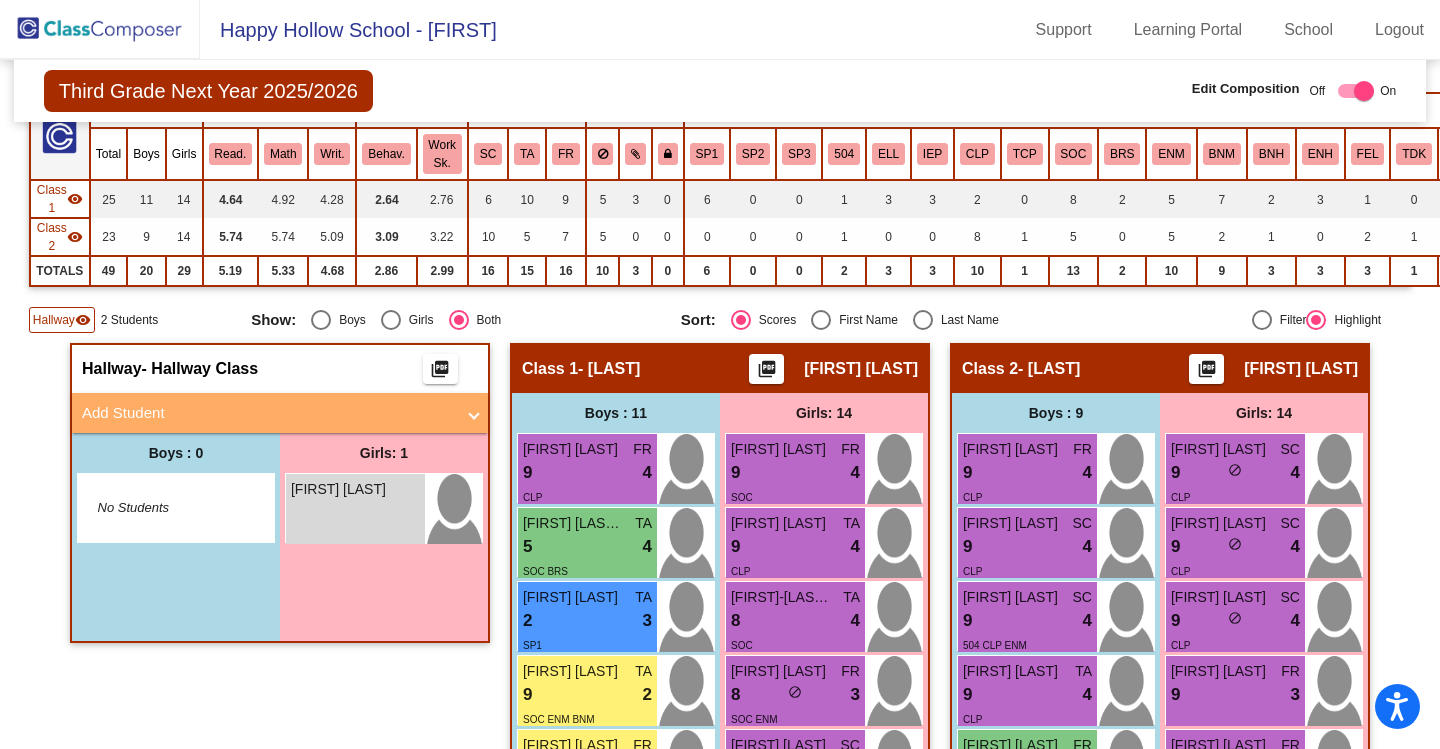 scroll, scrollTop: 152, scrollLeft: 0, axis: vertical 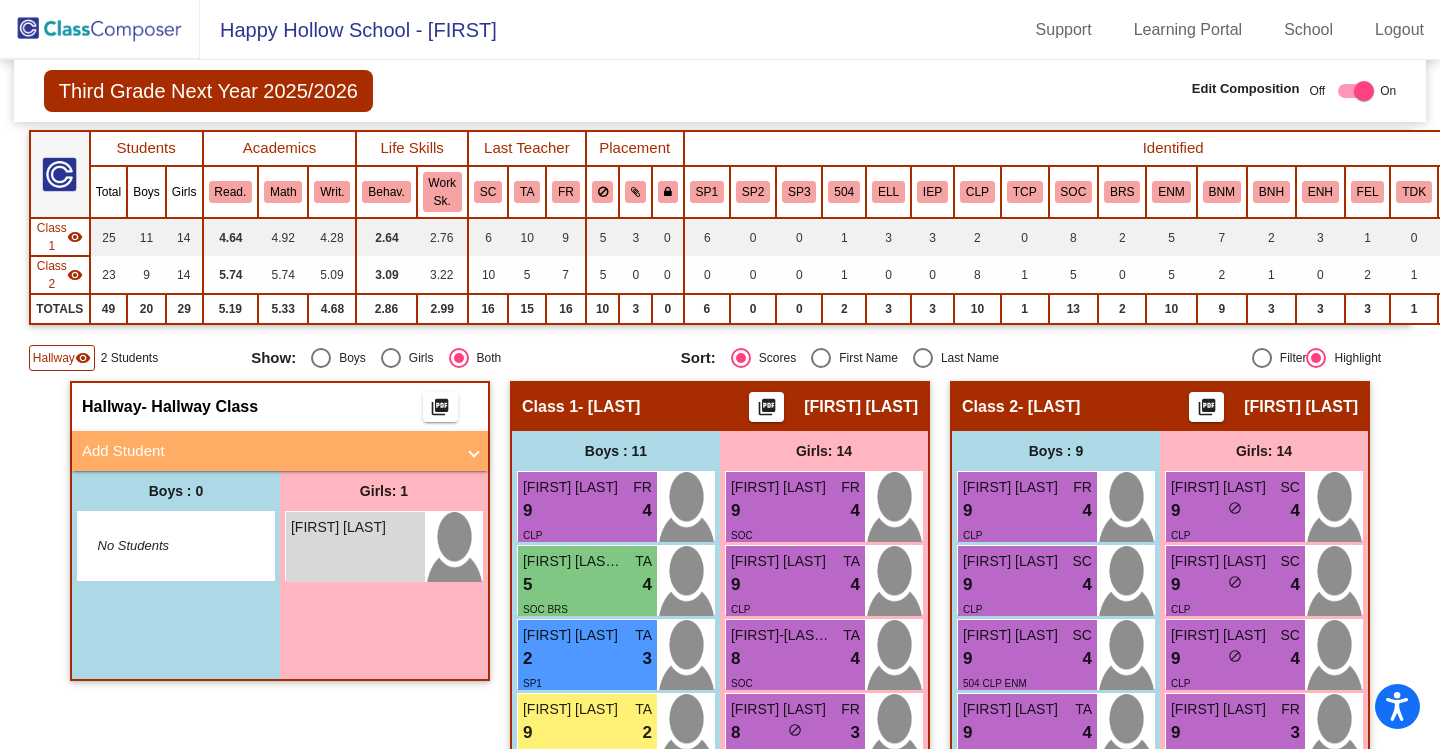 click 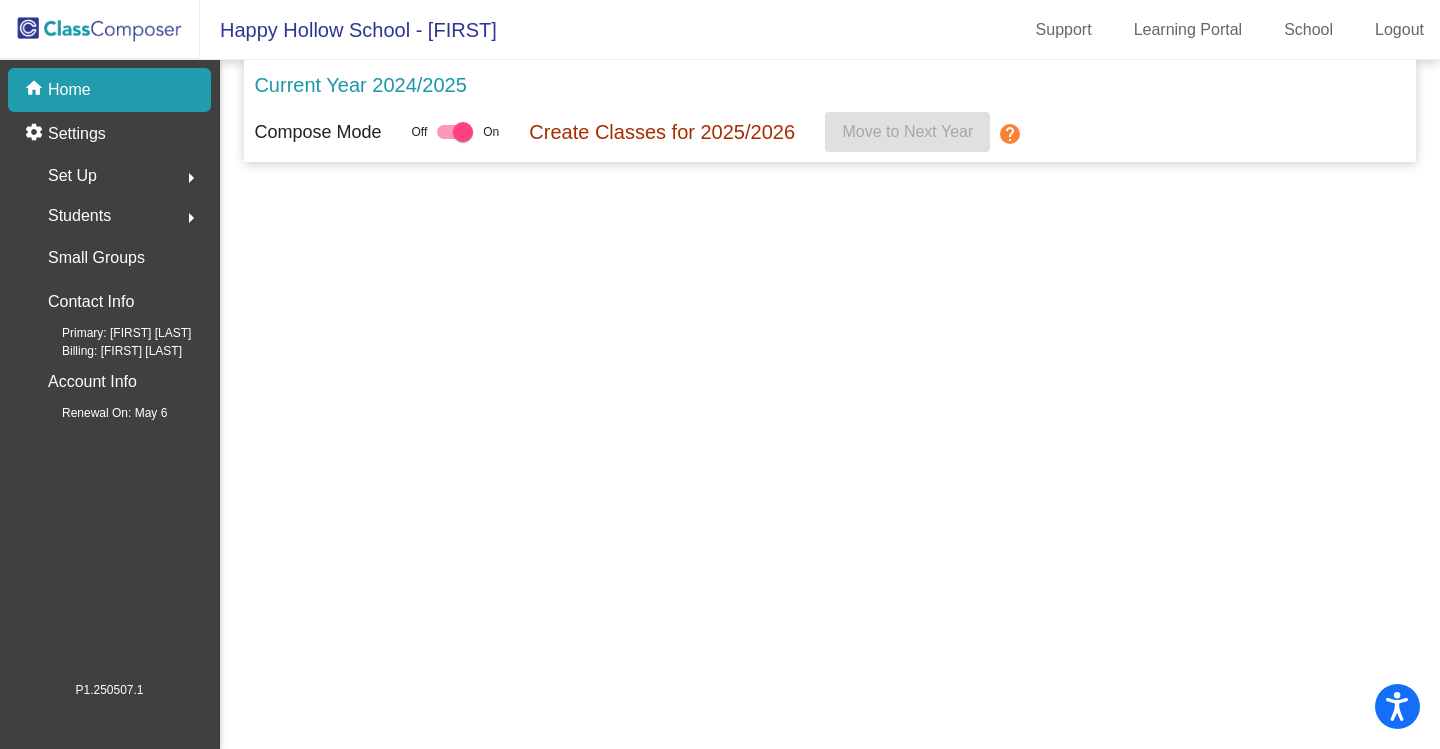 scroll, scrollTop: 0, scrollLeft: 0, axis: both 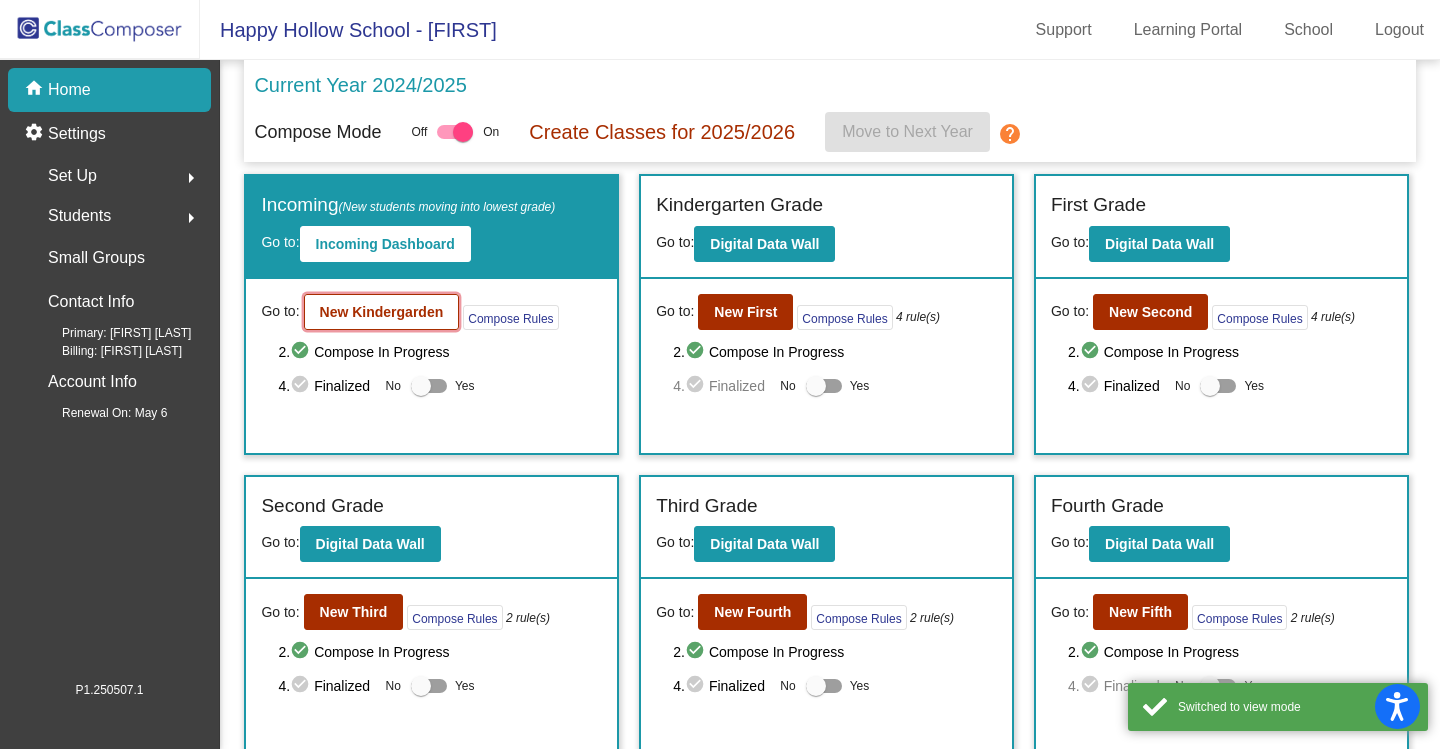 click on "New Kindergarden" 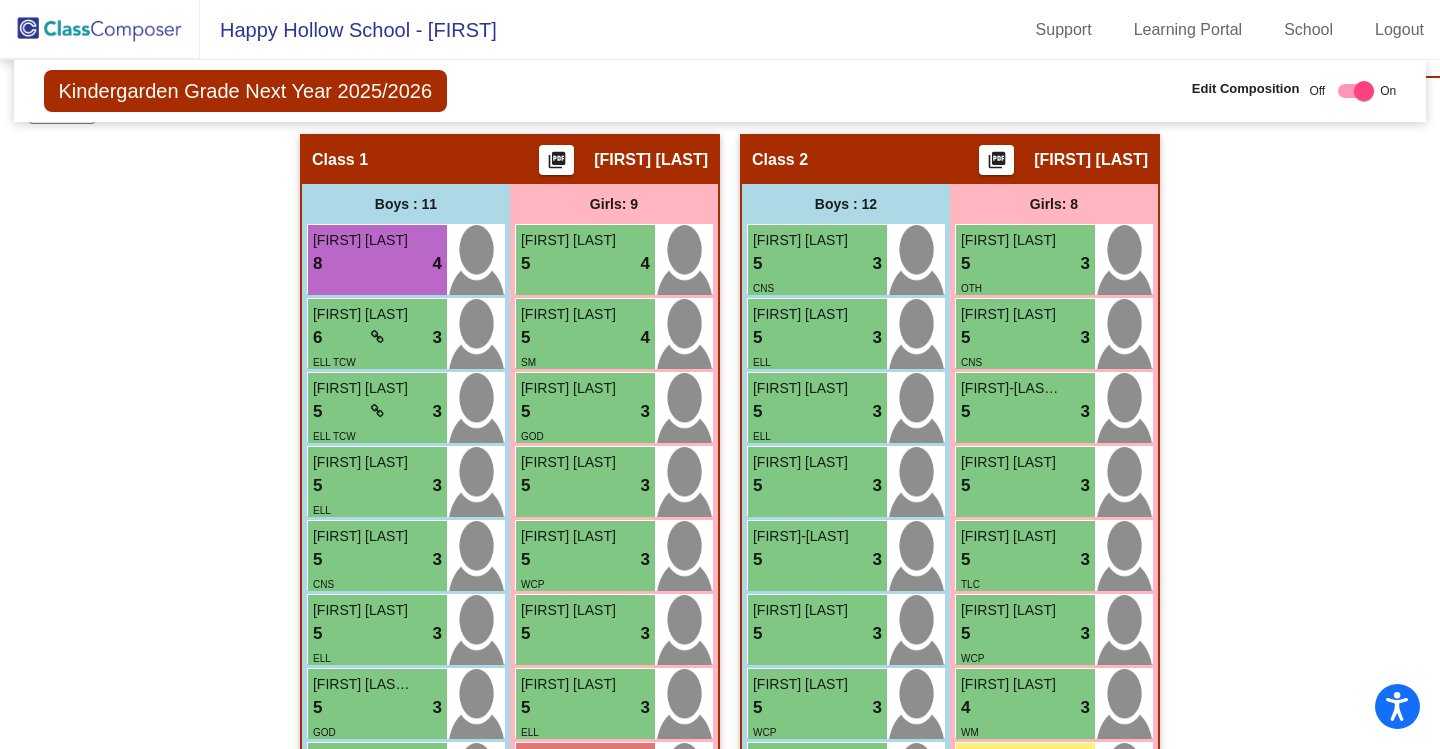 scroll, scrollTop: 404, scrollLeft: 0, axis: vertical 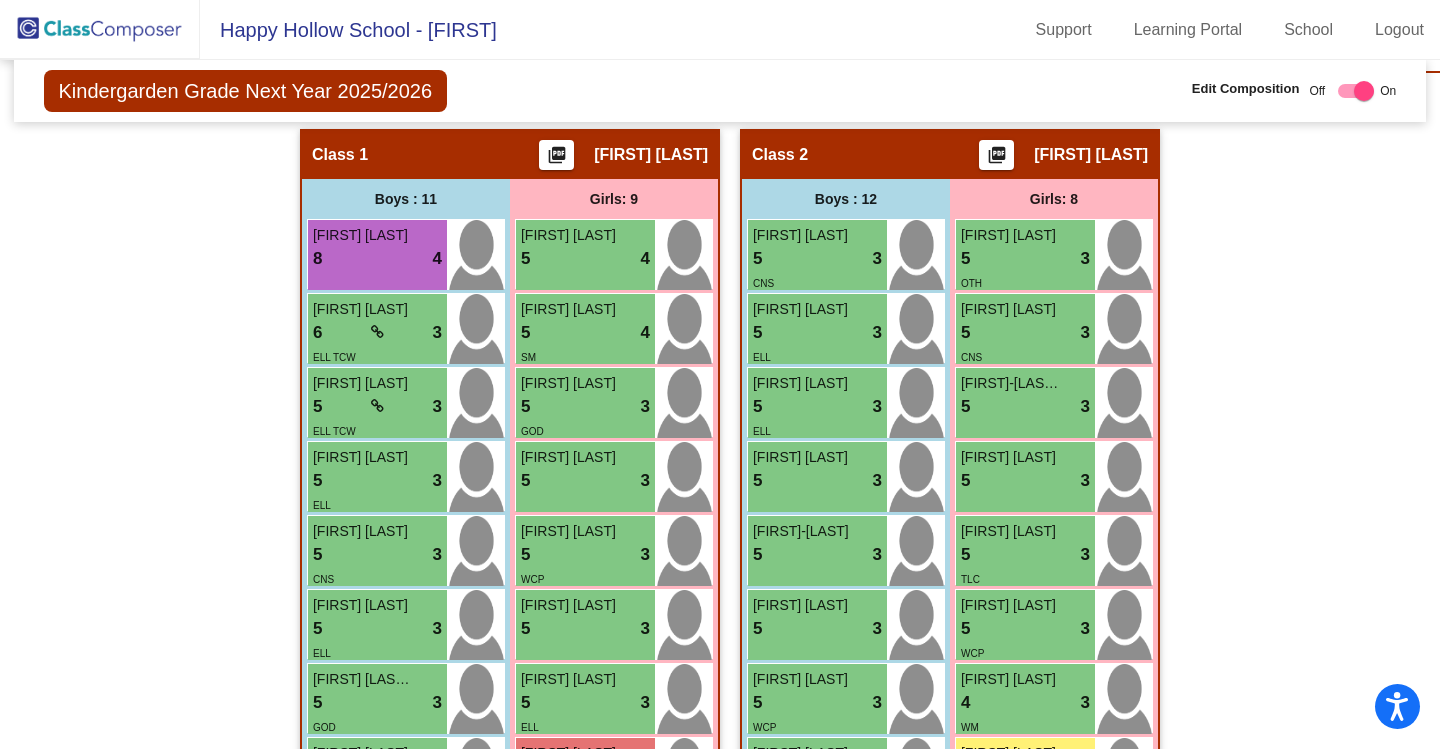 click 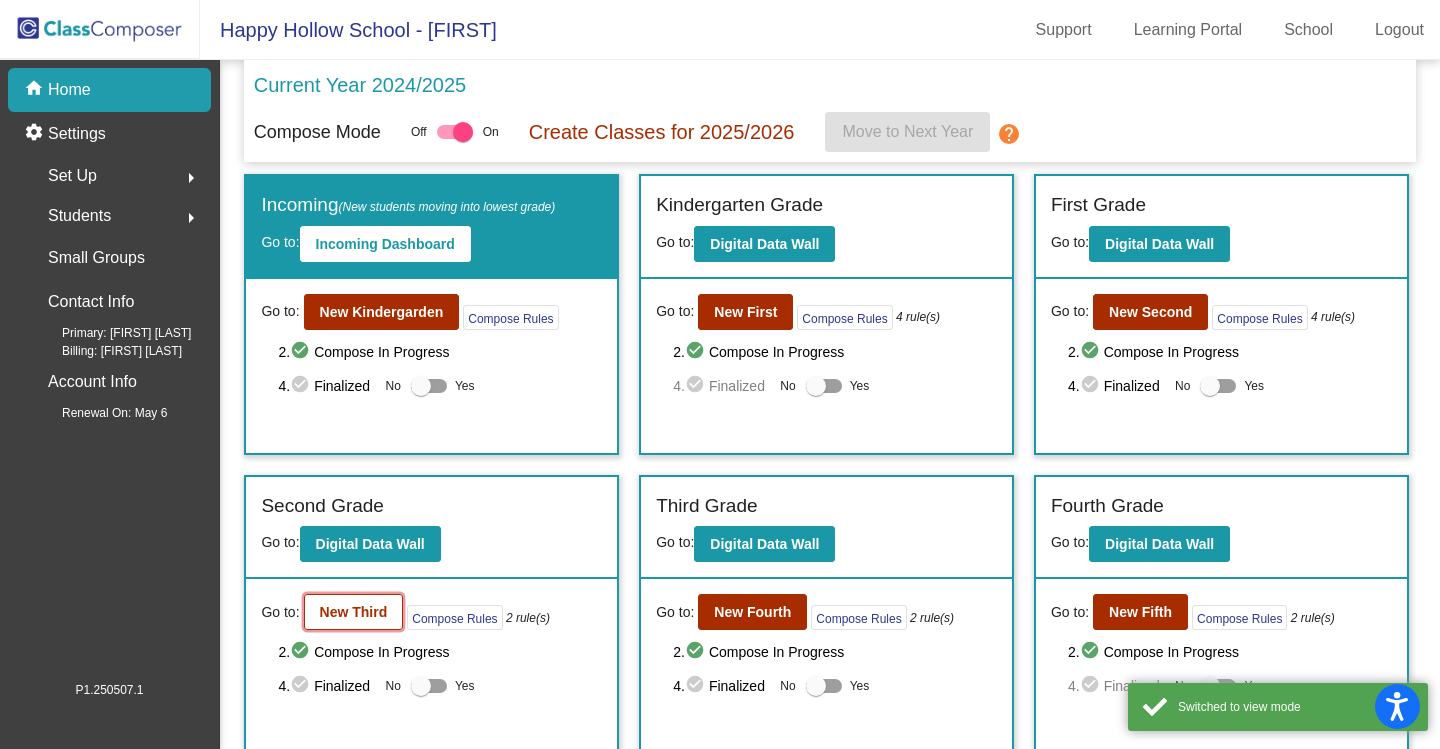 click on "New Third" 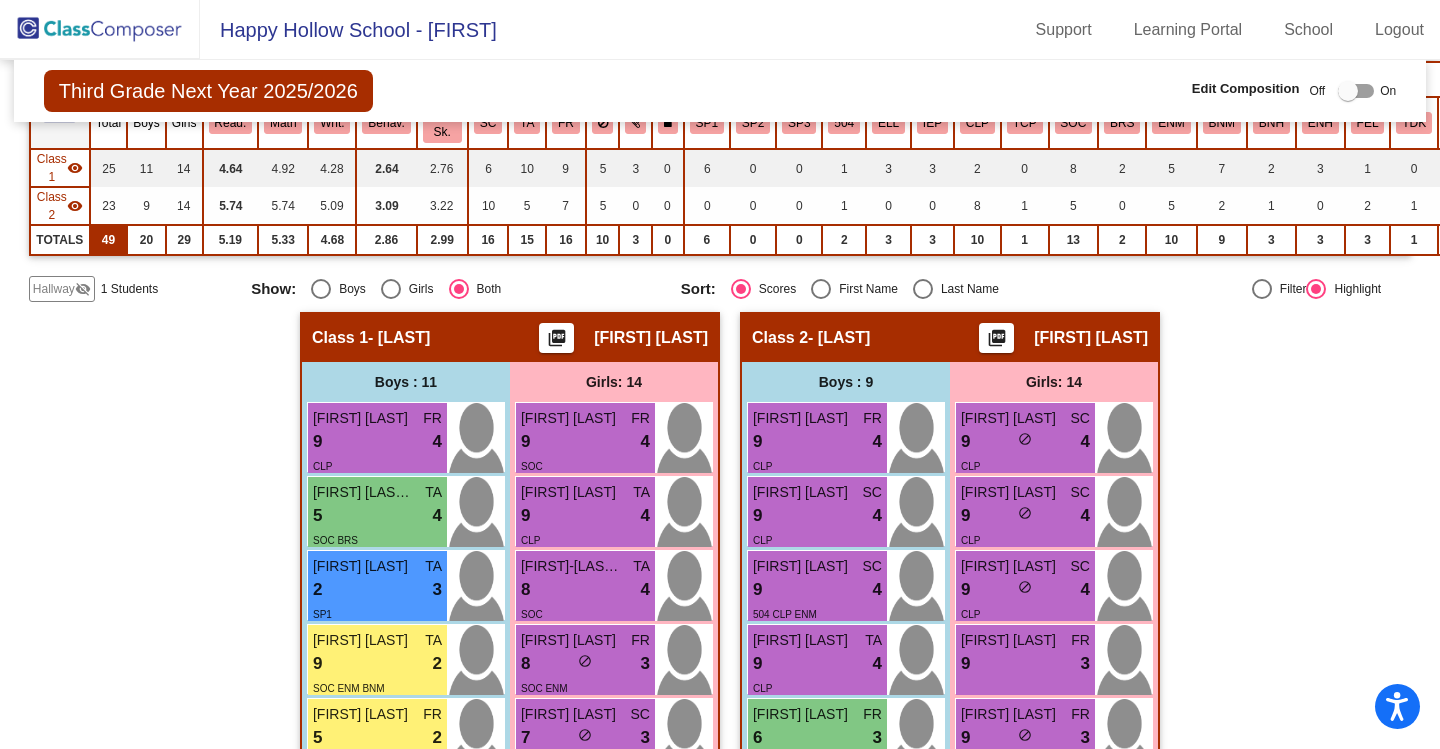 scroll, scrollTop: 200, scrollLeft: 0, axis: vertical 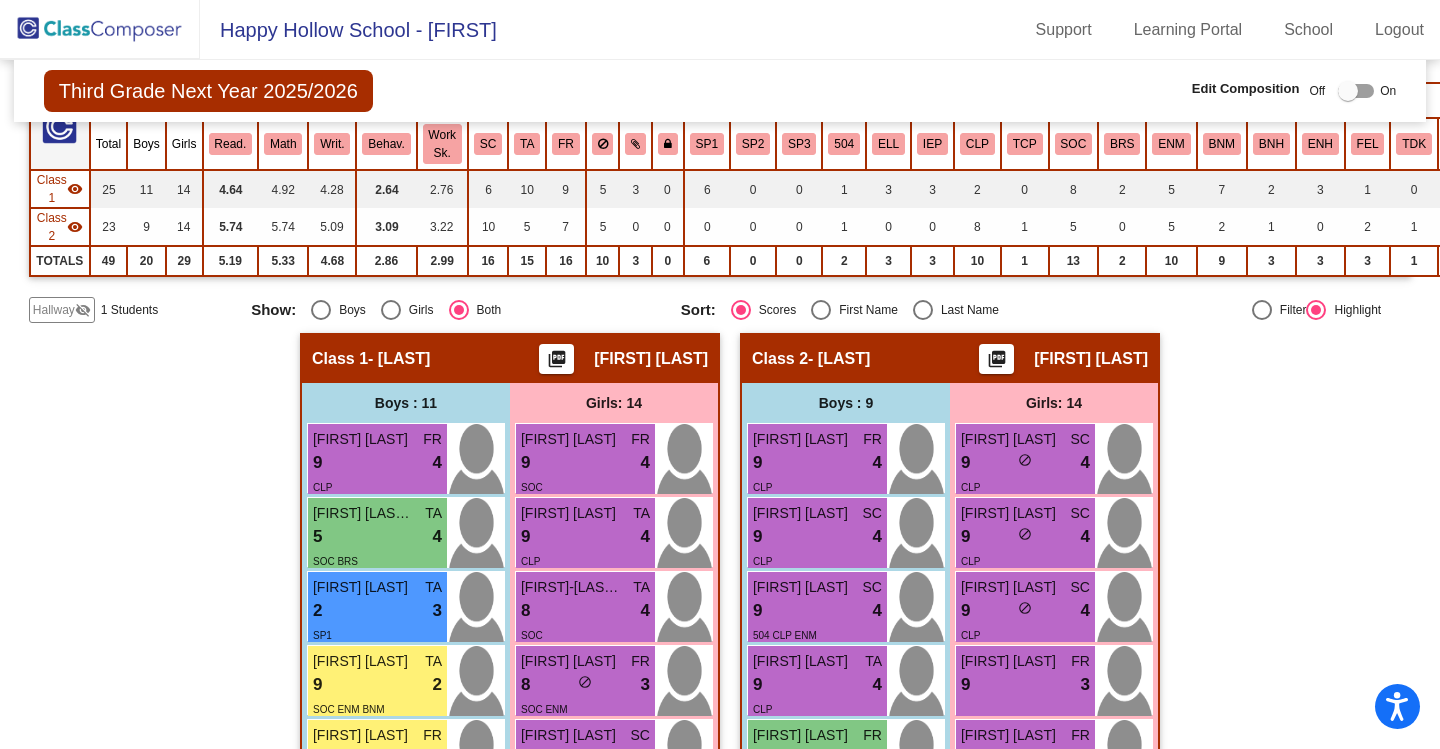 click on "Hallway" 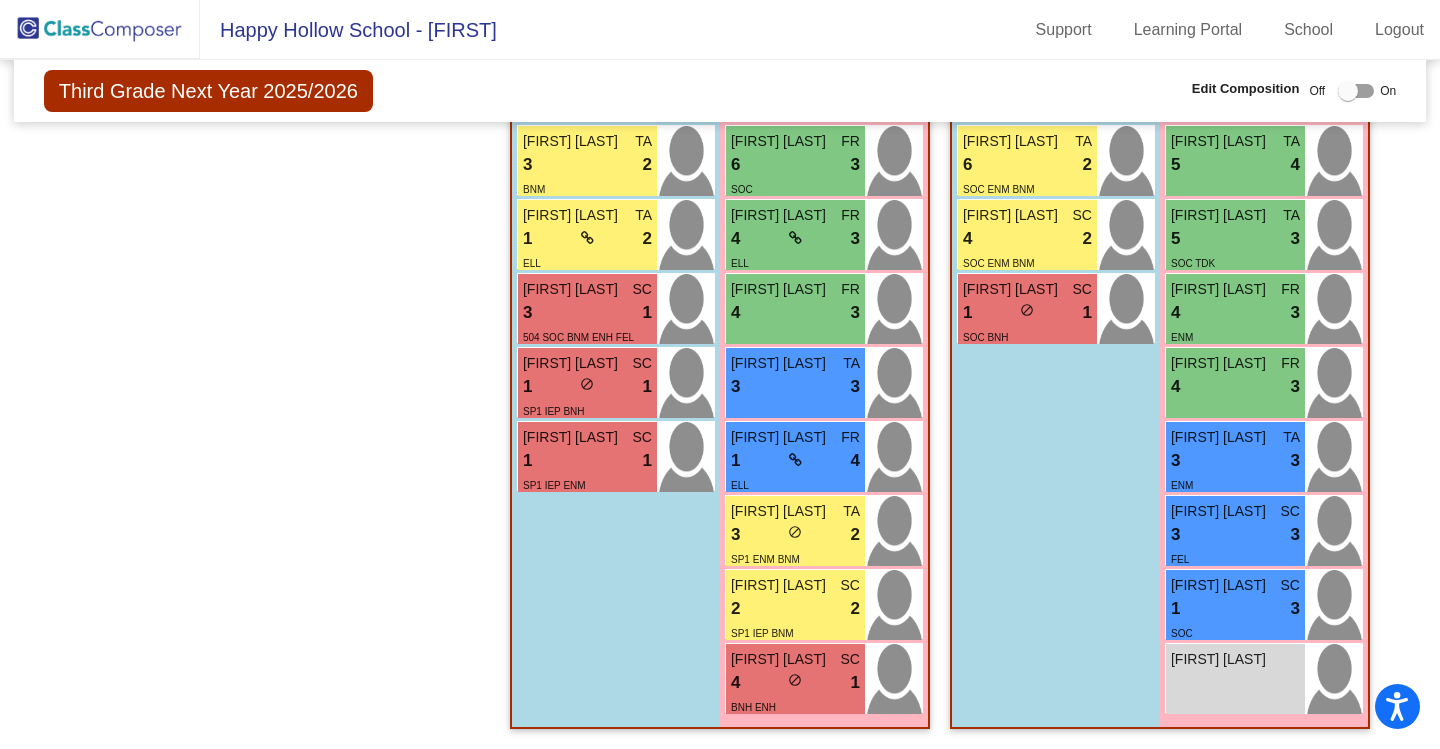 scroll, scrollTop: 952, scrollLeft: 0, axis: vertical 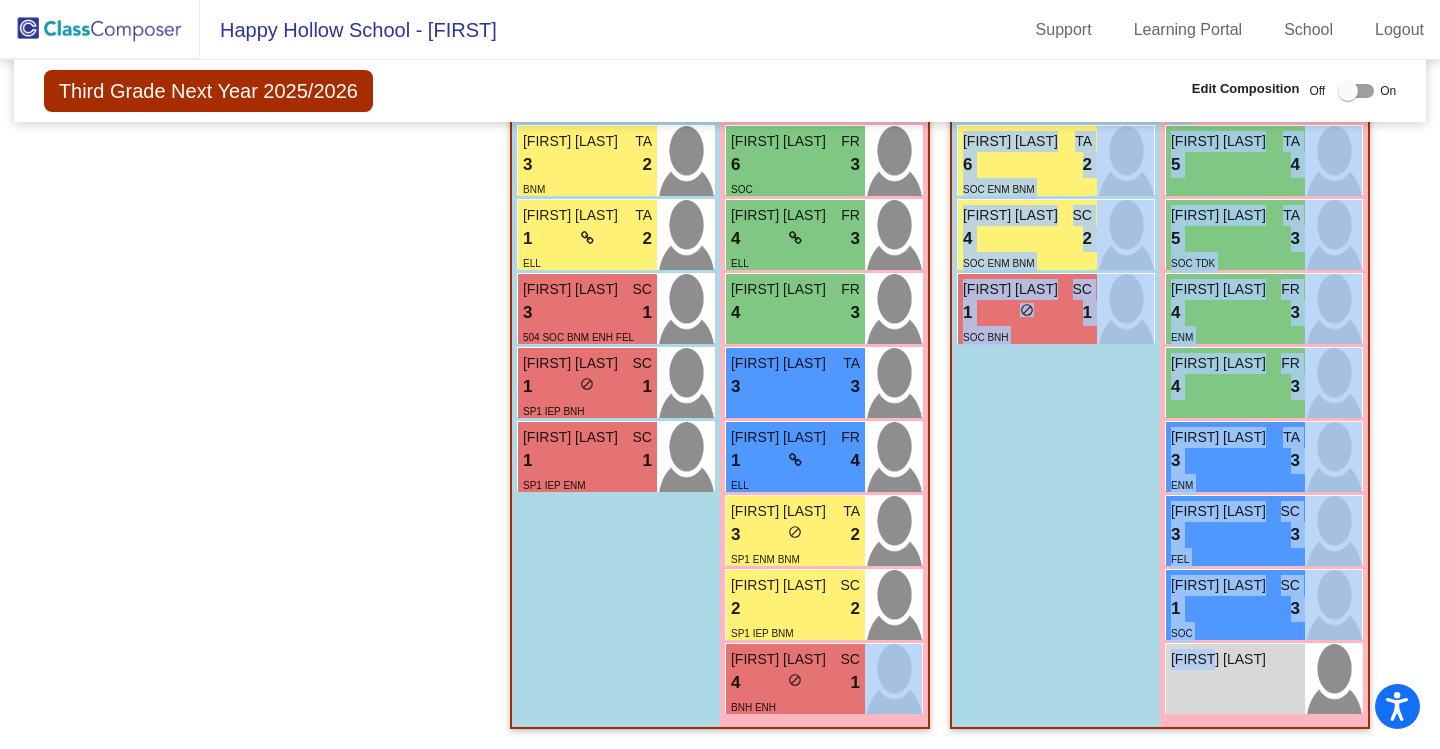 drag, startPoint x: 1209, startPoint y: 656, endPoint x: 924, endPoint y: 651, distance: 285.04385 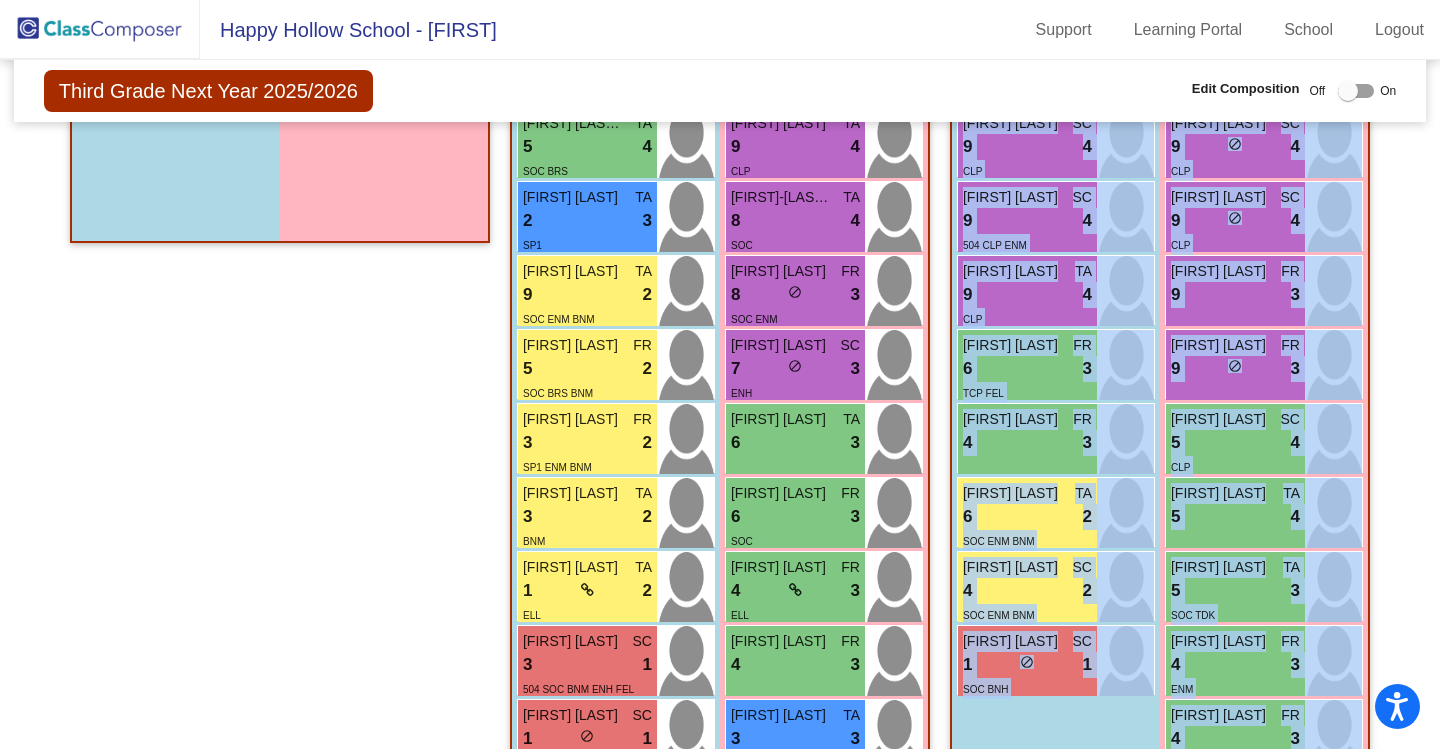 scroll, scrollTop: 552, scrollLeft: 0, axis: vertical 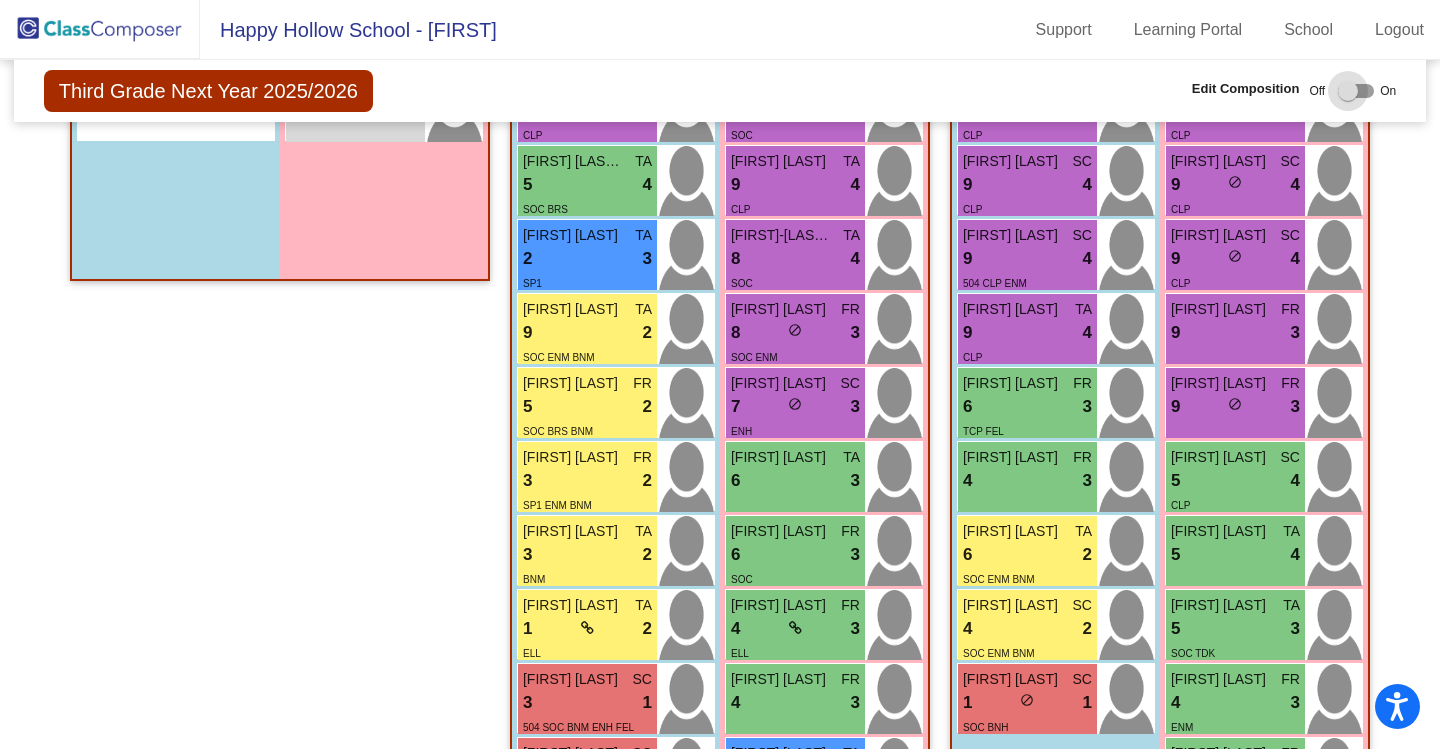 click at bounding box center (1348, 91) 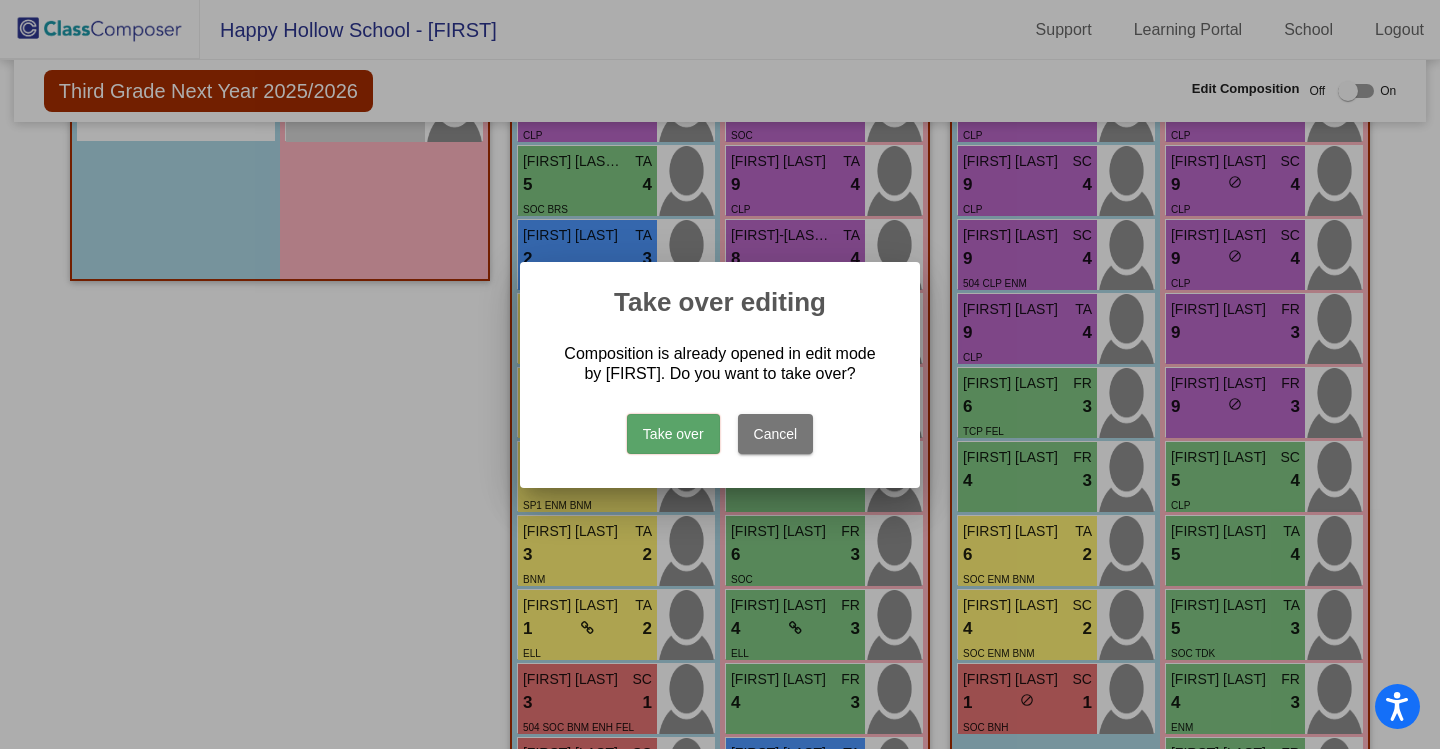 click on "Cancel" at bounding box center (776, 434) 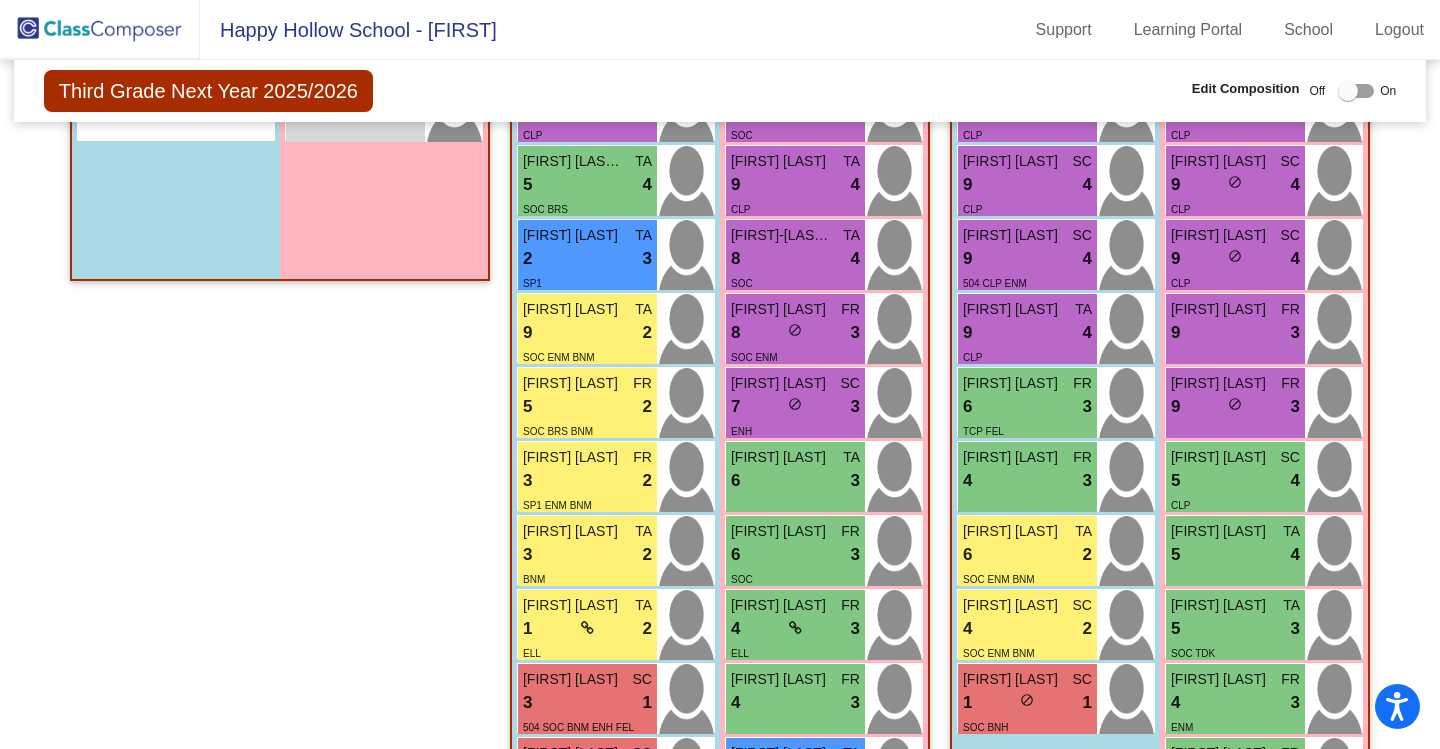 click at bounding box center [1348, 91] 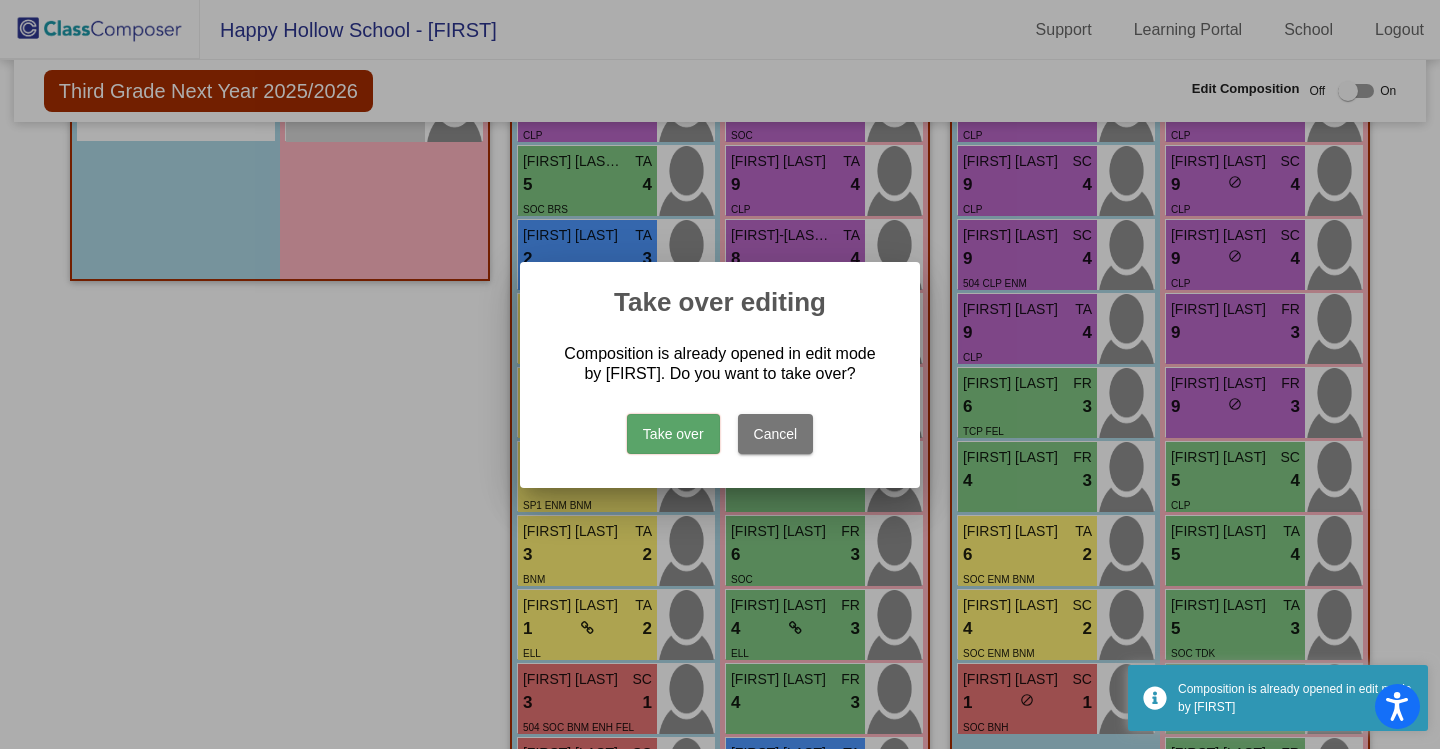 click on "Take over" at bounding box center [673, 434] 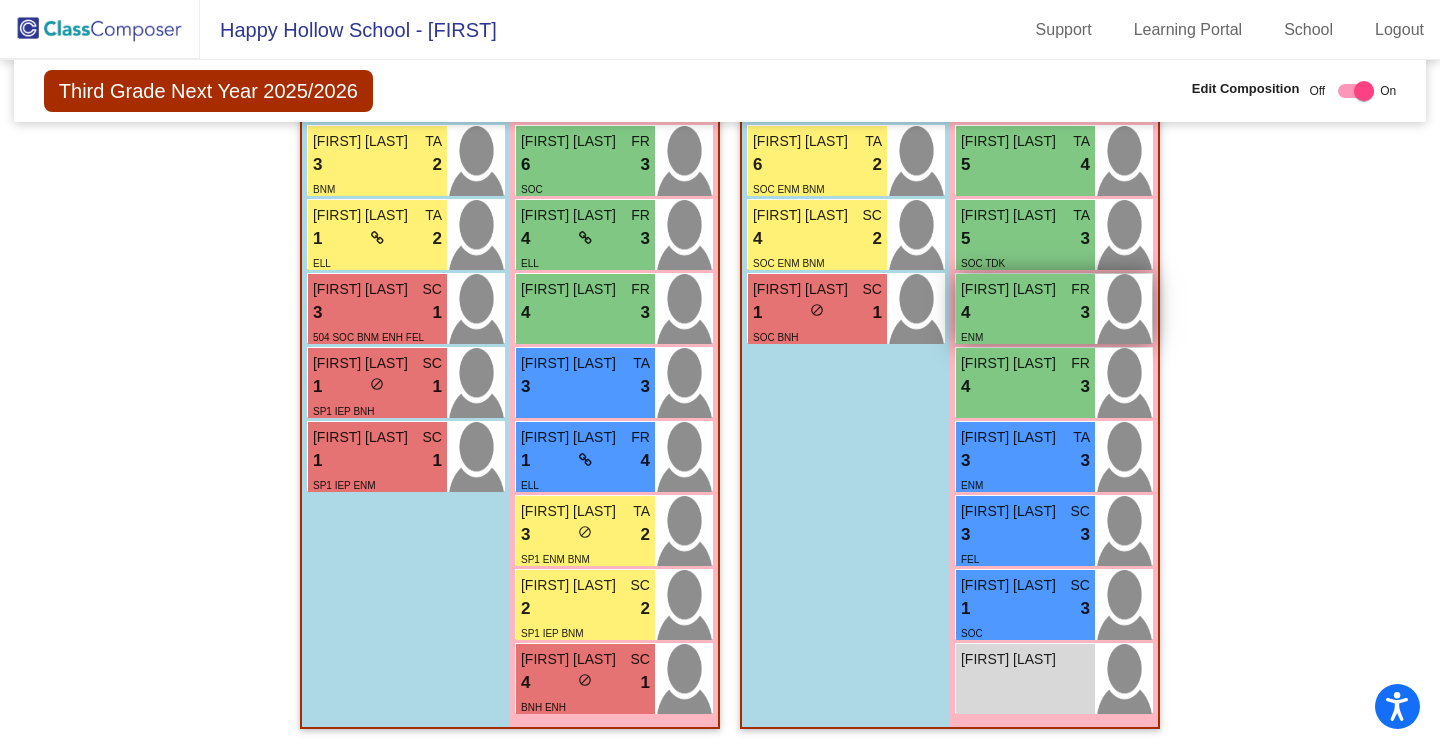 scroll, scrollTop: 952, scrollLeft: 0, axis: vertical 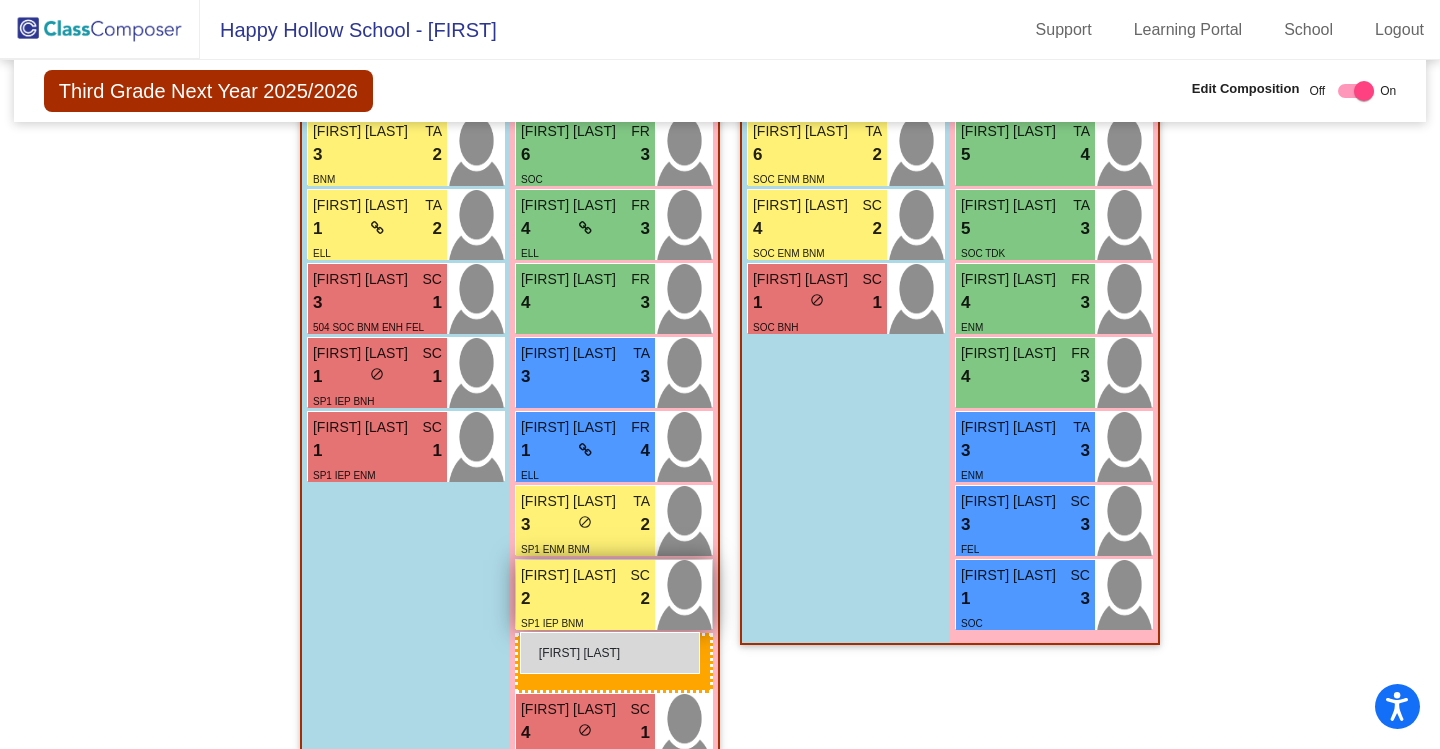 drag, startPoint x: 1021, startPoint y: 676, endPoint x: 520, endPoint y: 632, distance: 502.92844 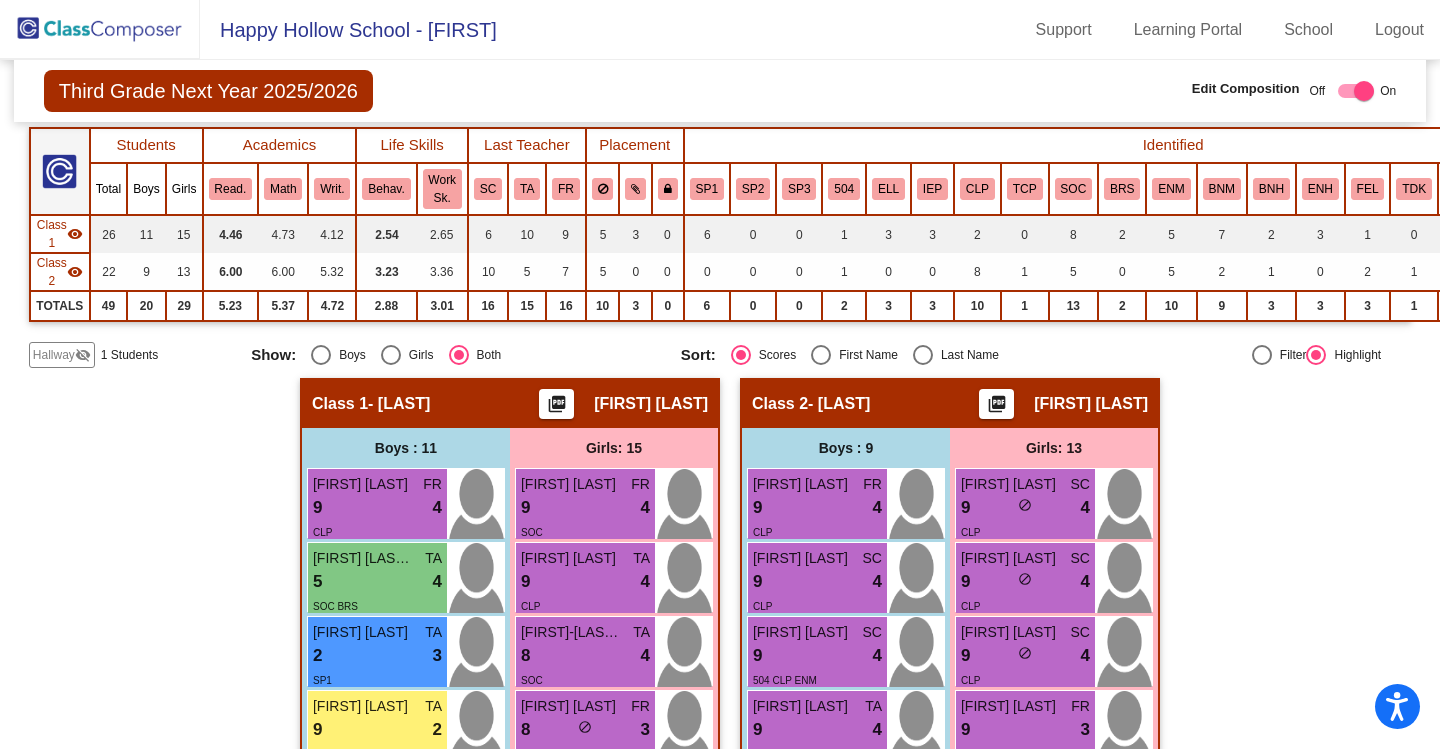 scroll, scrollTop: 52, scrollLeft: 0, axis: vertical 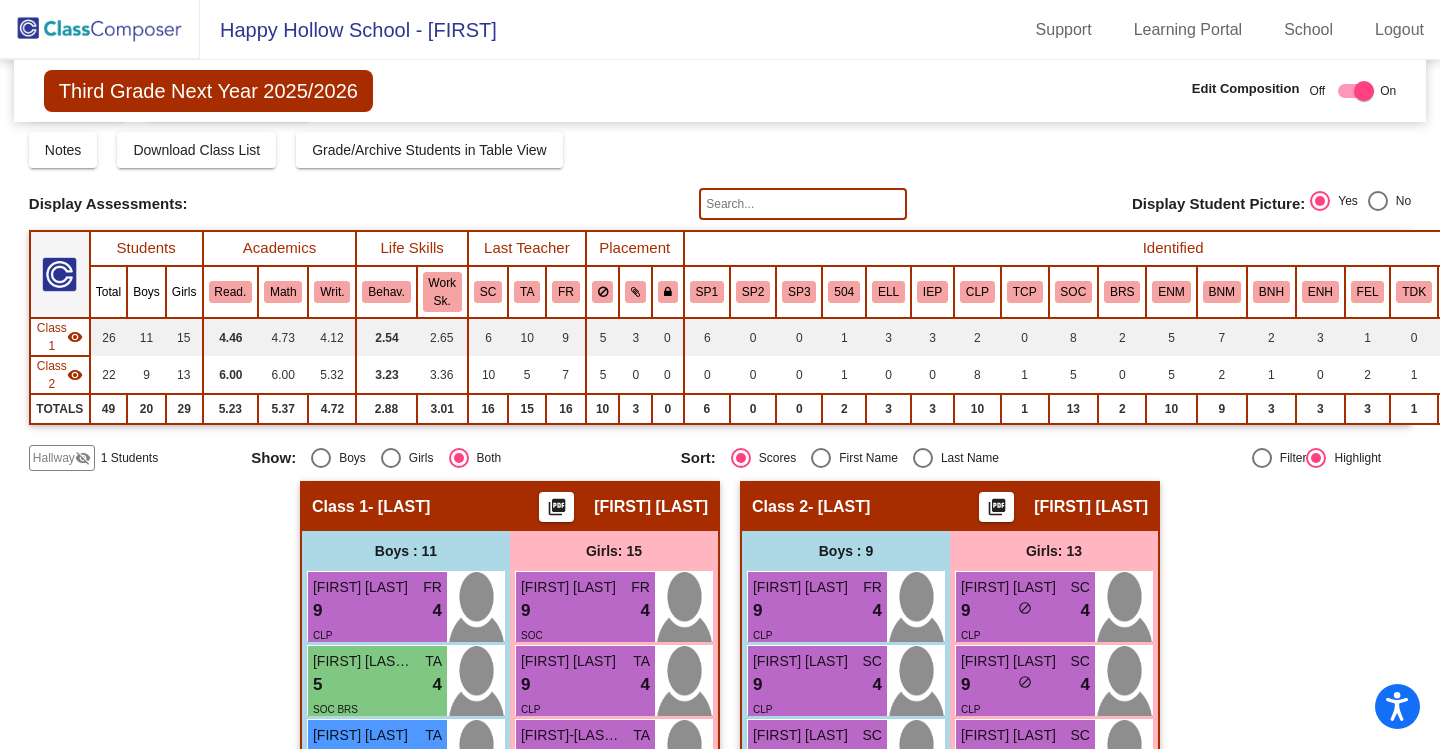 click on "Hallway" 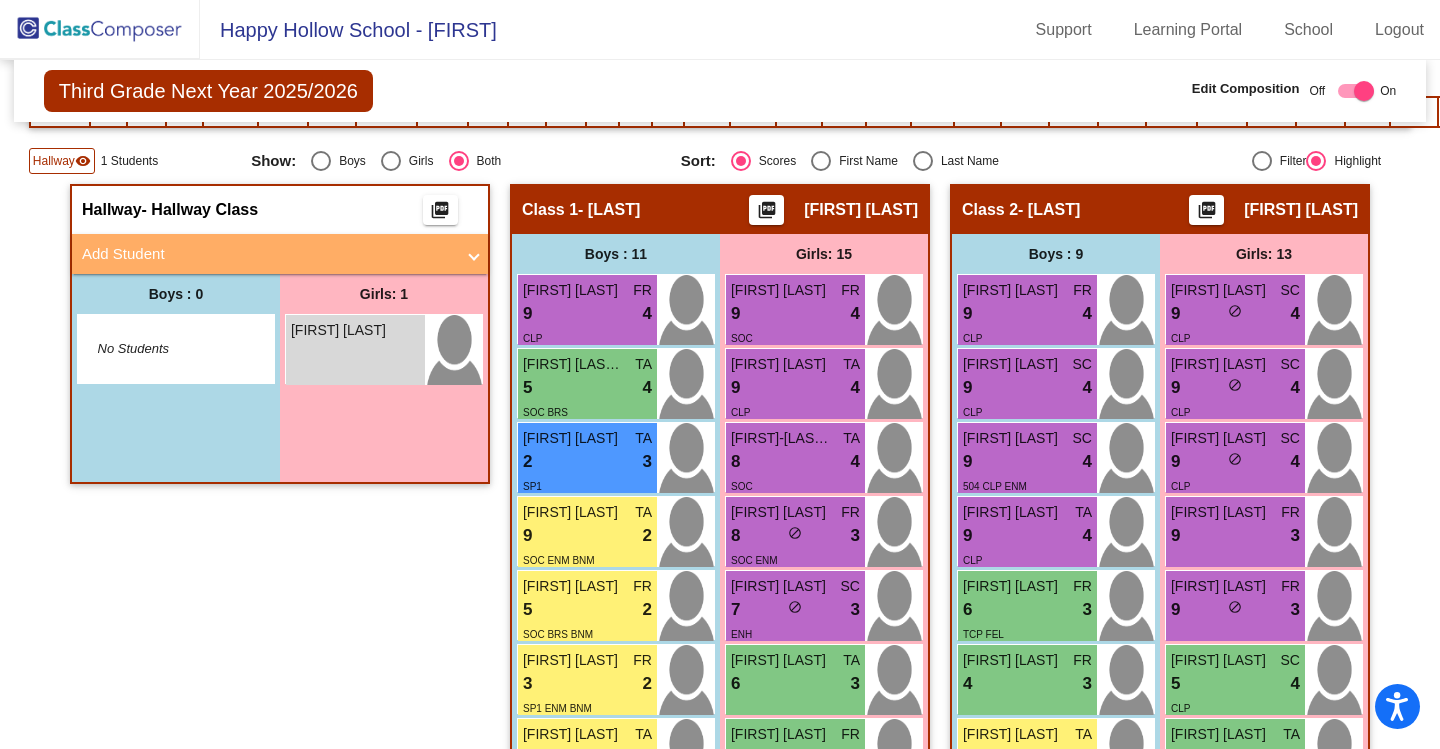 scroll, scrollTop: 352, scrollLeft: 0, axis: vertical 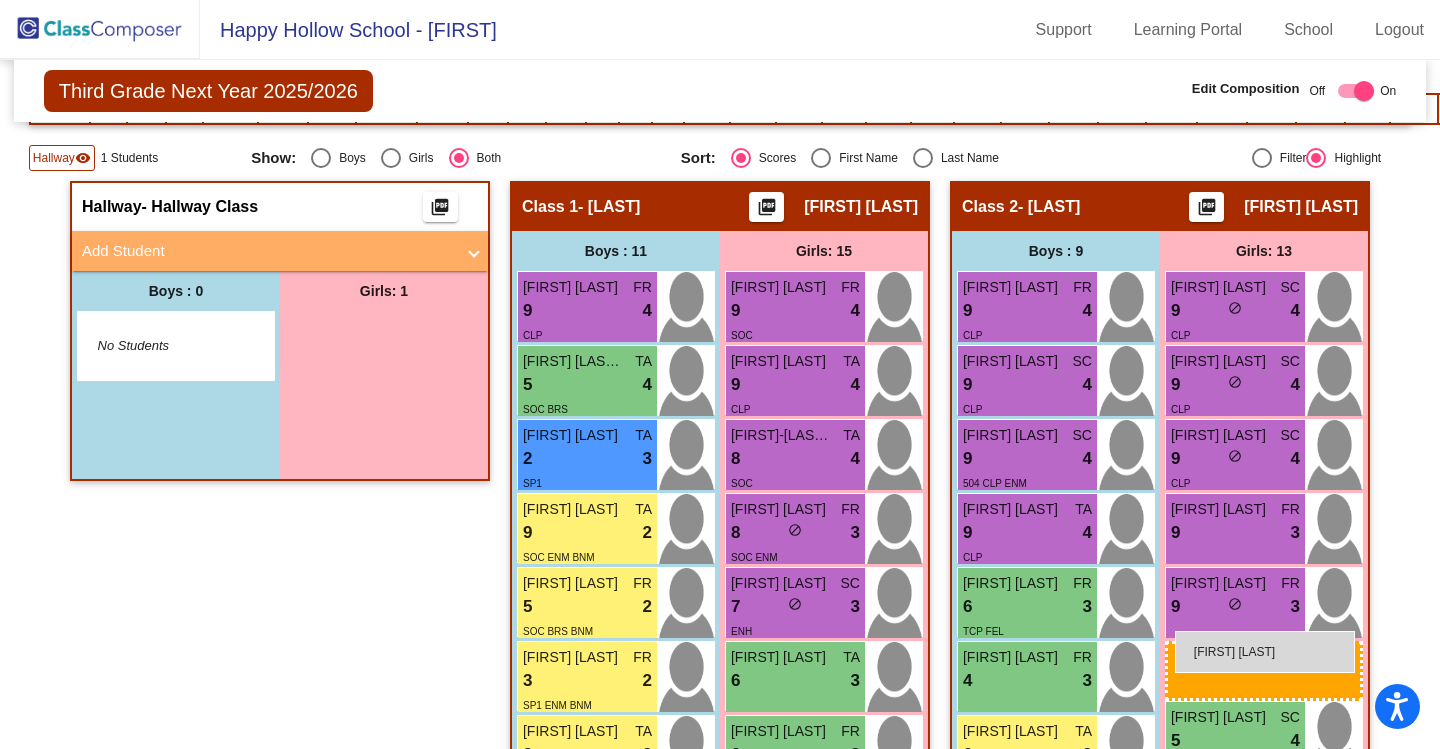 drag, startPoint x: 360, startPoint y: 338, endPoint x: 1175, endPoint y: 631, distance: 866.0681 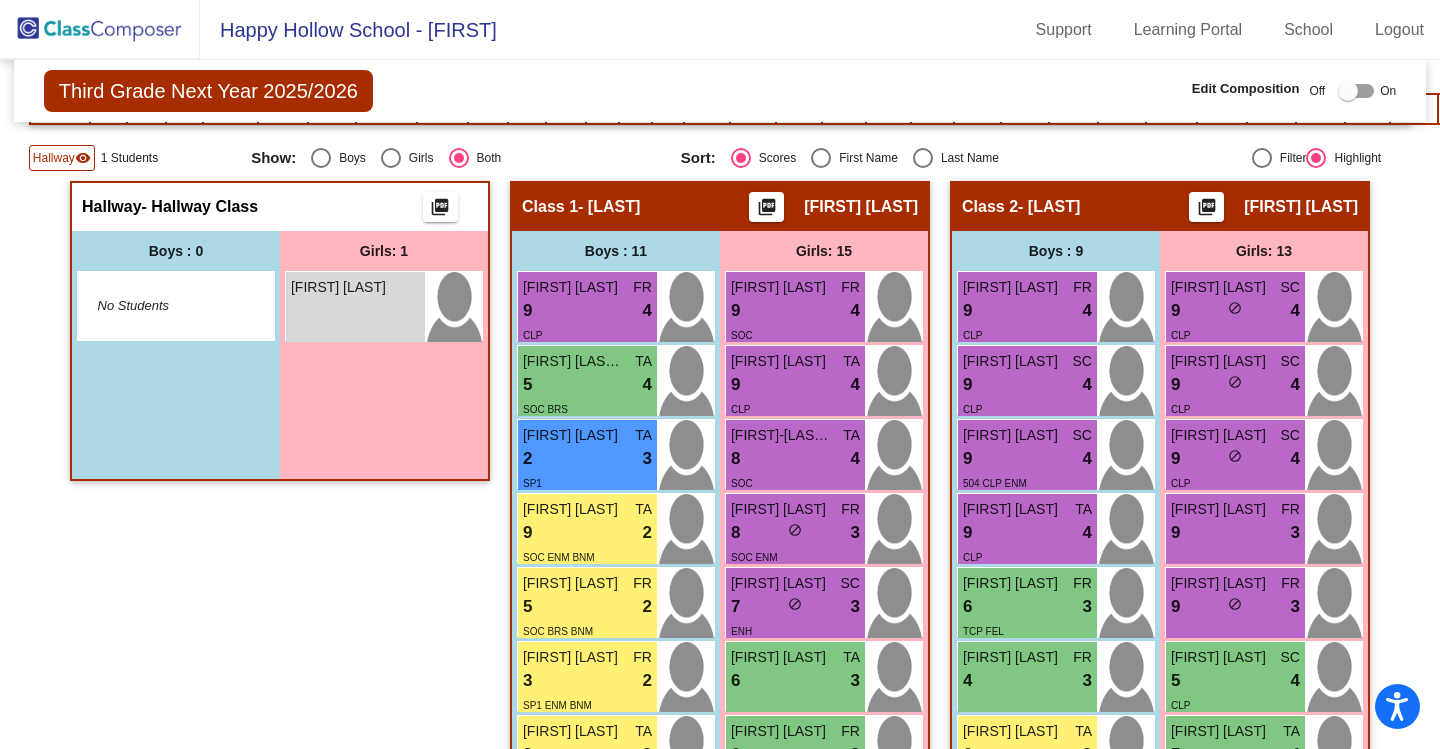 click on "Girls: 1 [FIRST] [LAST] lock do_not_disturb_alt" at bounding box center (384, 355) 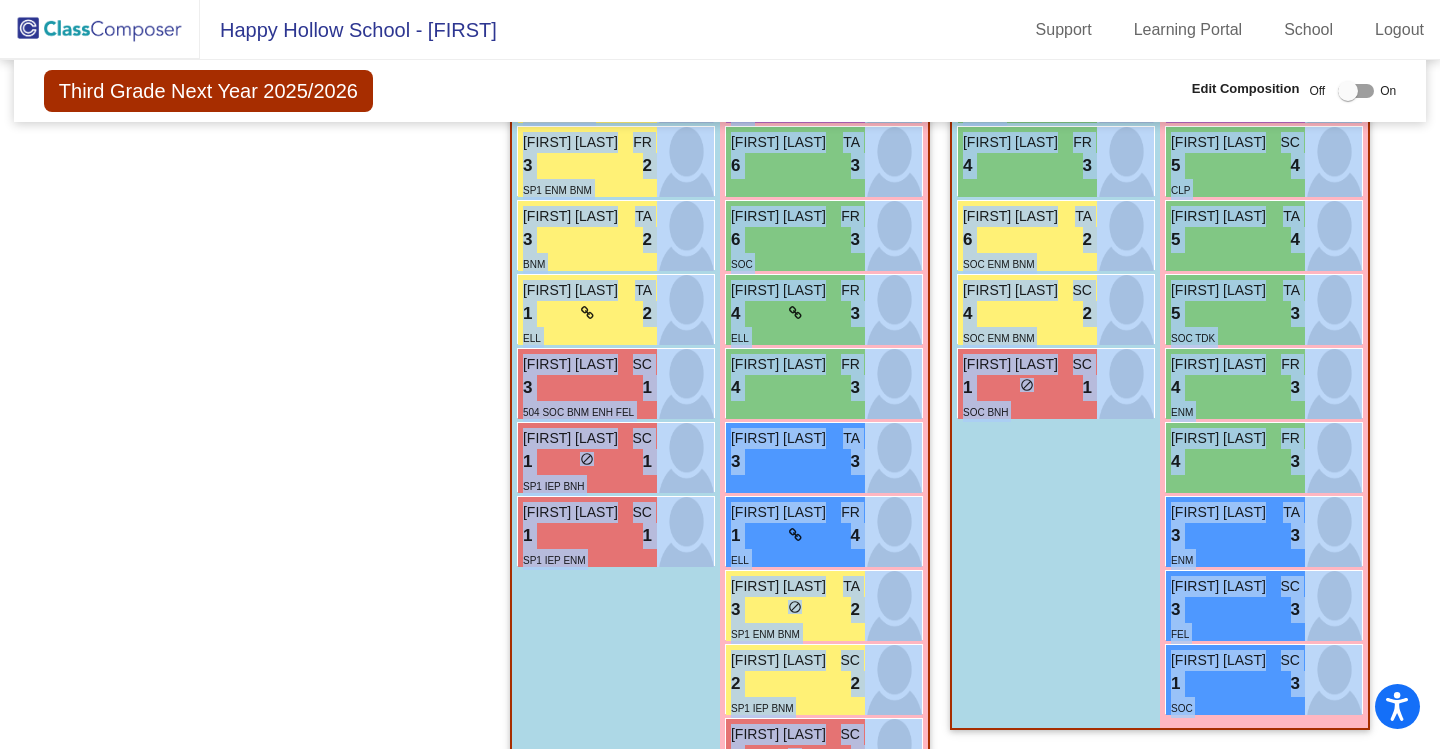scroll, scrollTop: 1026, scrollLeft: 0, axis: vertical 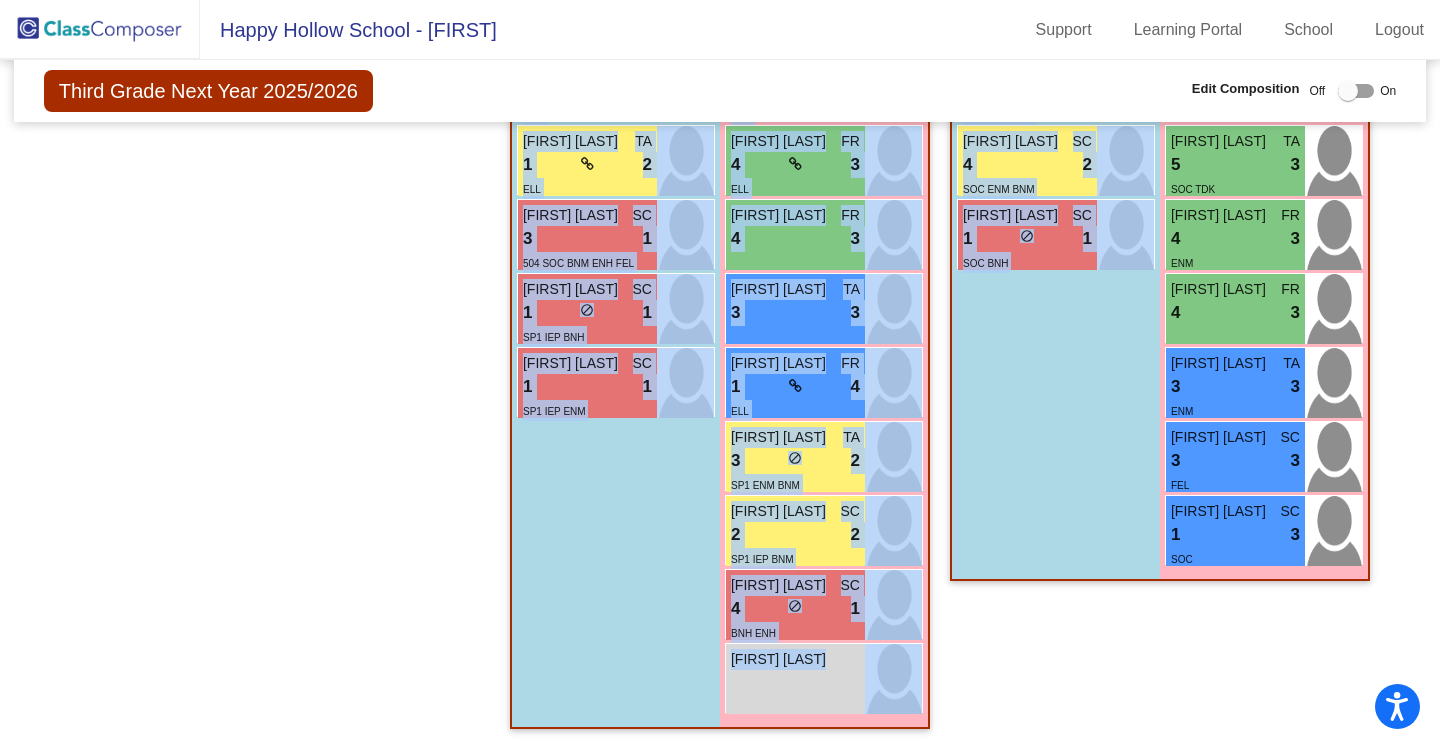 drag, startPoint x: 430, startPoint y: 337, endPoint x: 1097, endPoint y: 572, distance: 707.1874 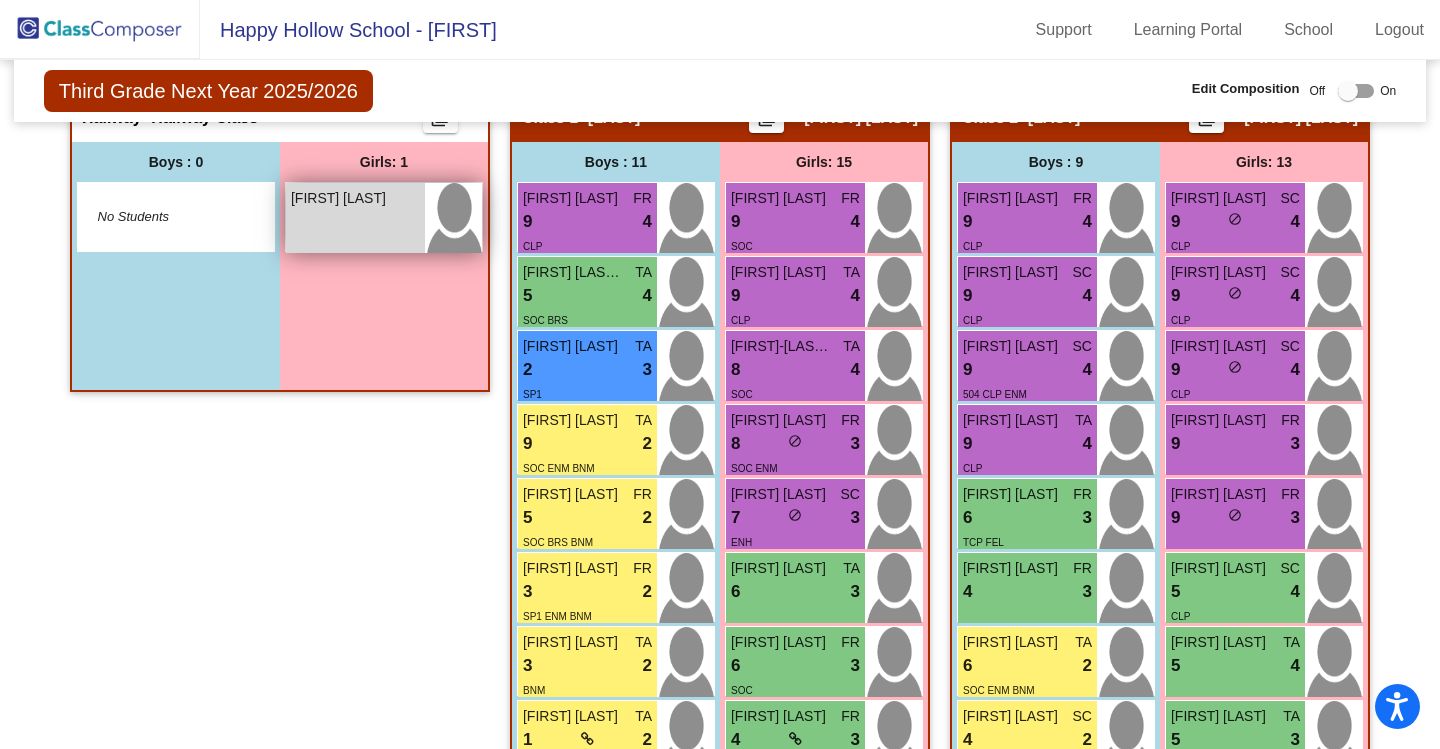 scroll, scrollTop: 426, scrollLeft: 0, axis: vertical 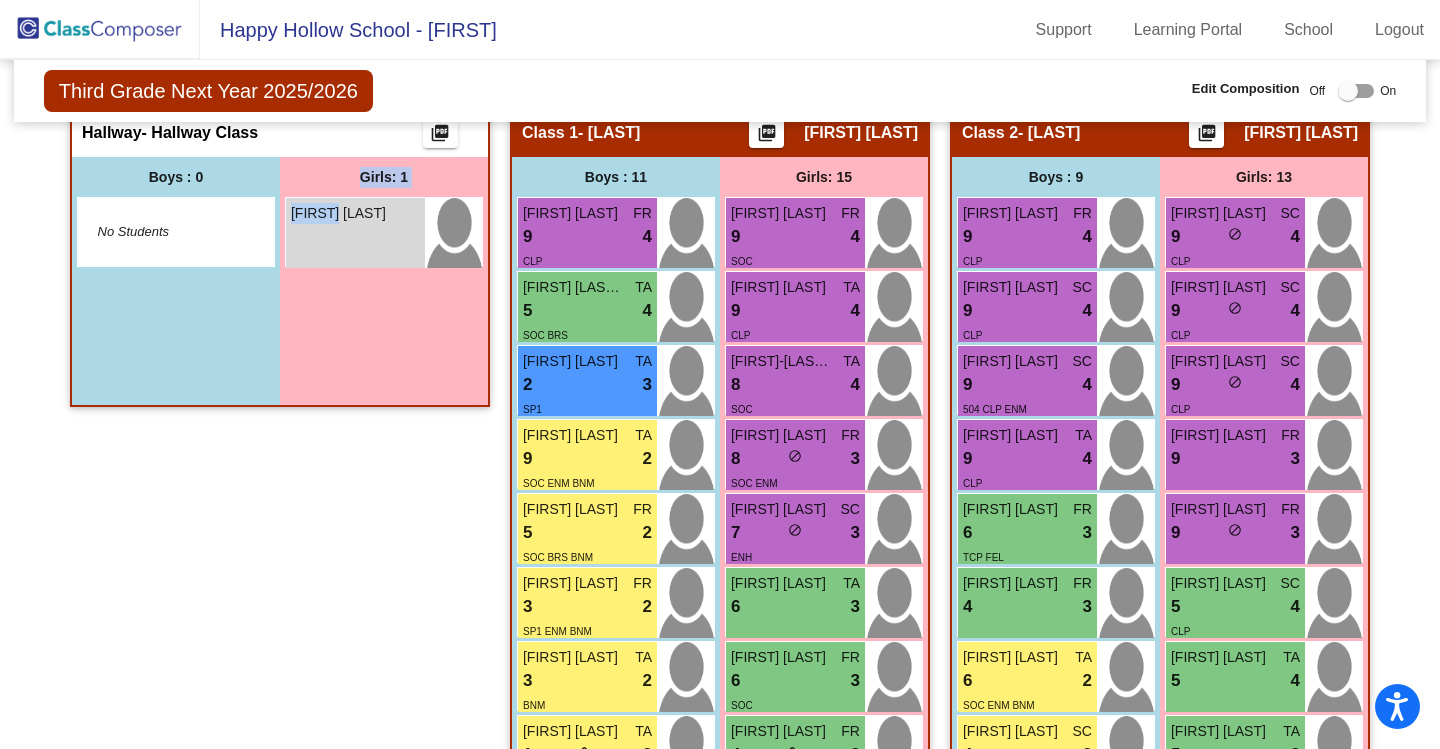 drag, startPoint x: 337, startPoint y: 238, endPoint x: 200, endPoint y: 258, distance: 138.45216 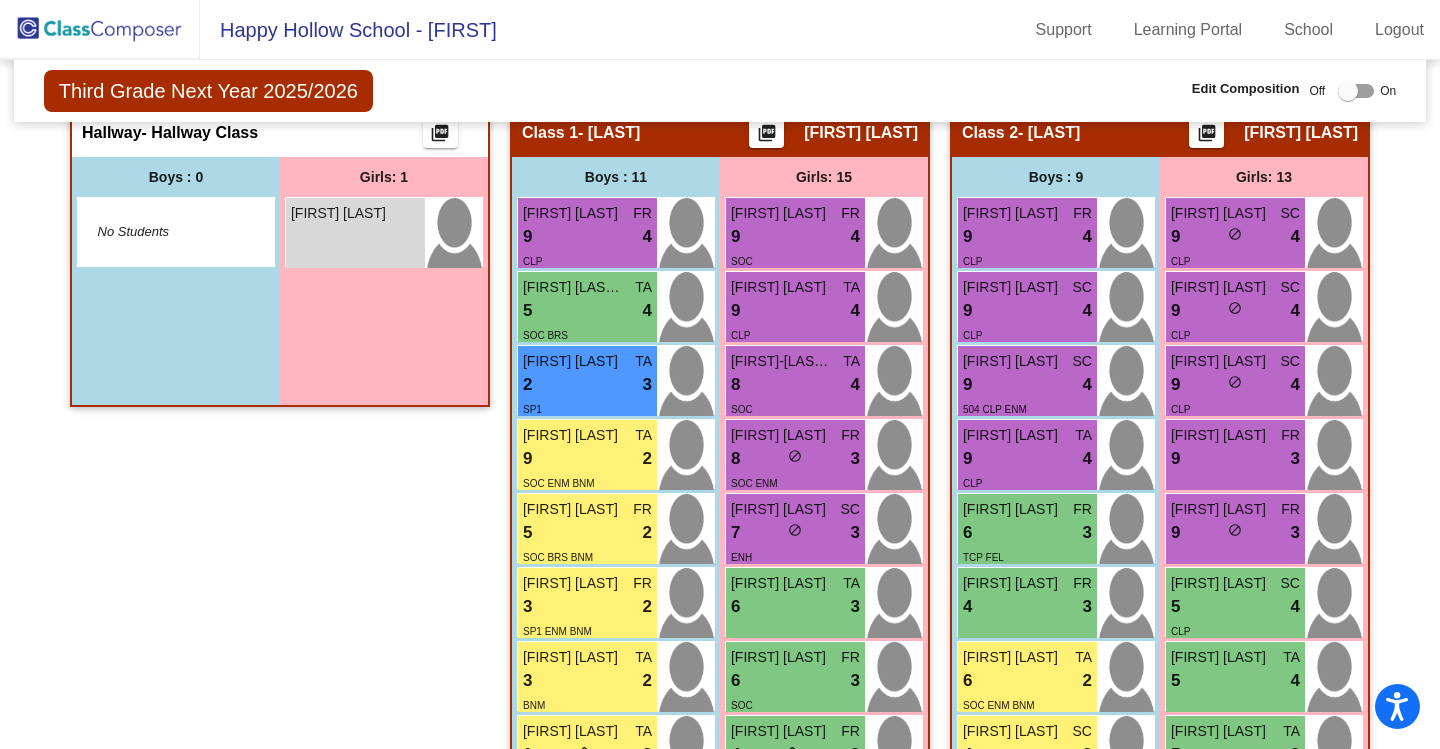 click at bounding box center [1348, 91] 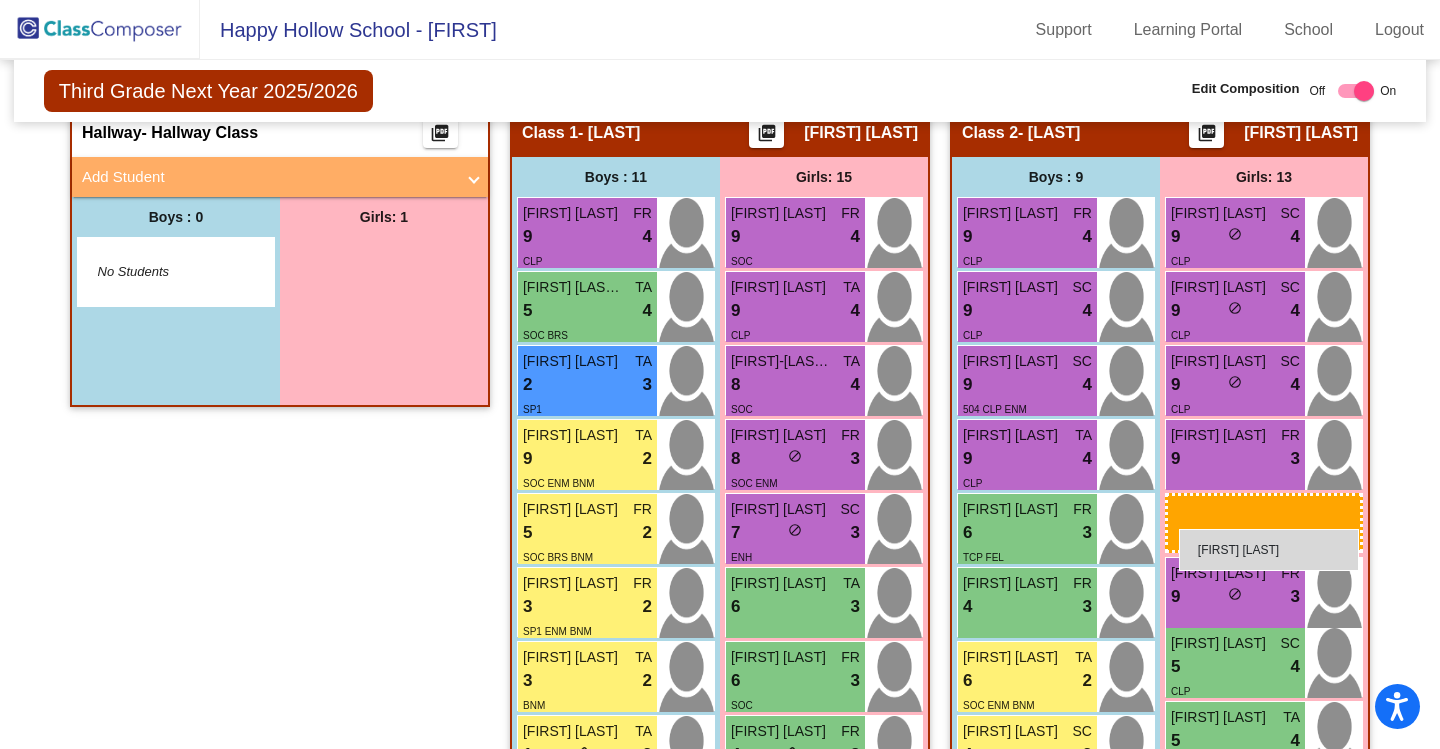 drag, startPoint x: 313, startPoint y: 272, endPoint x: 1179, endPoint y: 529, distance: 903.32996 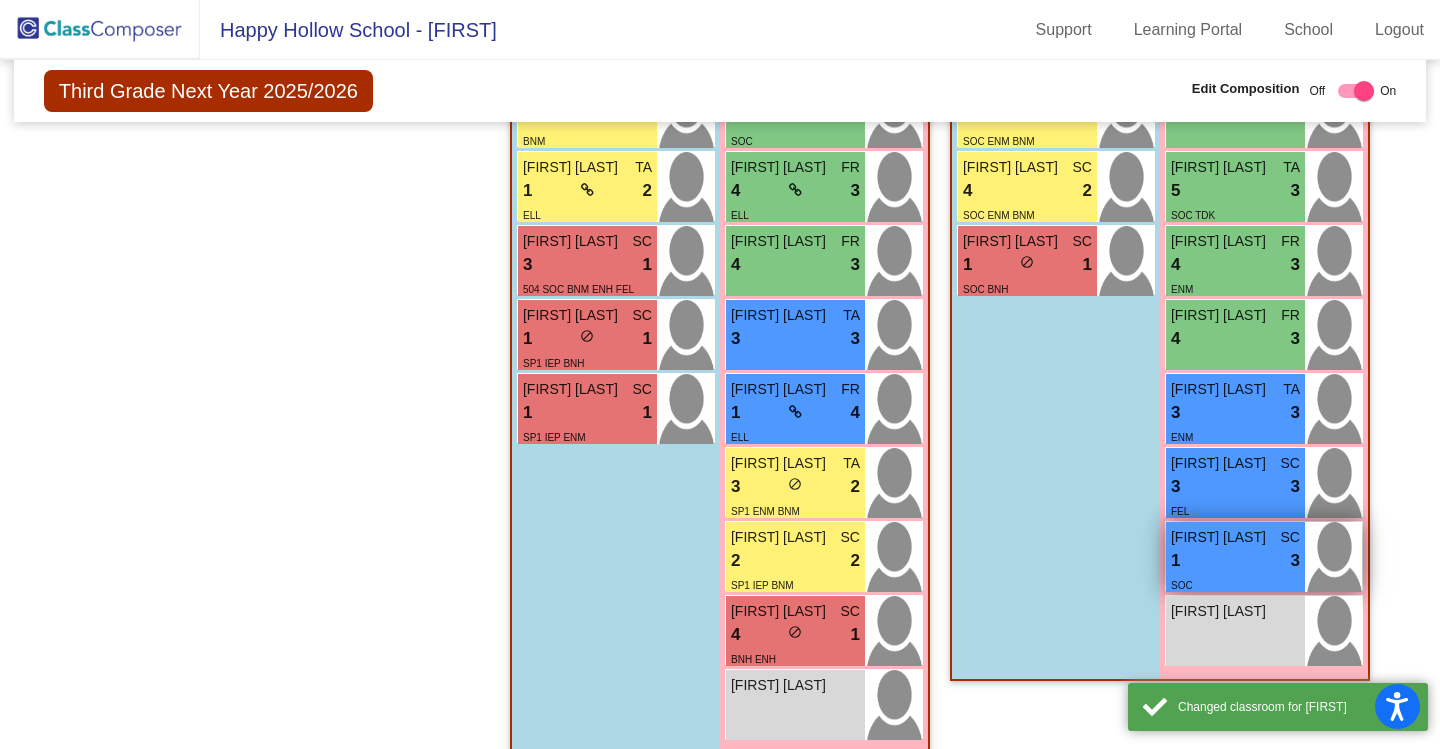 scroll, scrollTop: 1026, scrollLeft: 0, axis: vertical 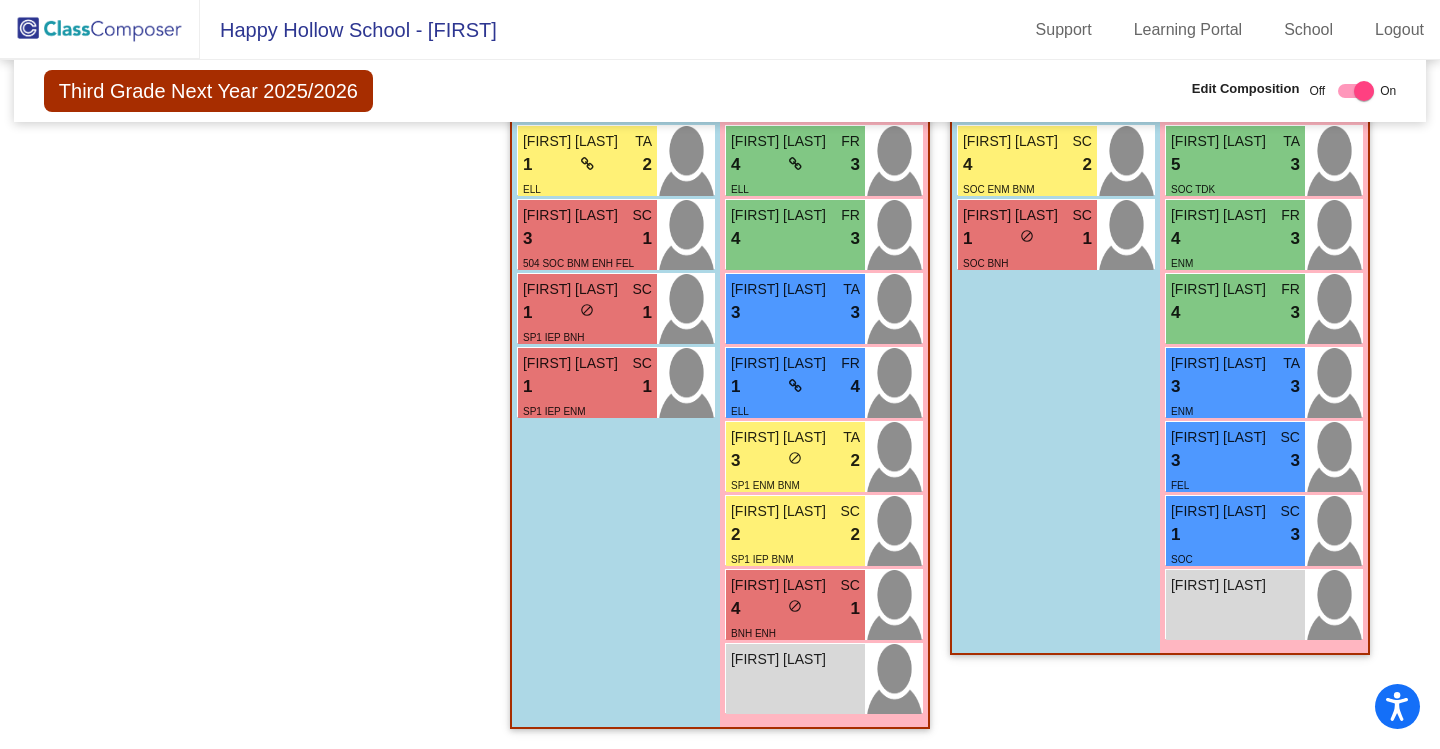 drag, startPoint x: 119, startPoint y: 24, endPoint x: 156, endPoint y: 44, distance: 42.059483 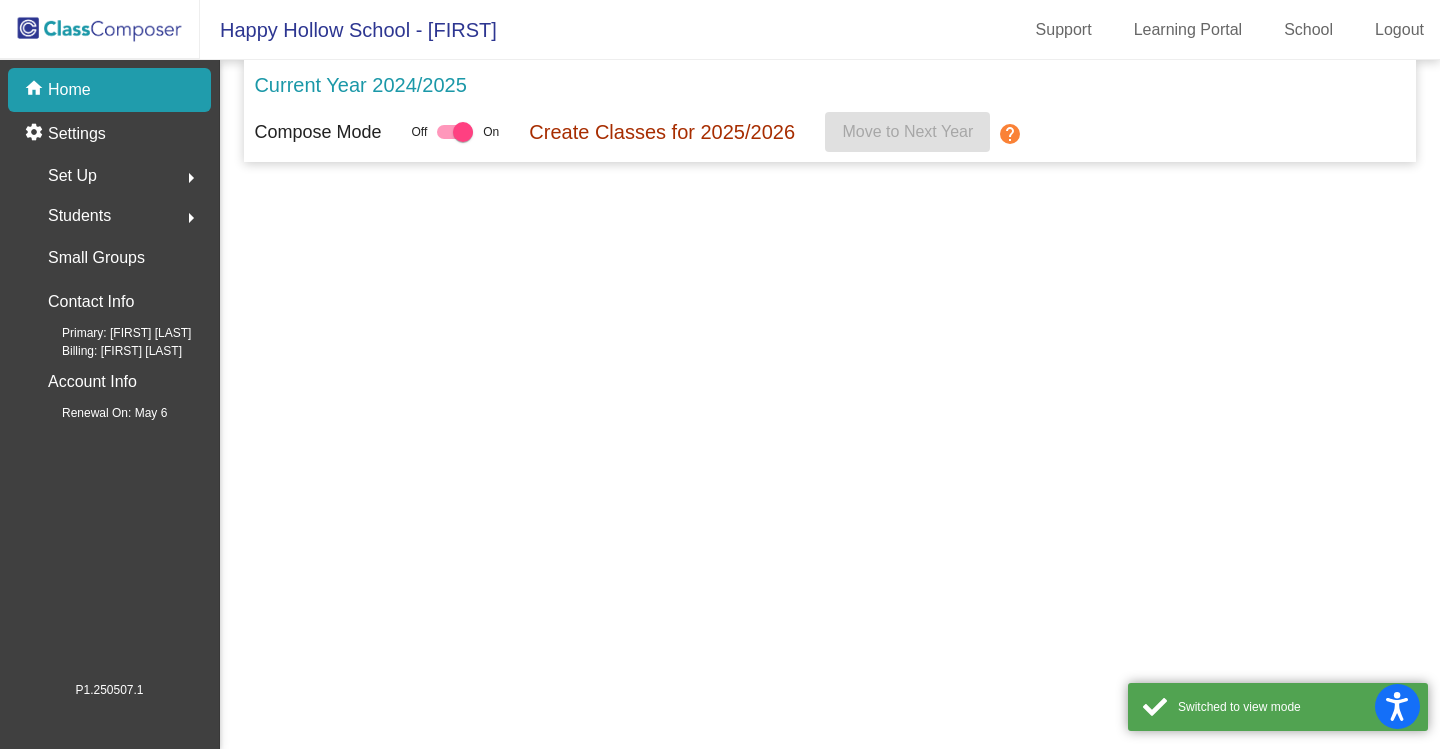 scroll, scrollTop: 0, scrollLeft: 0, axis: both 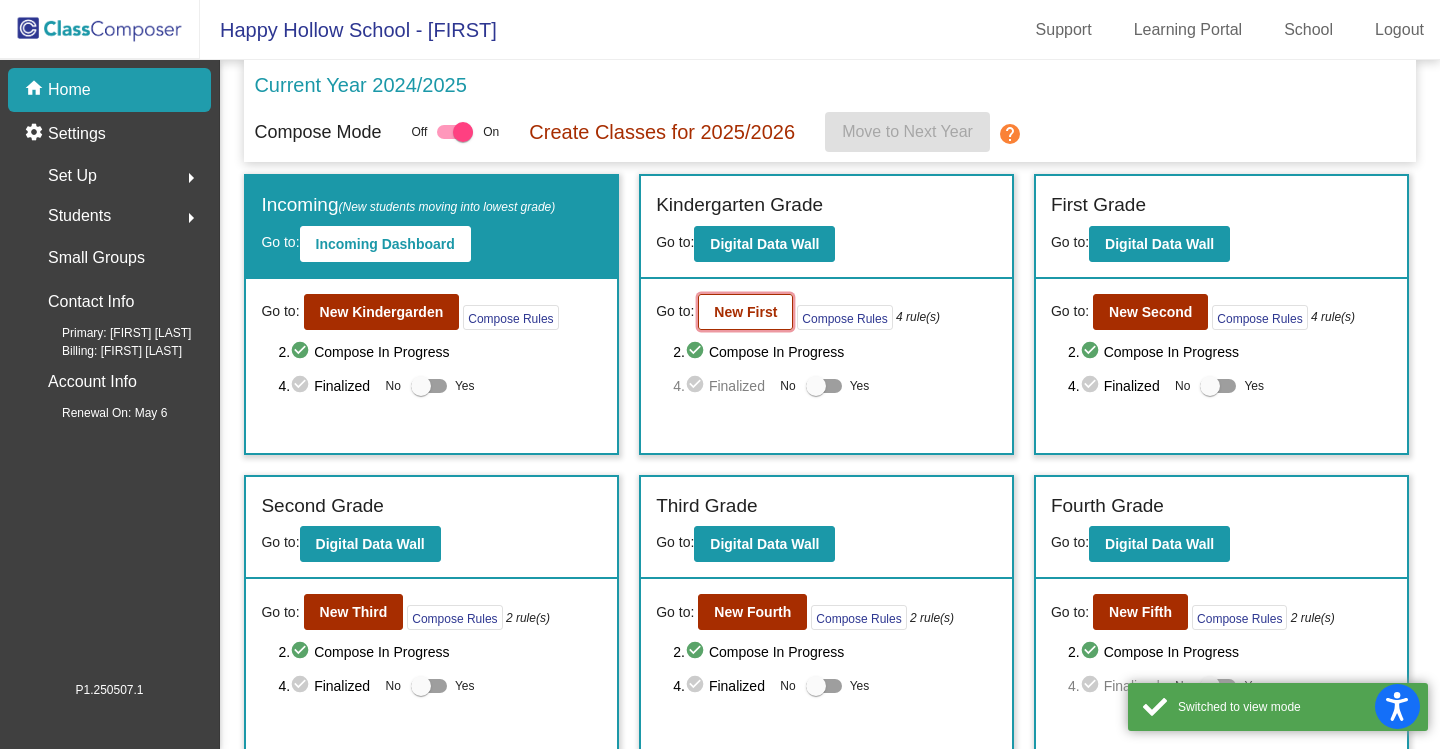 click on "New First" 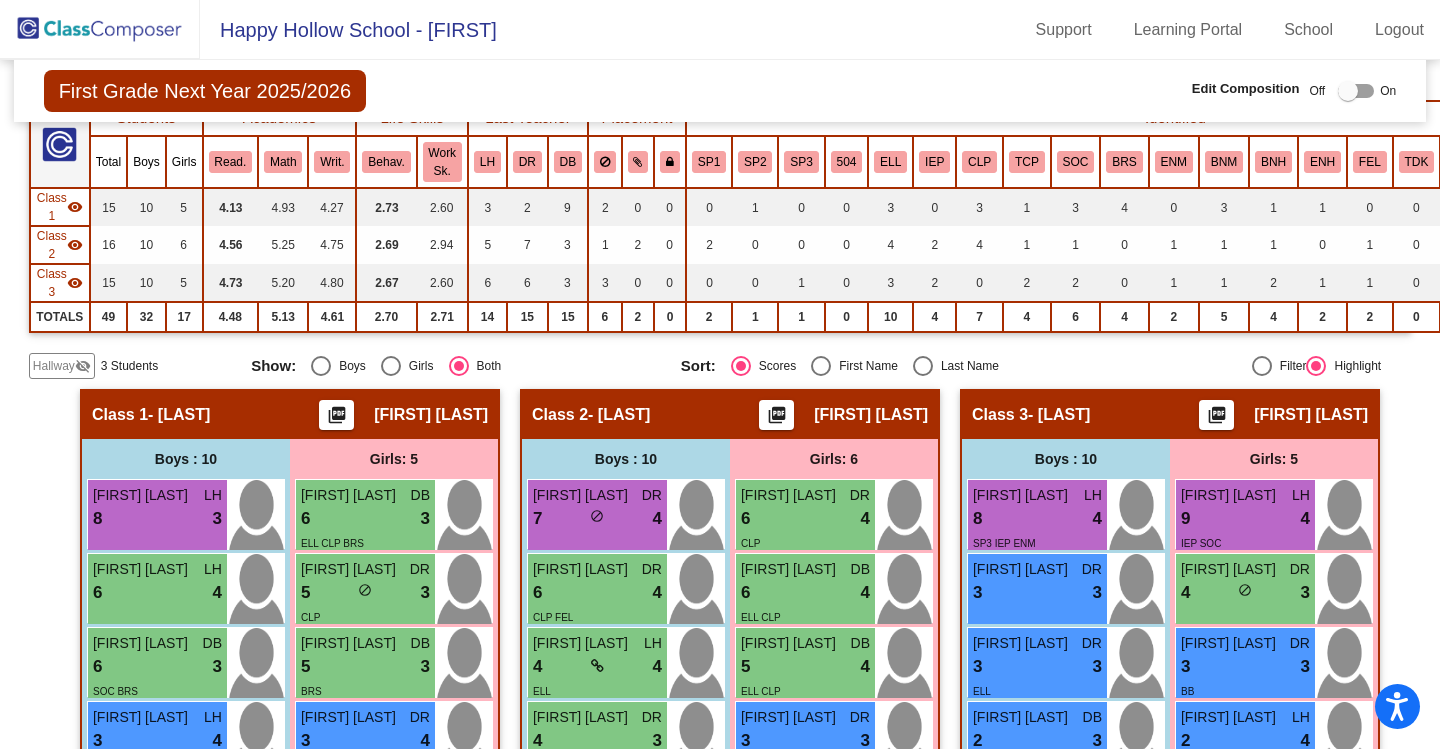 scroll, scrollTop: 200, scrollLeft: 0, axis: vertical 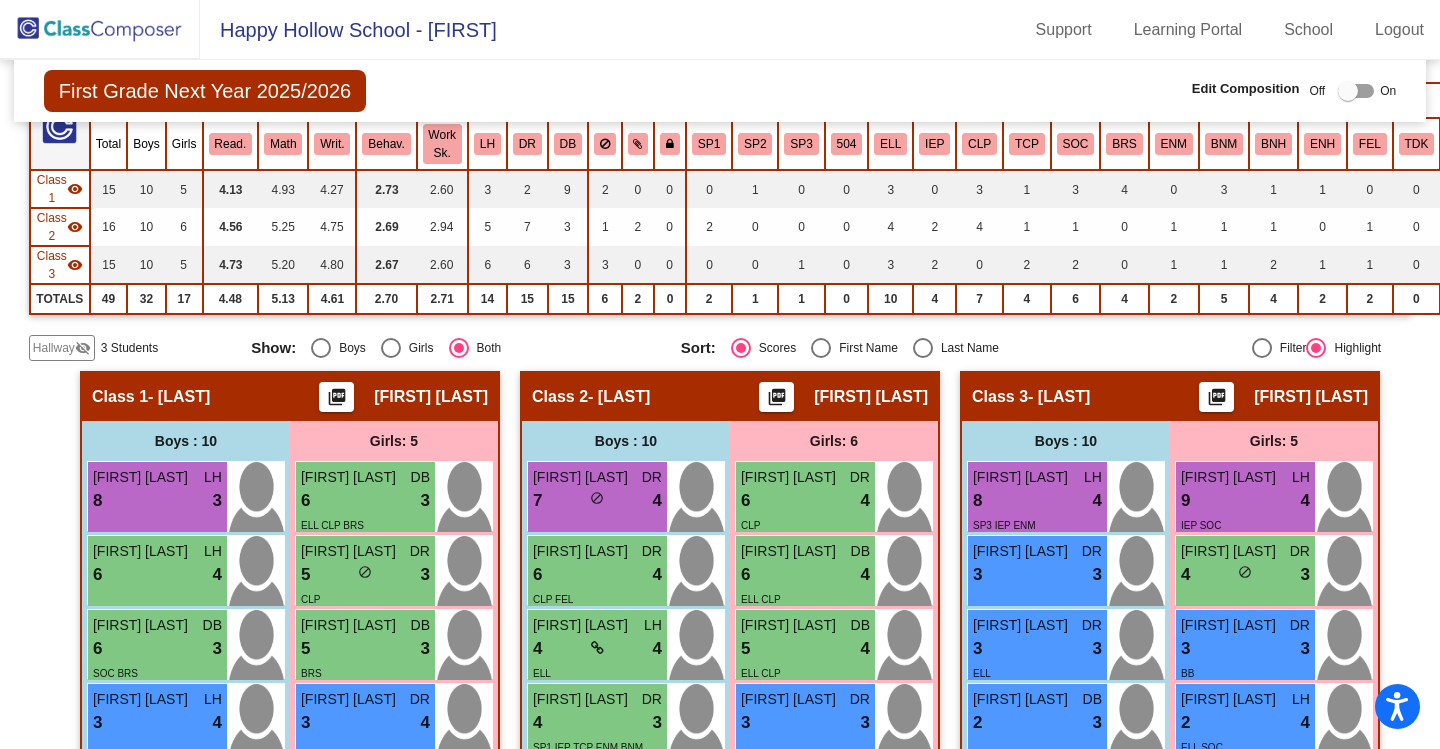 click on "Hallway" 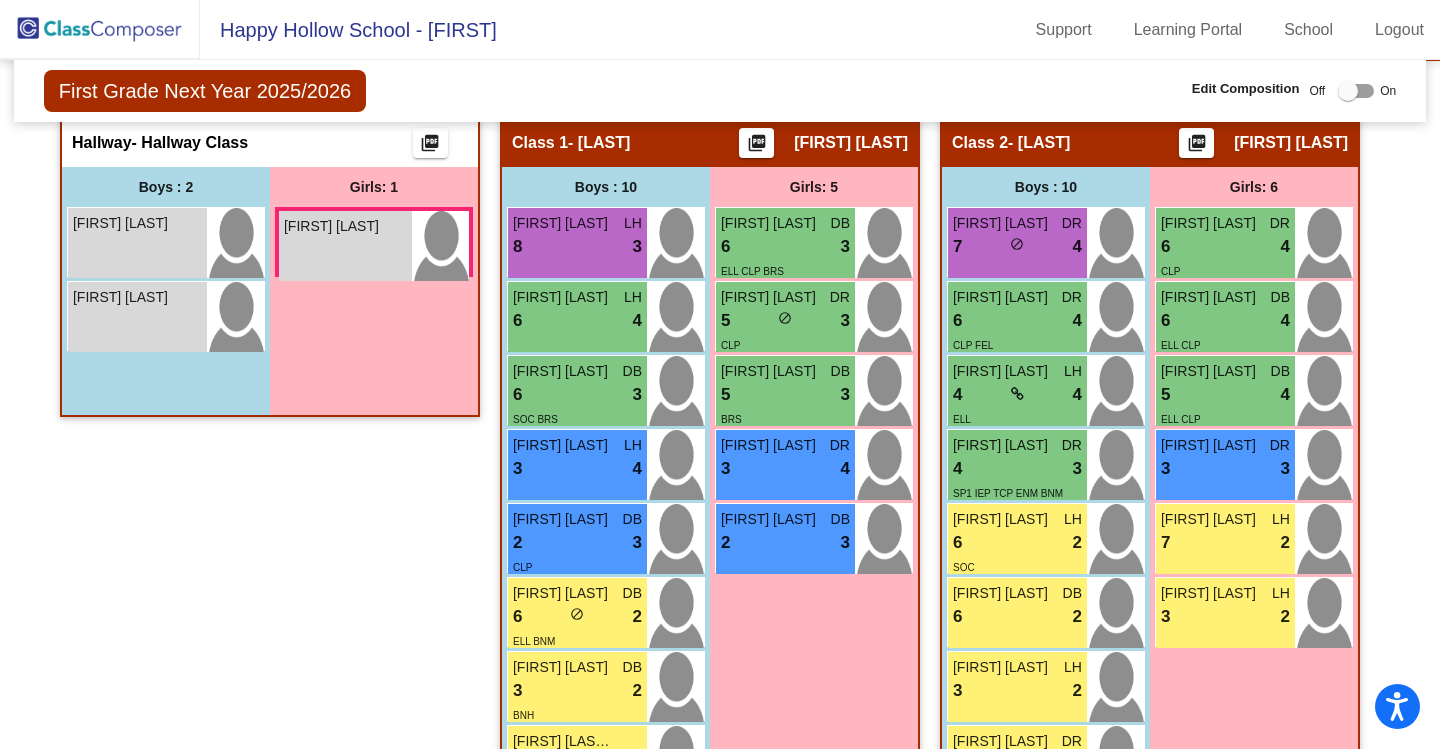 scroll, scrollTop: 100, scrollLeft: 0, axis: vertical 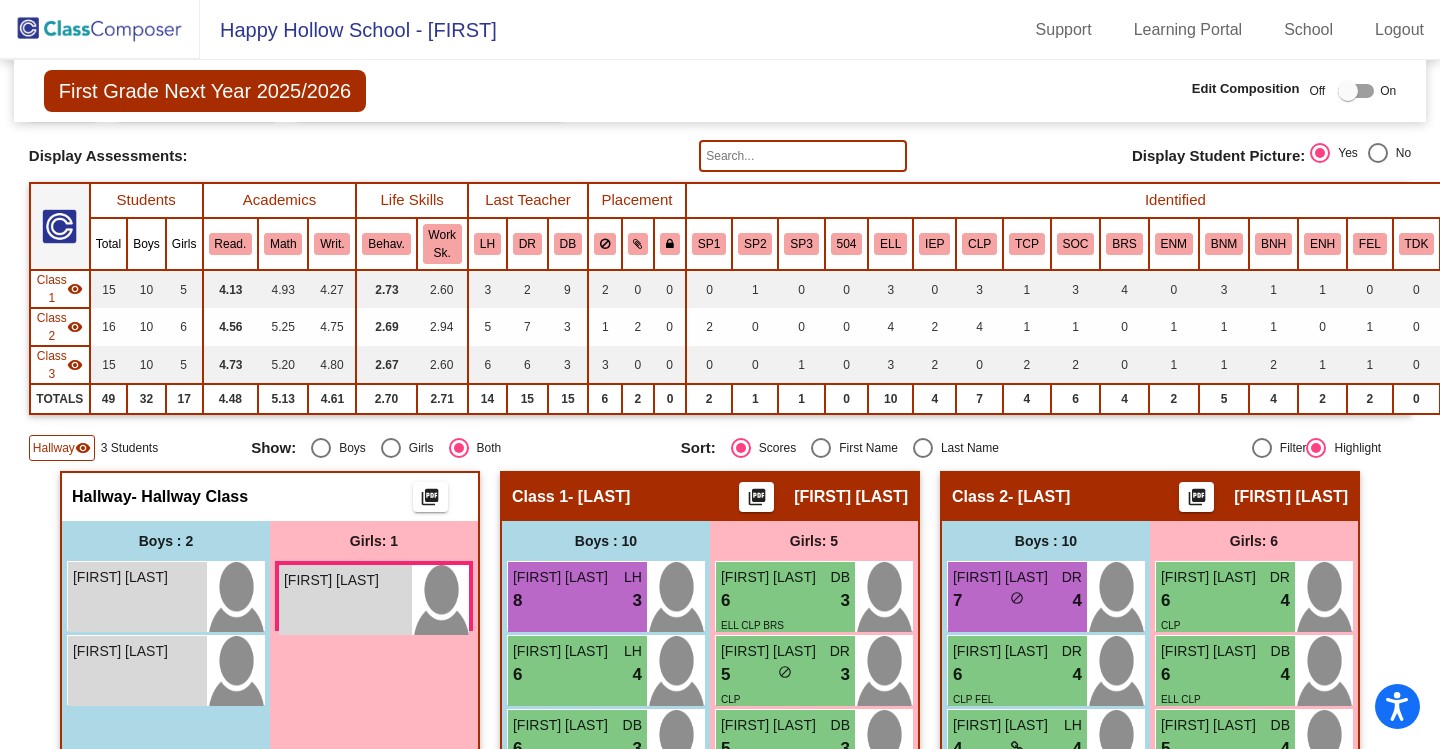 click 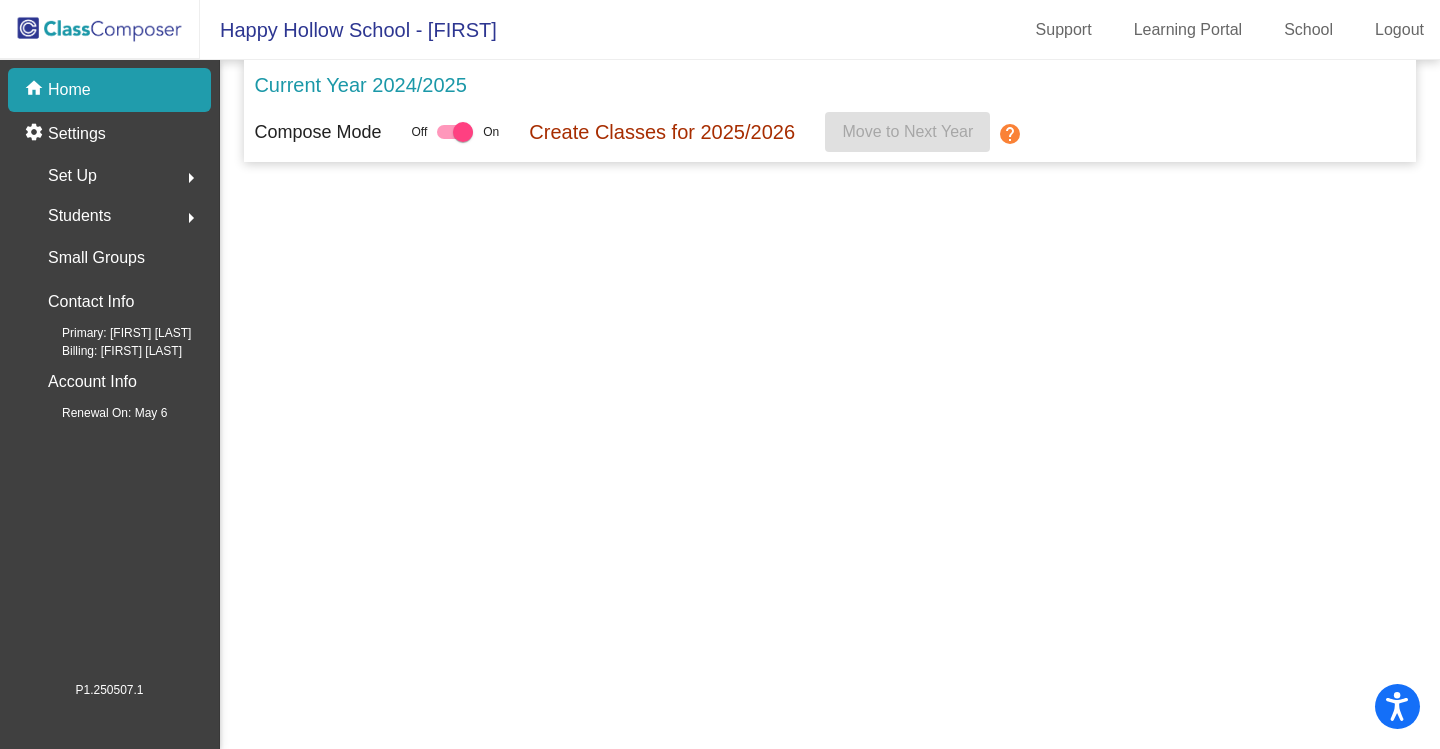 scroll, scrollTop: 0, scrollLeft: 0, axis: both 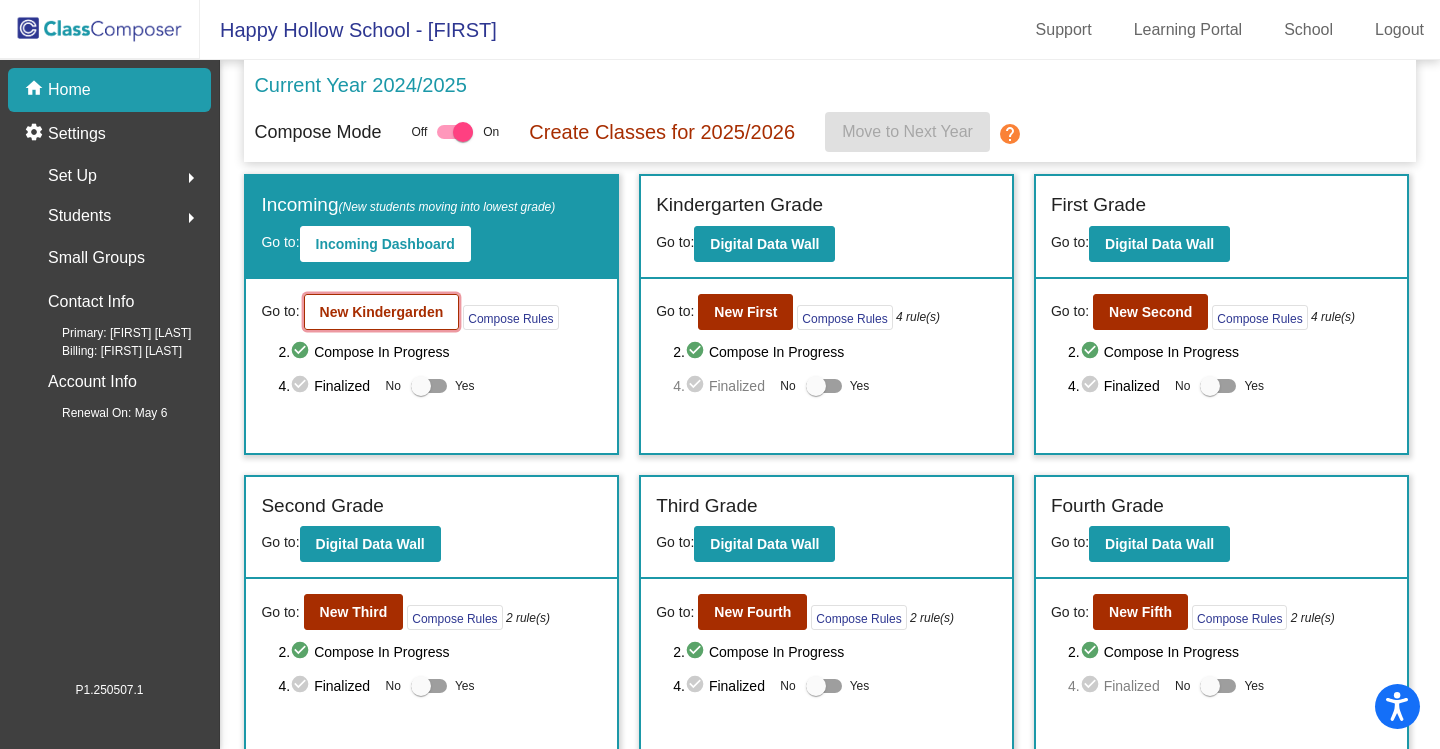 click on "New Kindergarden" 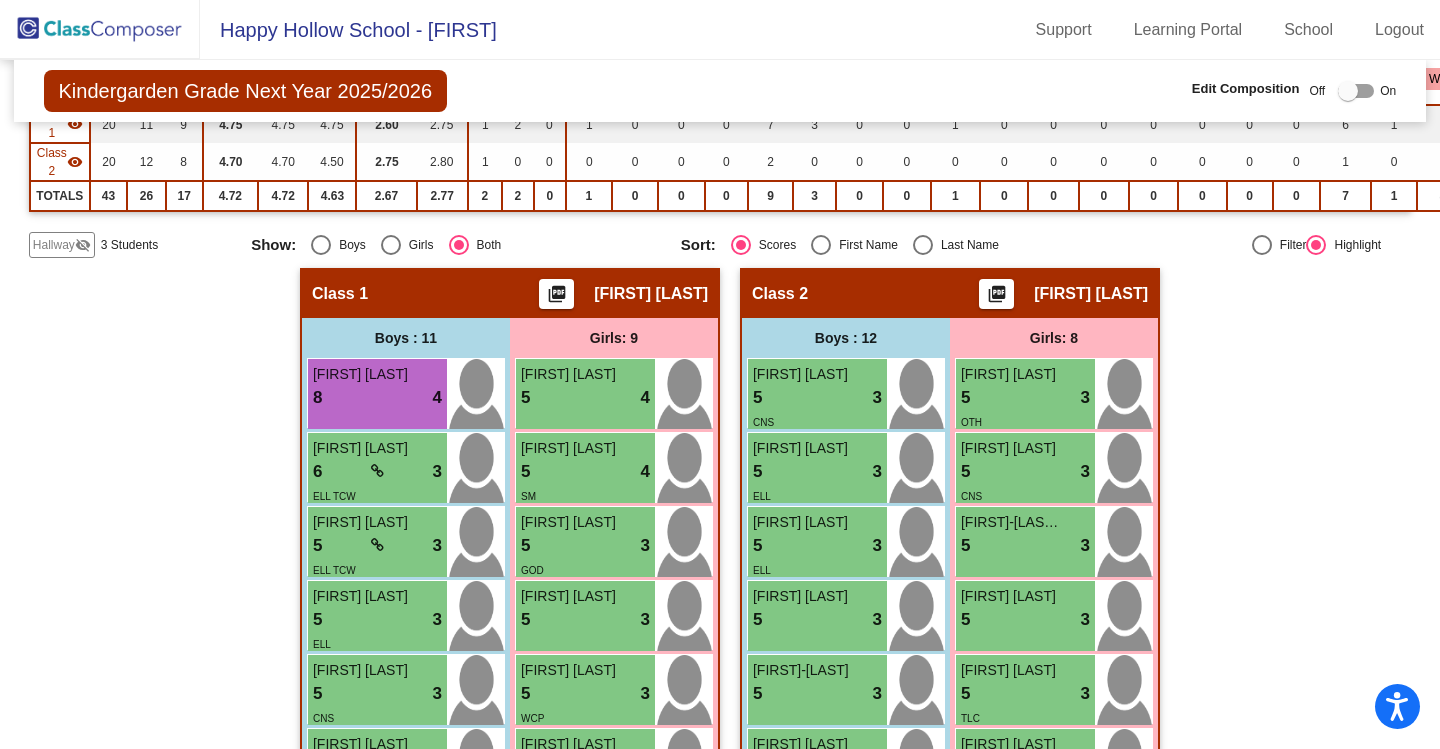 scroll, scrollTop: 300, scrollLeft: 0, axis: vertical 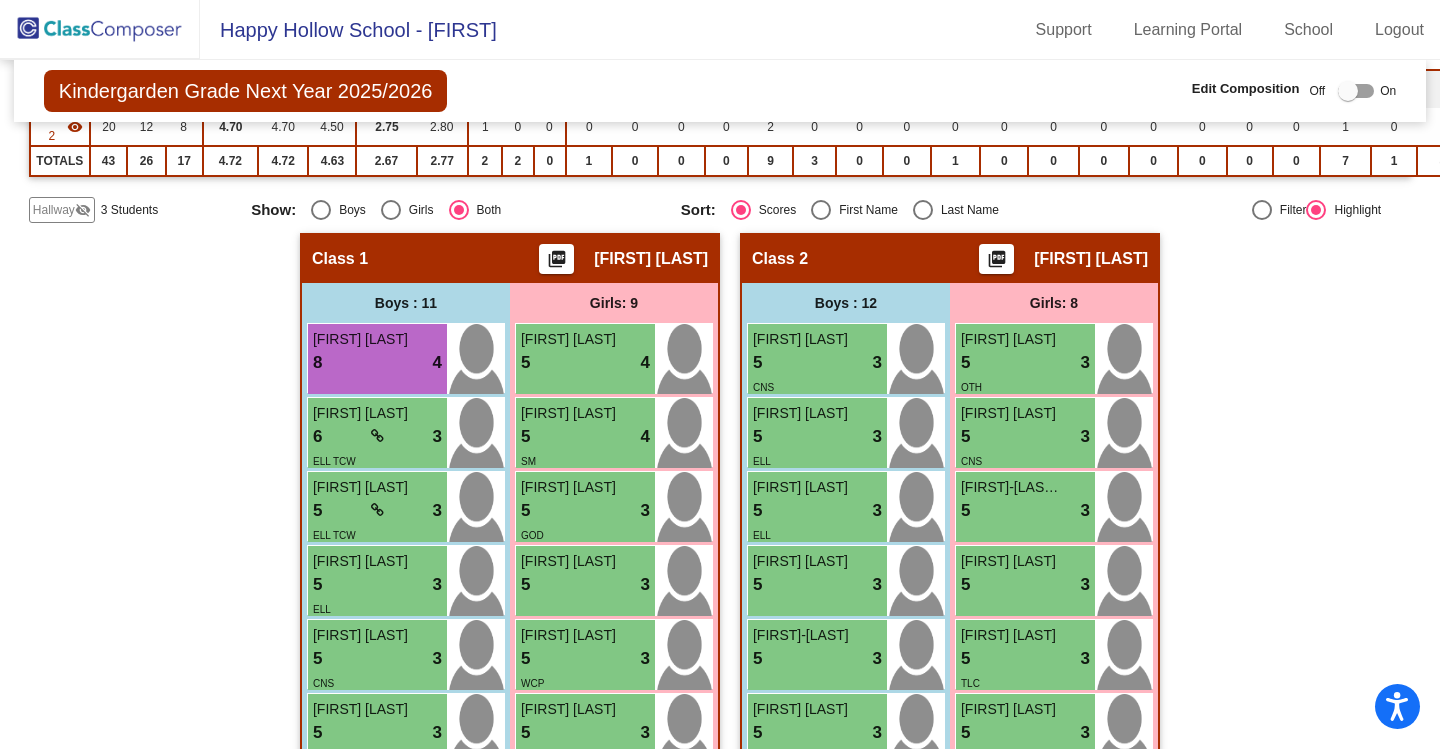 click on "Hallway" 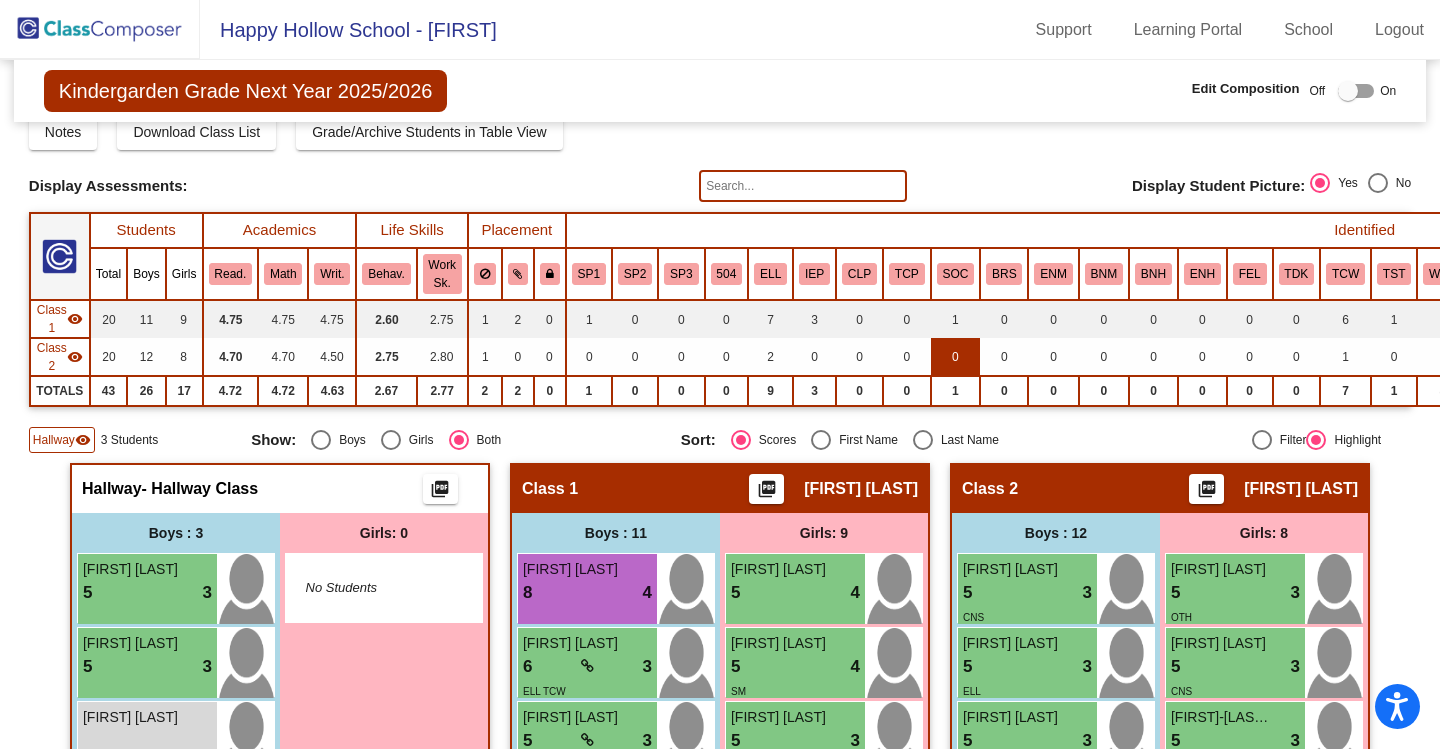 scroll, scrollTop: 0, scrollLeft: 0, axis: both 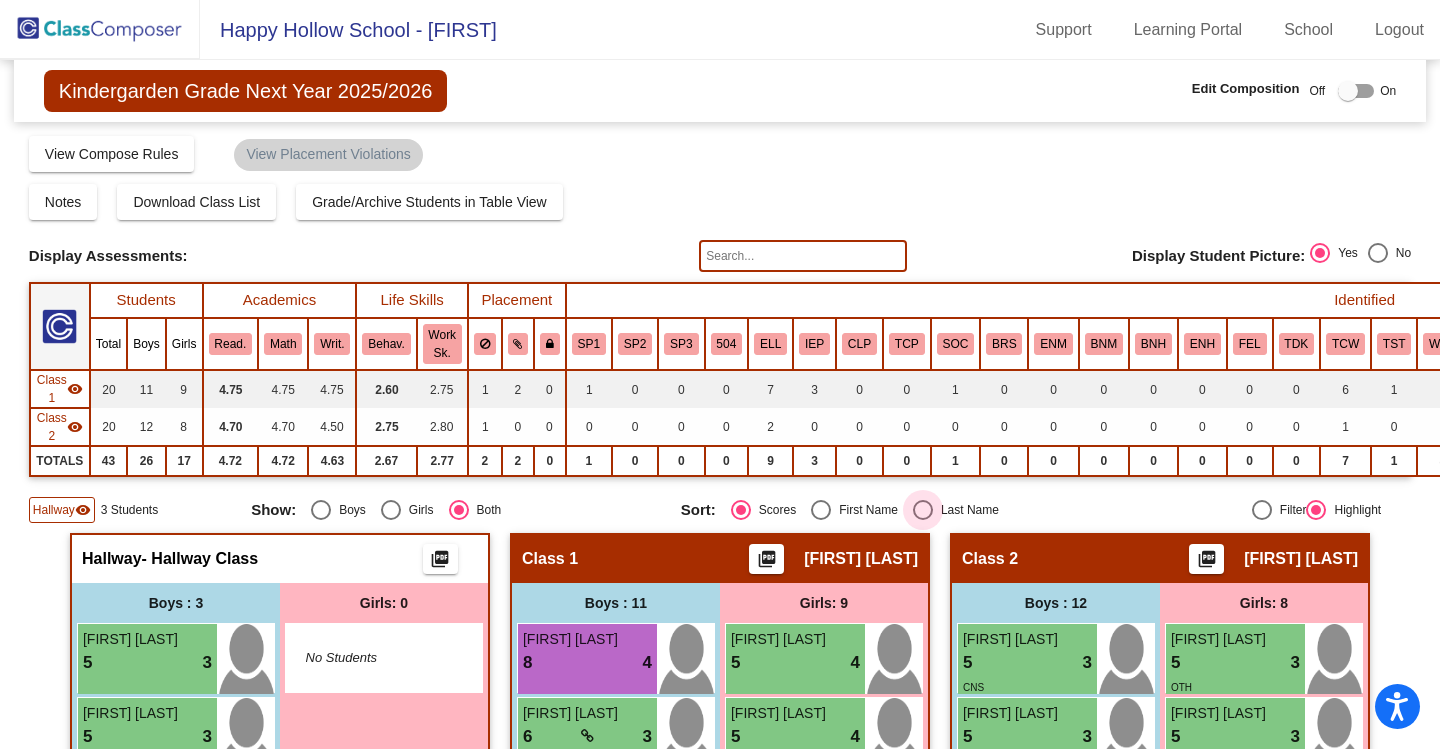 click at bounding box center (923, 510) 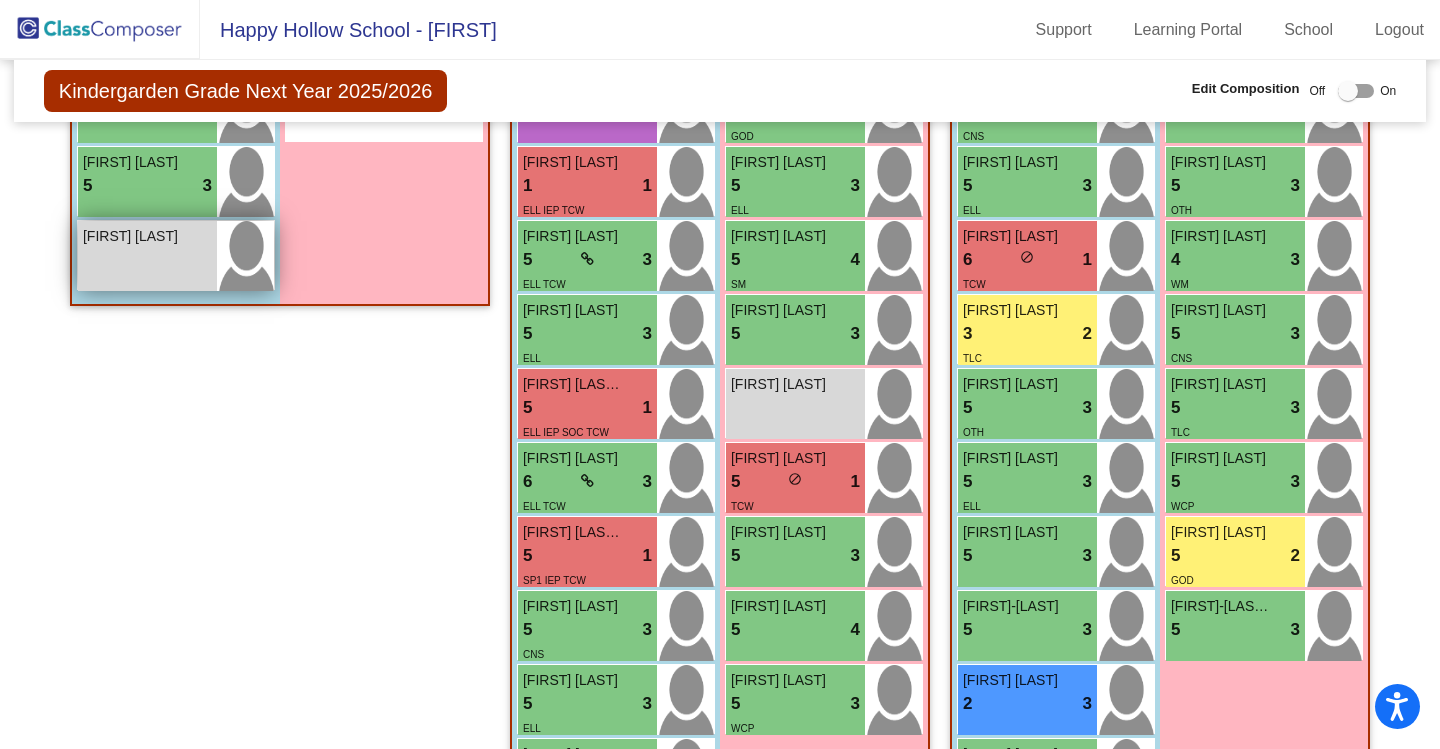scroll, scrollTop: 504, scrollLeft: 0, axis: vertical 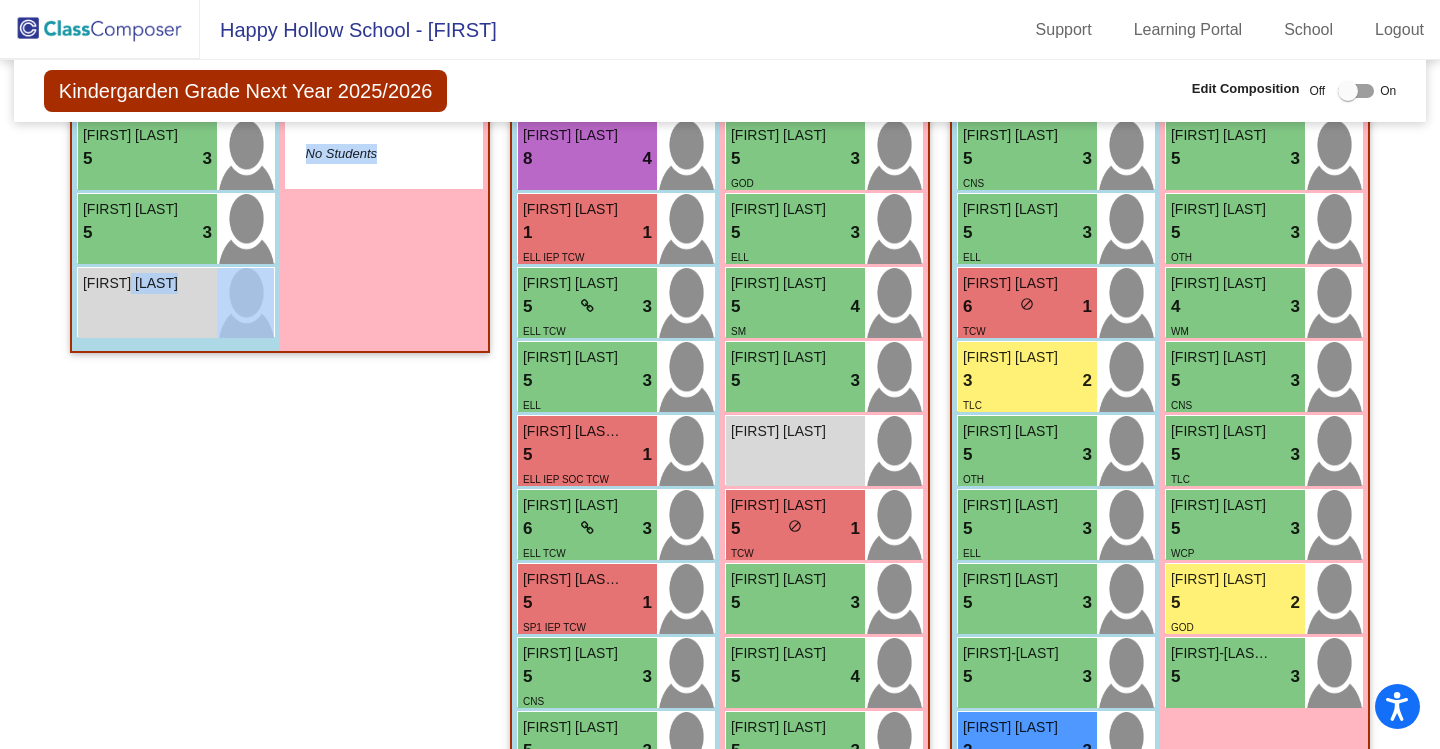drag, startPoint x: 121, startPoint y: 299, endPoint x: 336, endPoint y: 466, distance: 272.23886 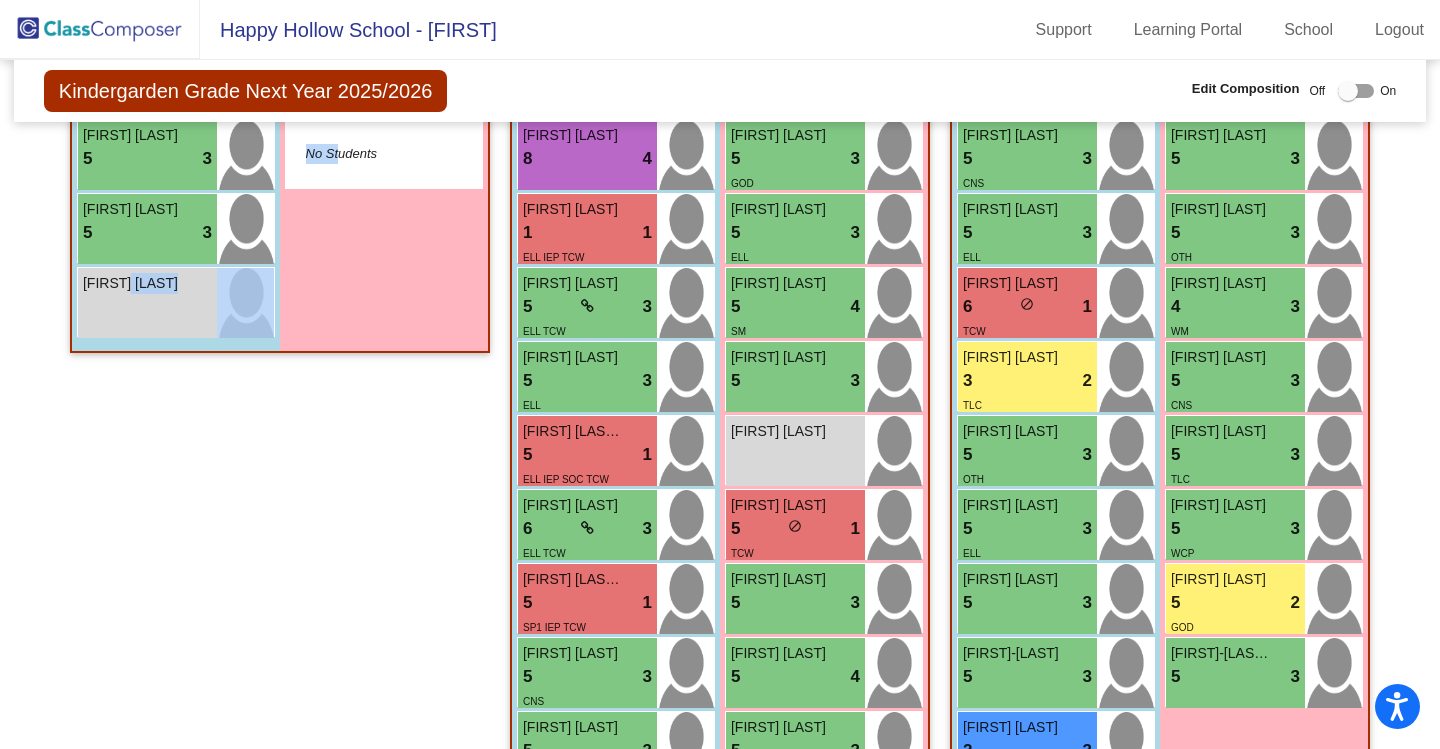 click on "Hallway   - Hallway Class  picture_as_pdf  Add Student  First Name Last Name Student Id  (Recommended)   Boy   Girl   Non Binary Add Close  Boys : 3  [FIRST] [LAST] 5 lock do_not_disturb_alt 3 [FIRST] [LAST] 5 lock do_not_disturb_alt 3 [FIRST] lock do_not_disturb_alt Girls: 0   No Students" 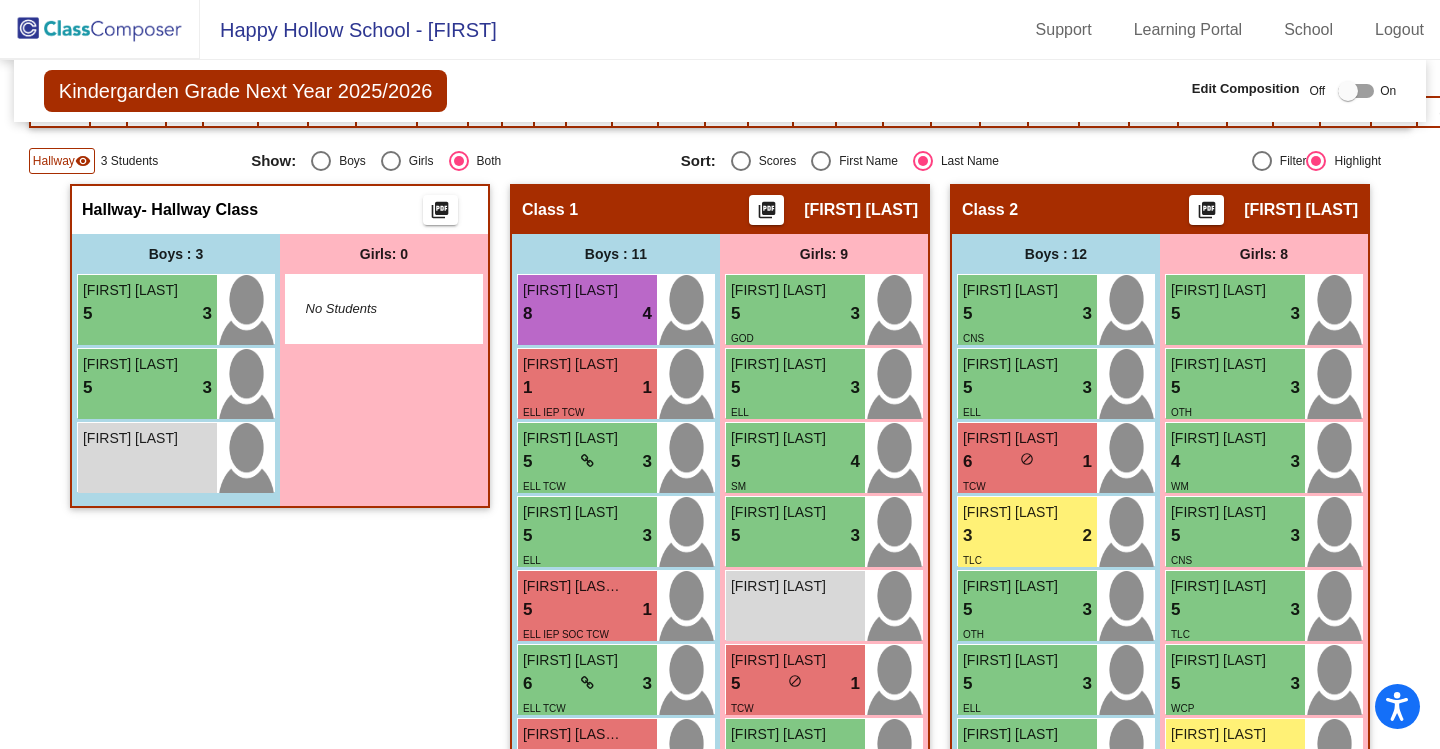 scroll, scrollTop: 204, scrollLeft: 0, axis: vertical 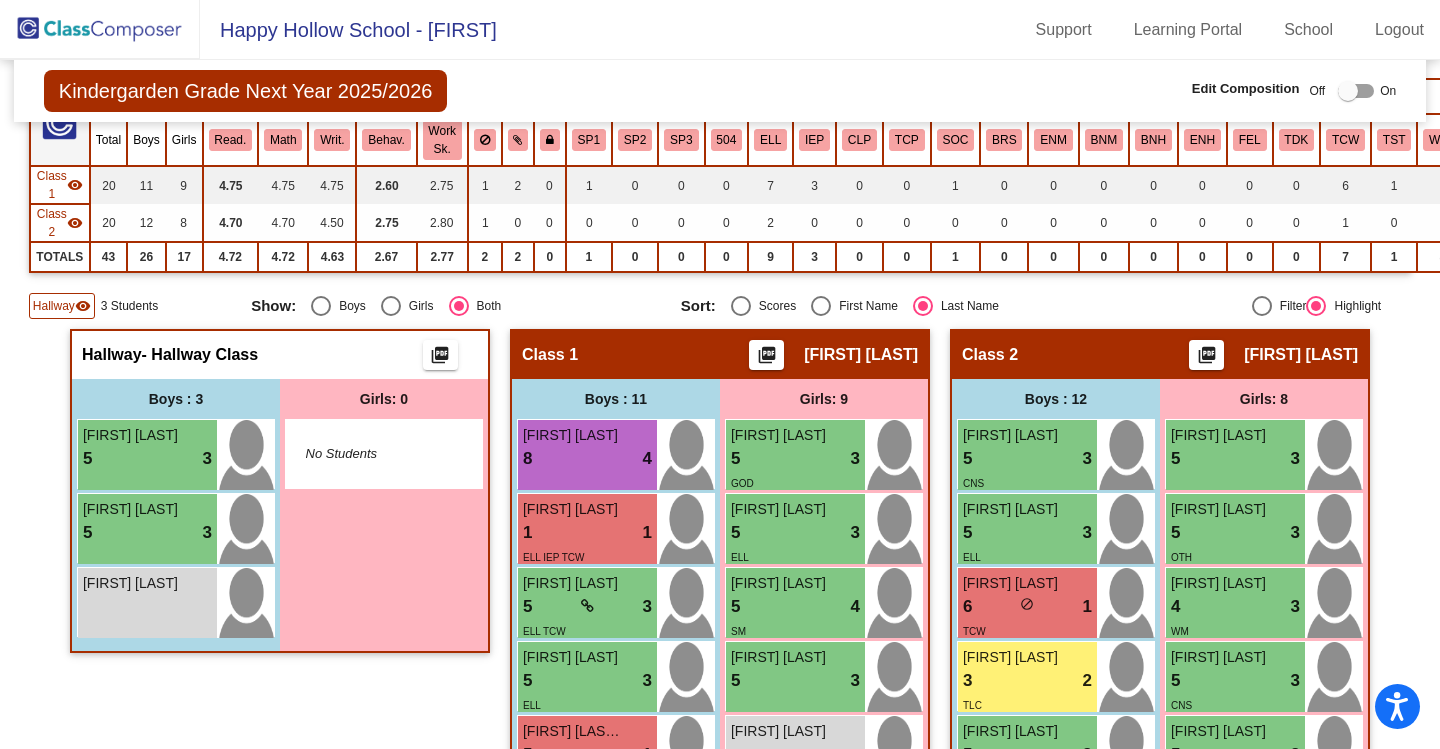 click at bounding box center [1348, 91] 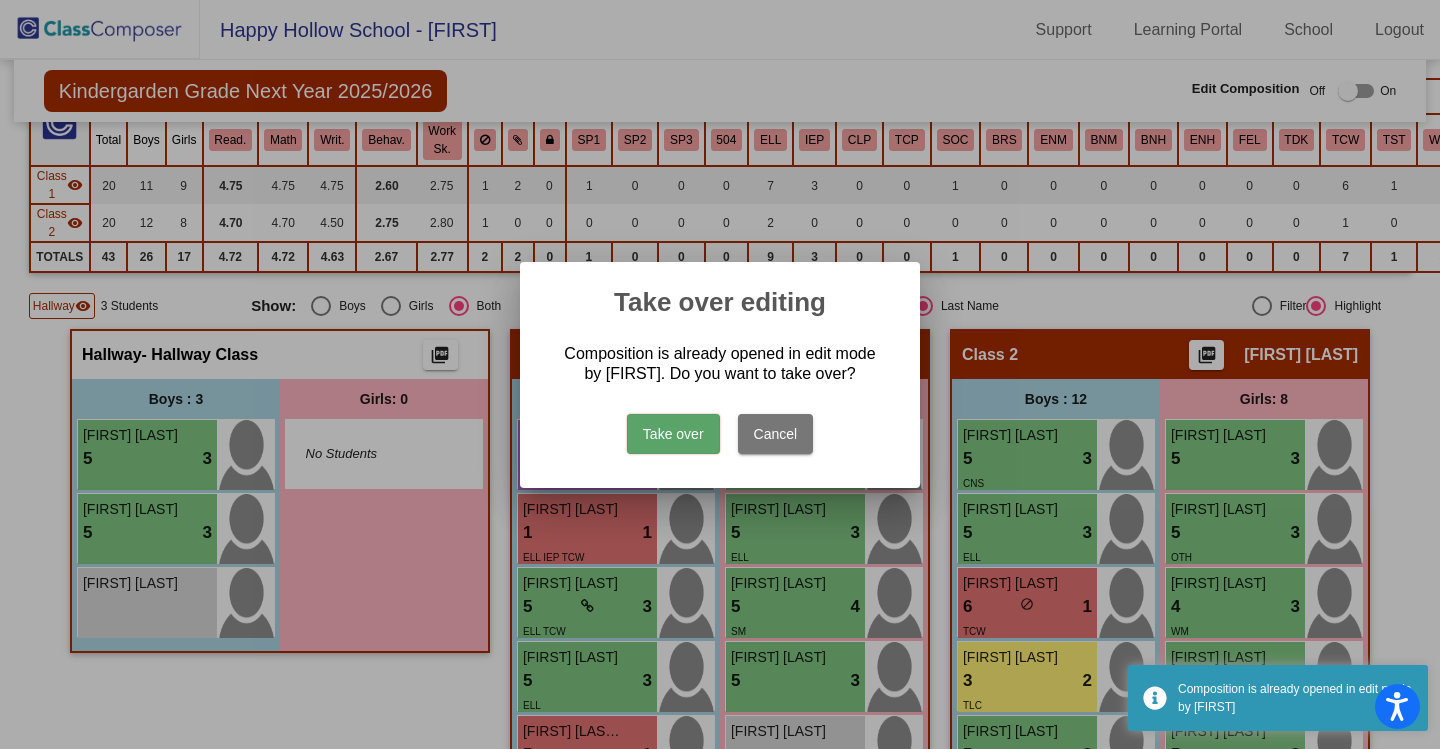 click on "Take over" at bounding box center [673, 434] 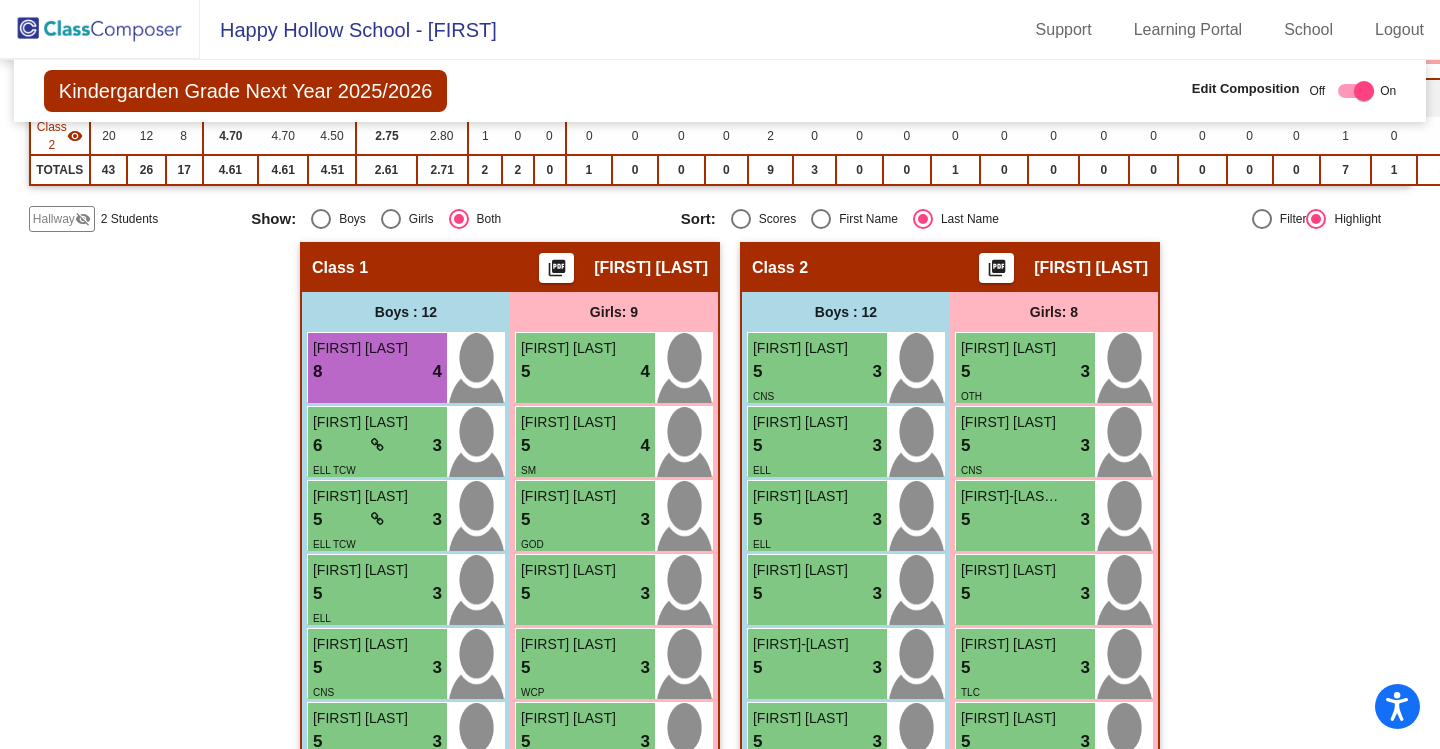 scroll, scrollTop: 300, scrollLeft: 0, axis: vertical 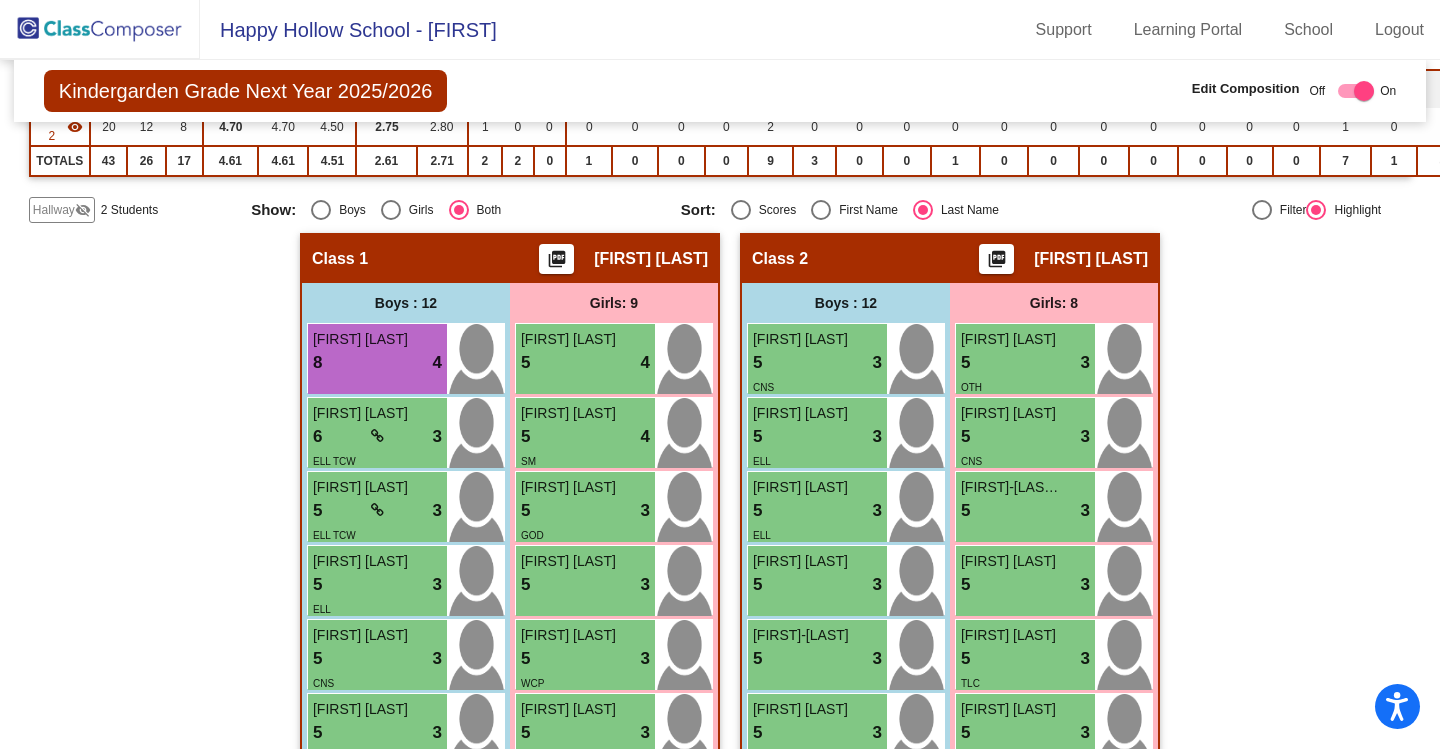 click on "Hallway" 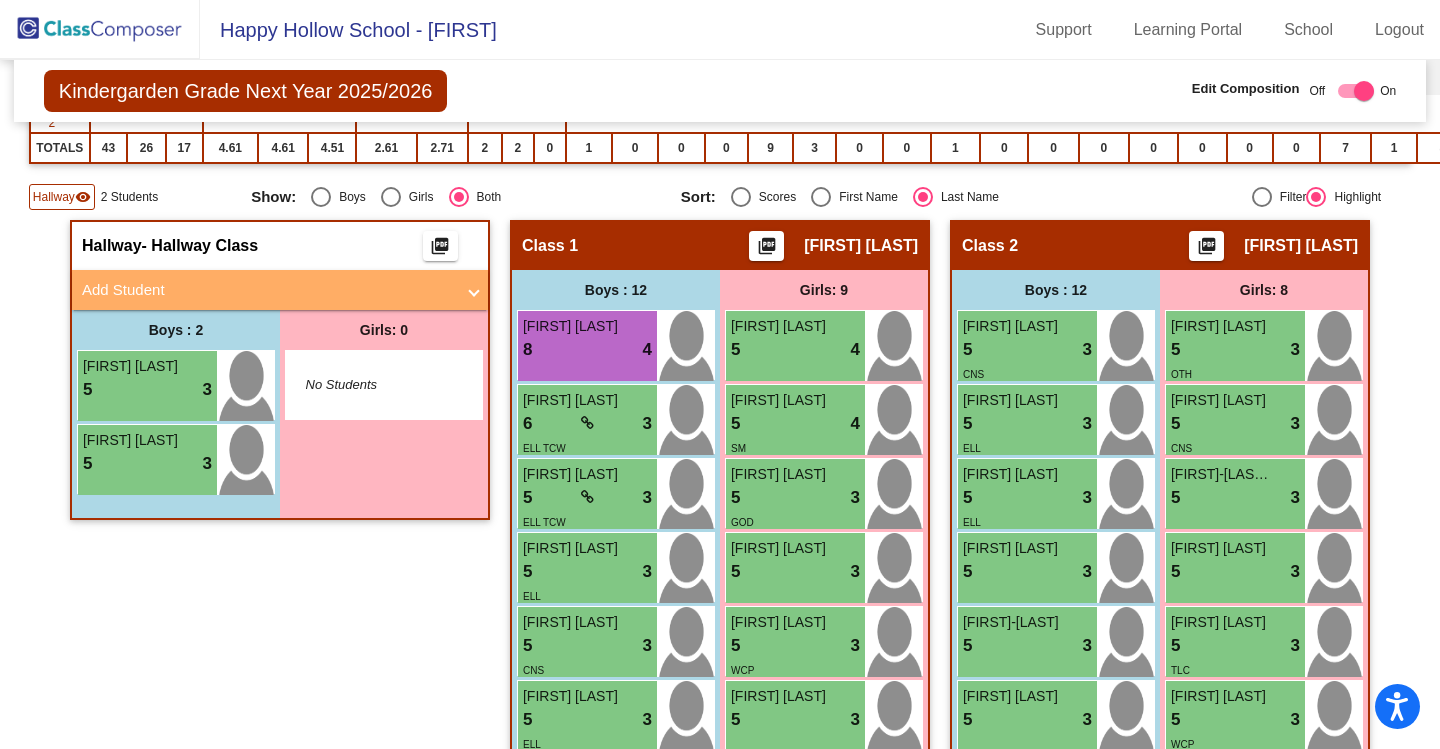scroll, scrollTop: 204, scrollLeft: 0, axis: vertical 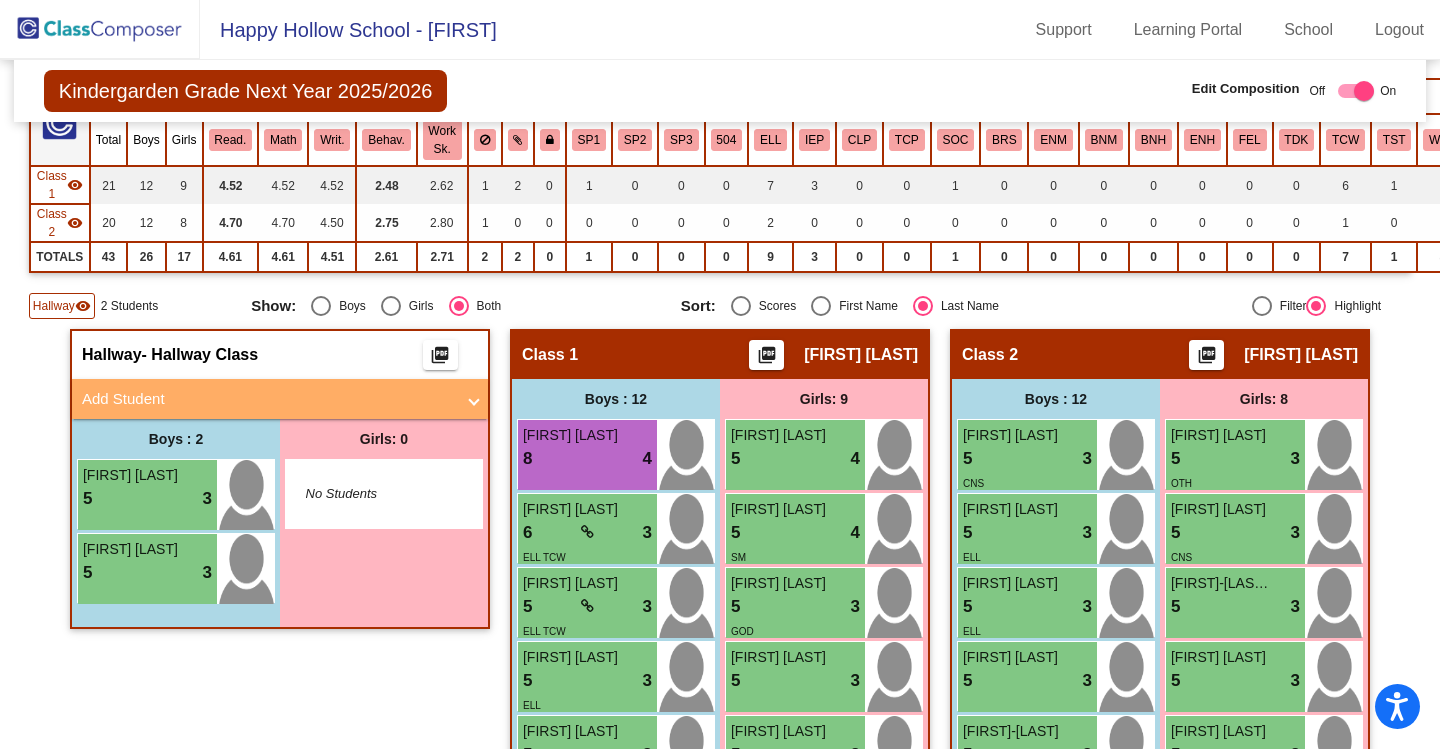 click 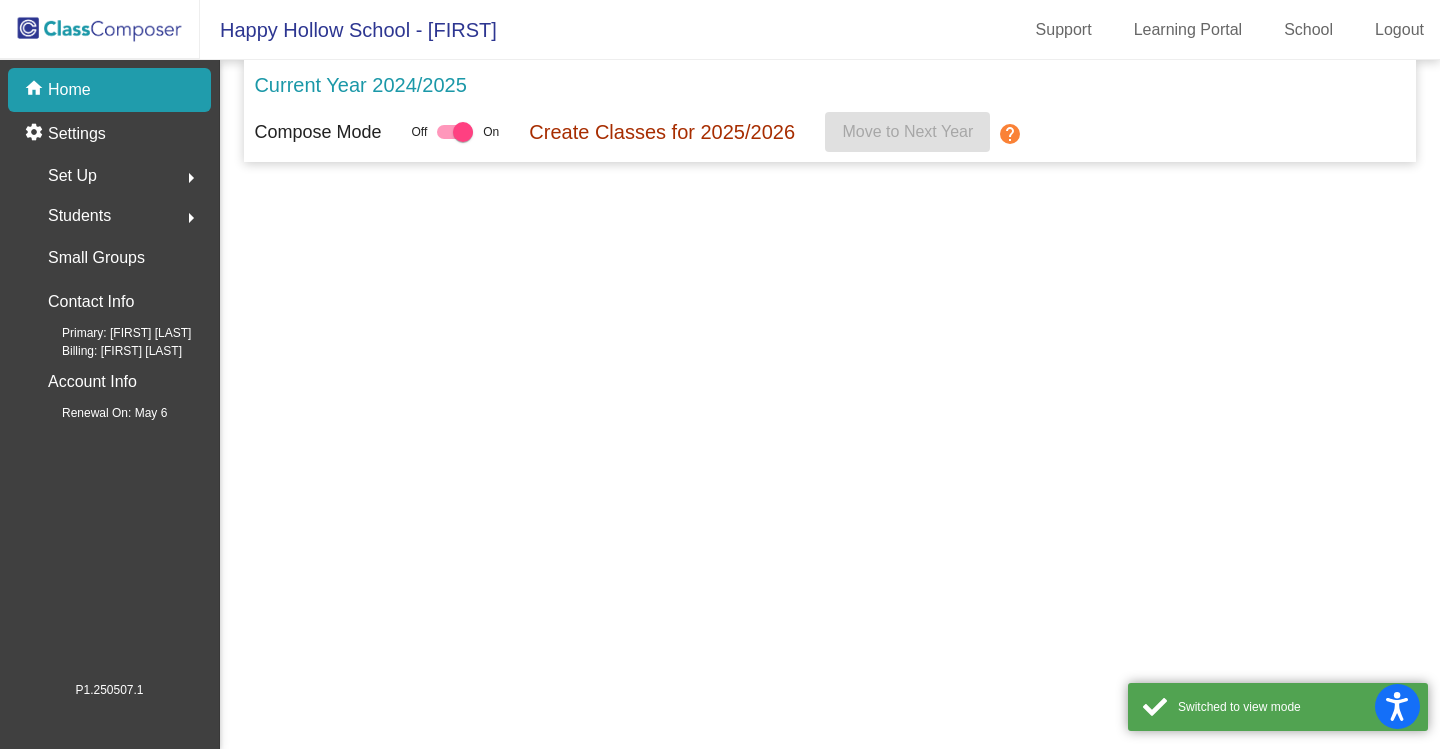 scroll, scrollTop: 0, scrollLeft: 0, axis: both 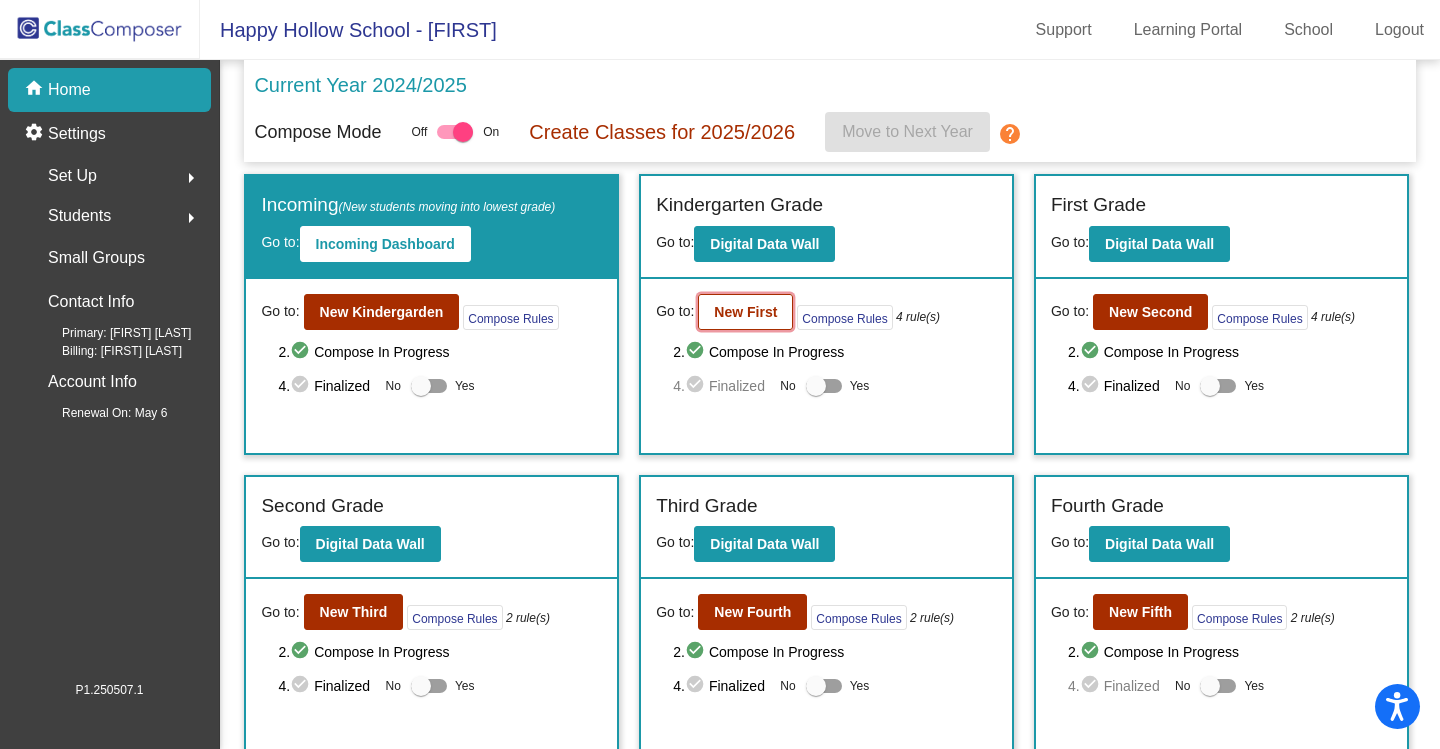 click on "New First" 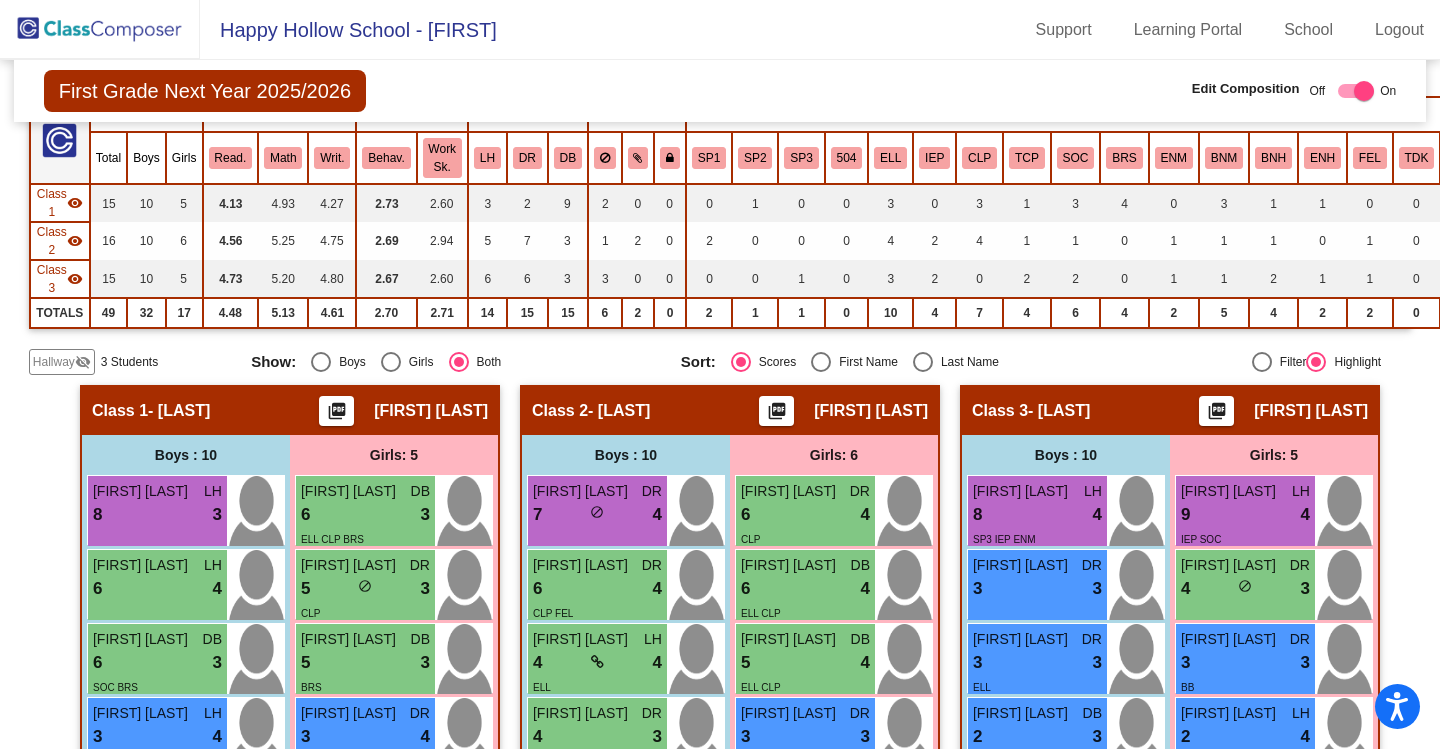 scroll, scrollTop: 200, scrollLeft: 0, axis: vertical 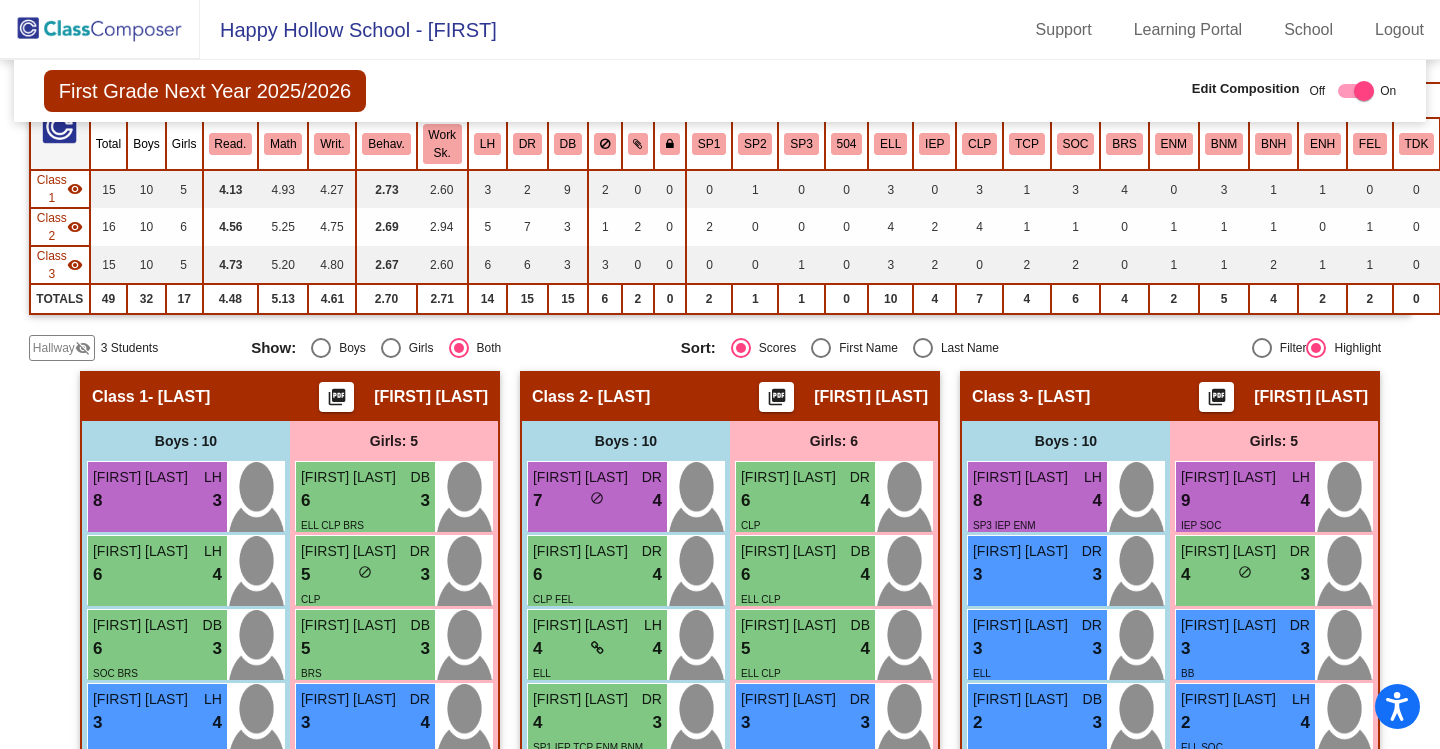 click on "Hallway" 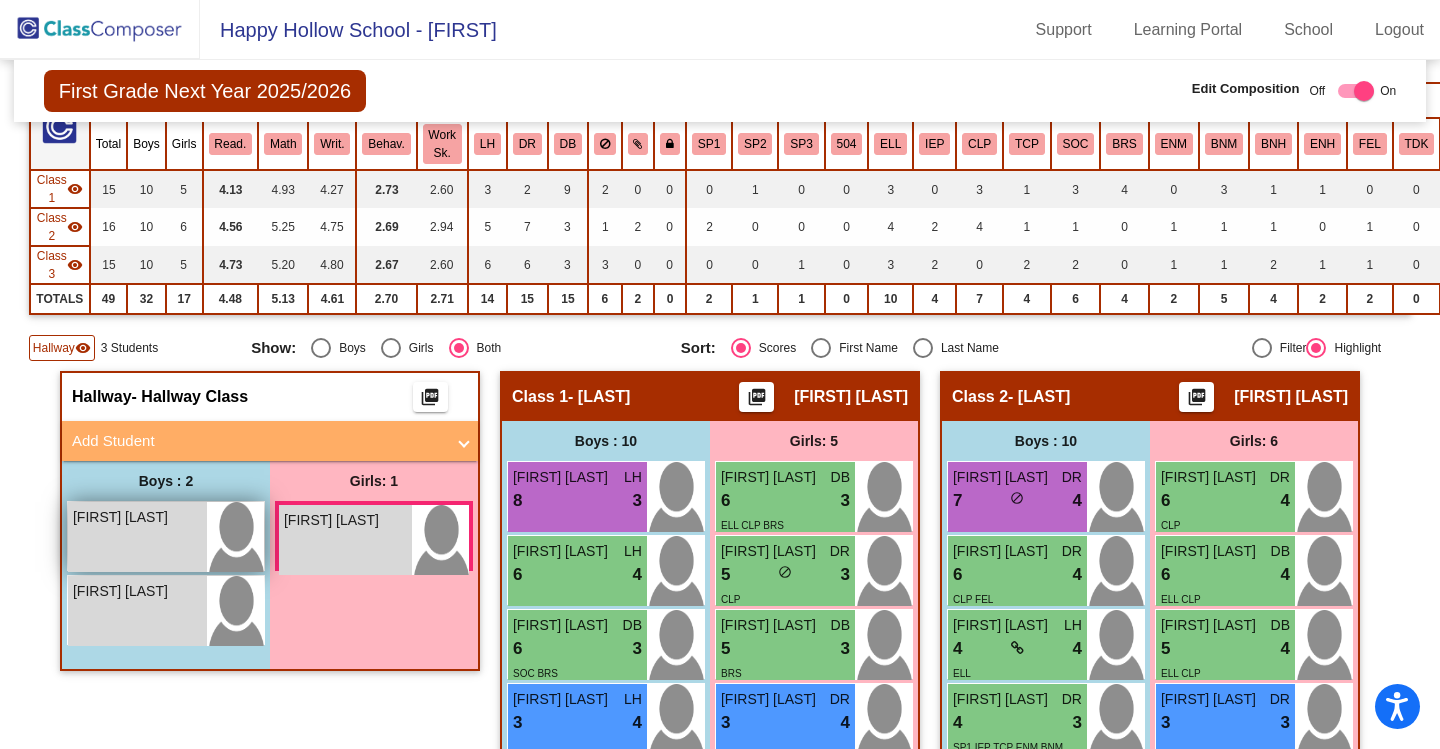 click on "[FIRST] [LAST] lock do_not_disturb_alt" at bounding box center (137, 537) 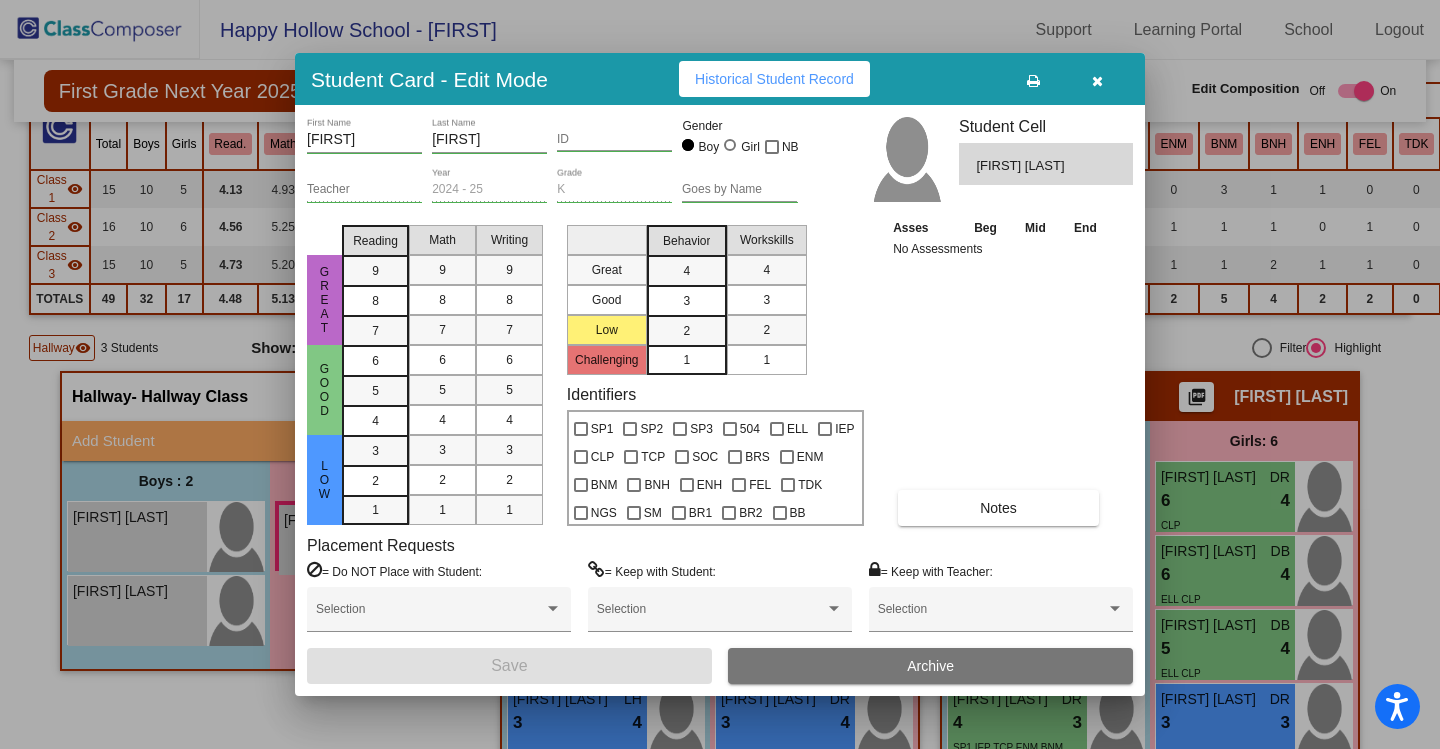 click at bounding box center [1097, 81] 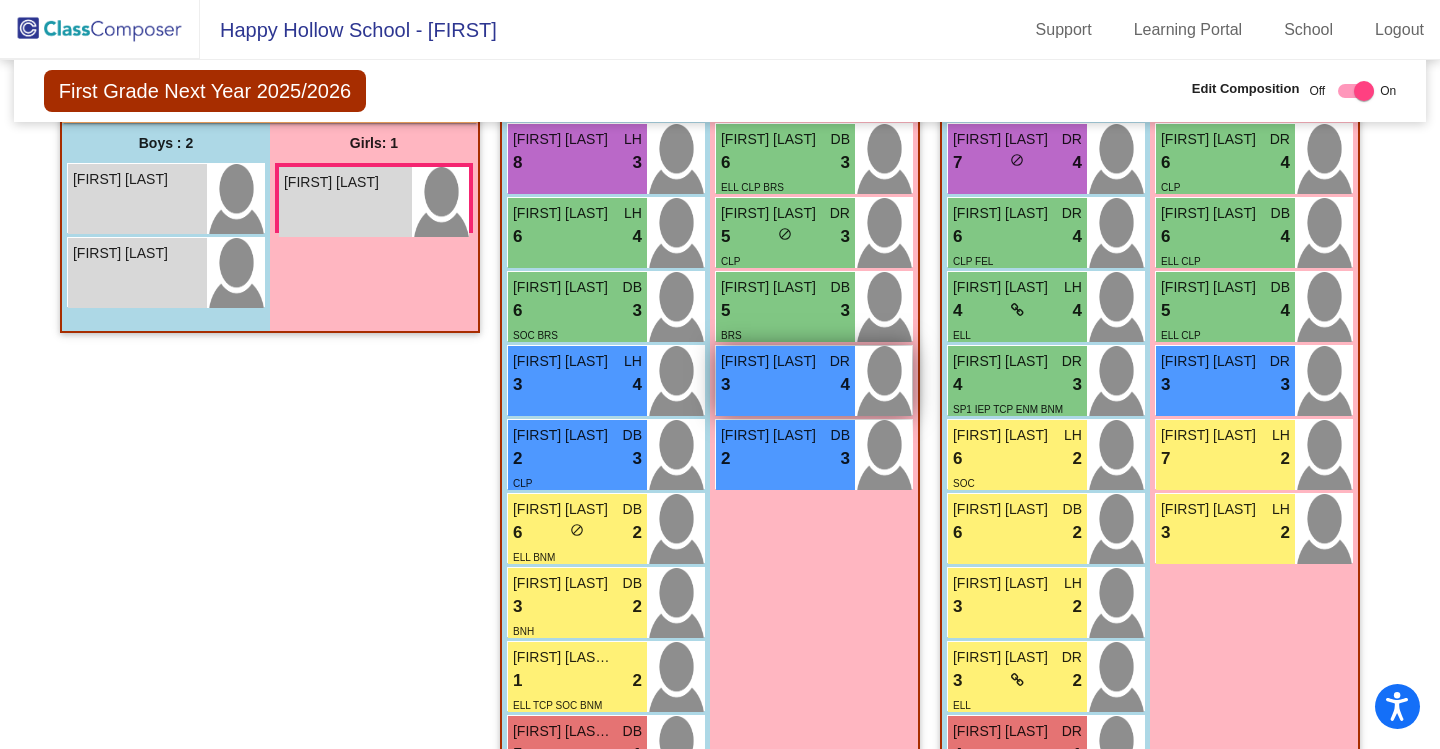 scroll, scrollTop: 556, scrollLeft: 0, axis: vertical 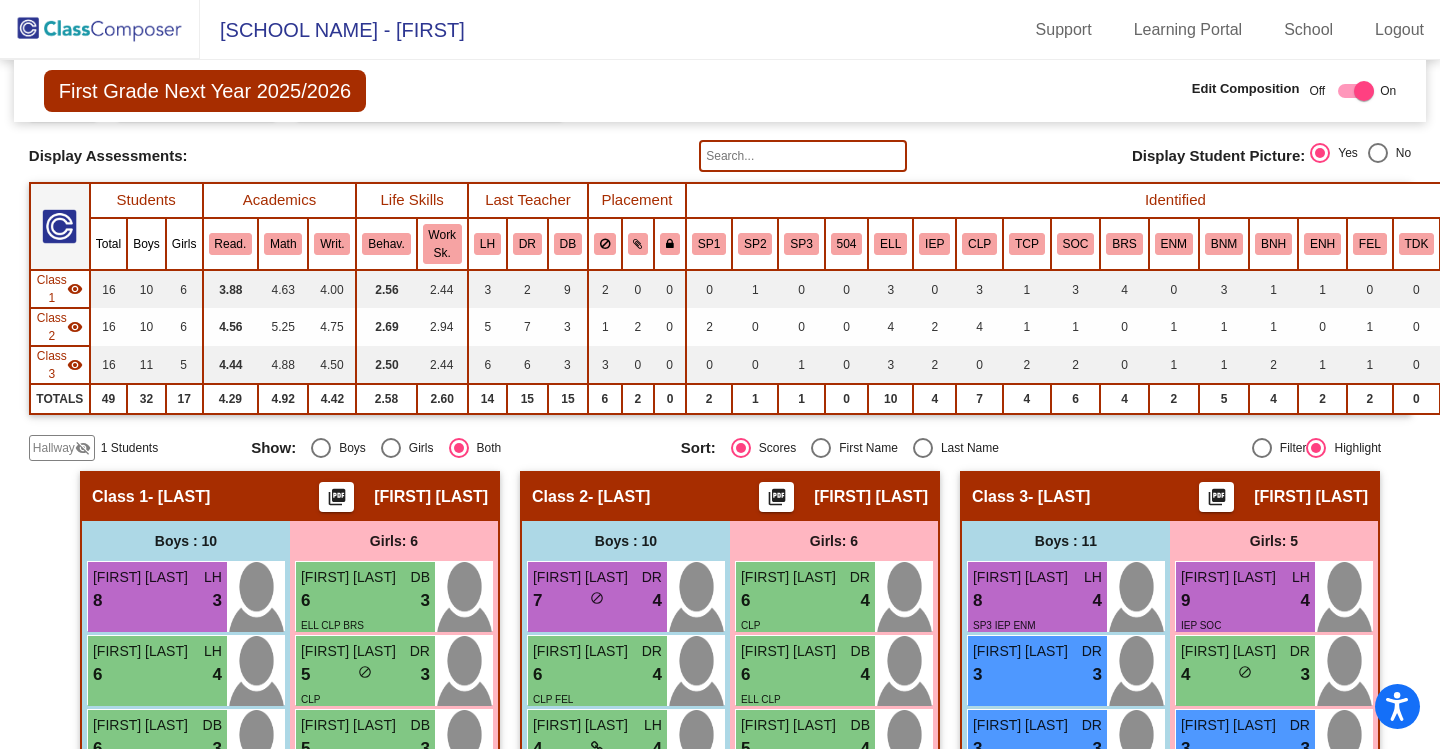 click at bounding box center [1356, 91] 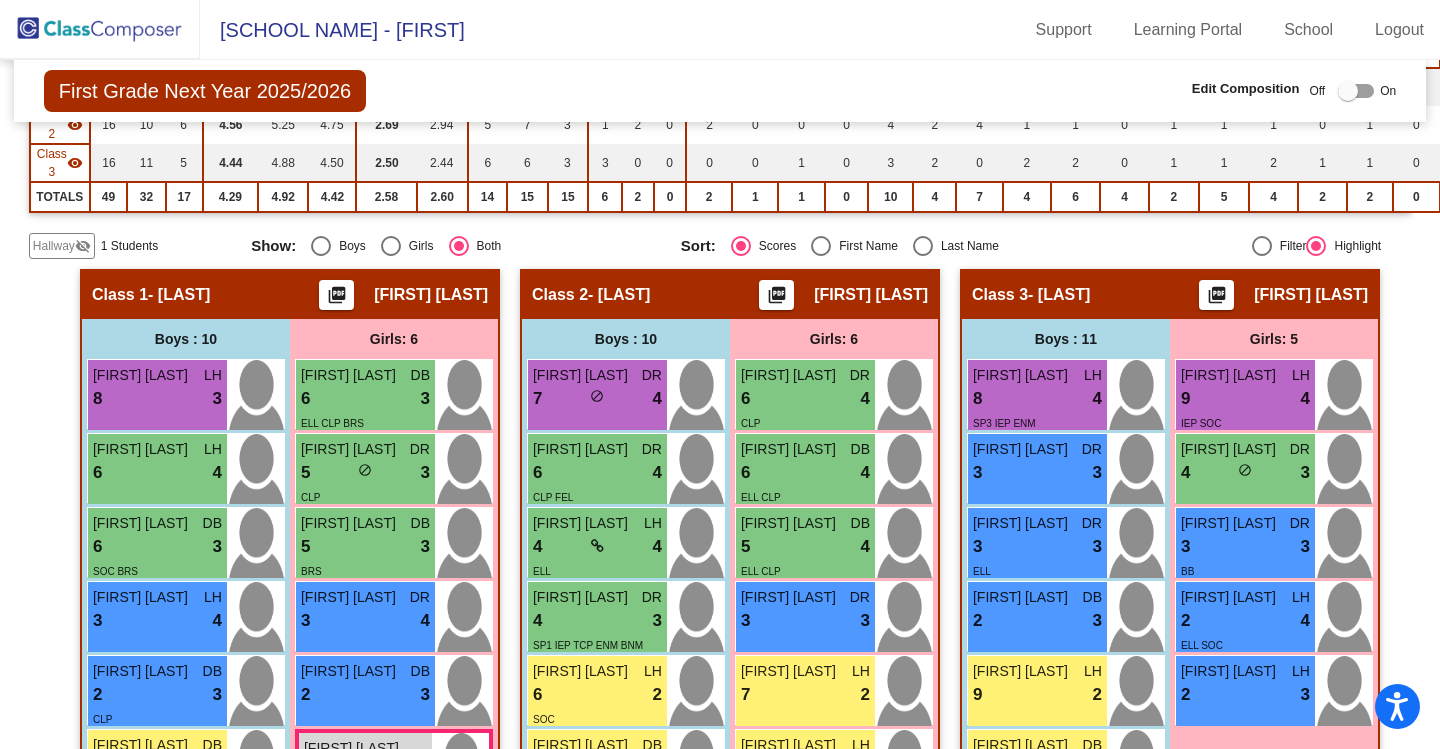 scroll, scrollTop: 300, scrollLeft: 0, axis: vertical 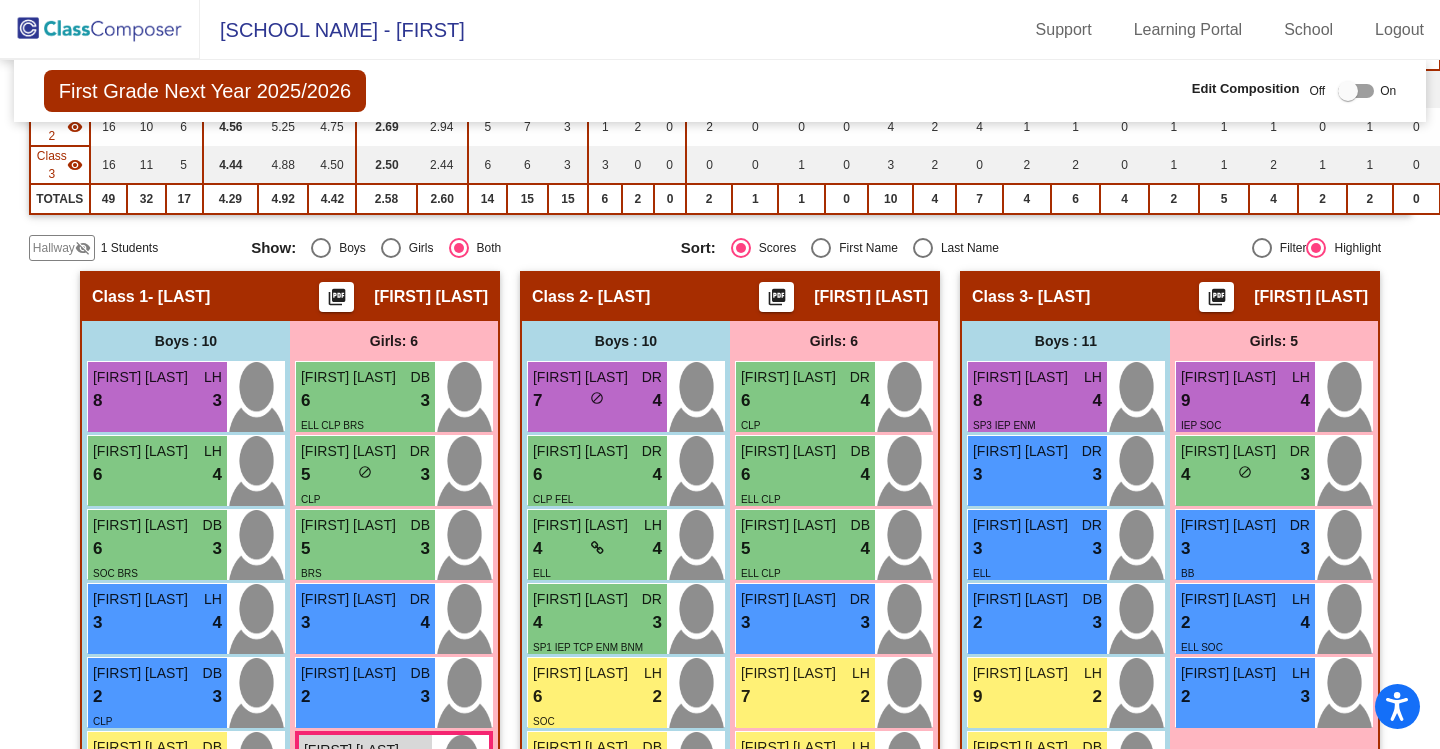 click on "Hallway" 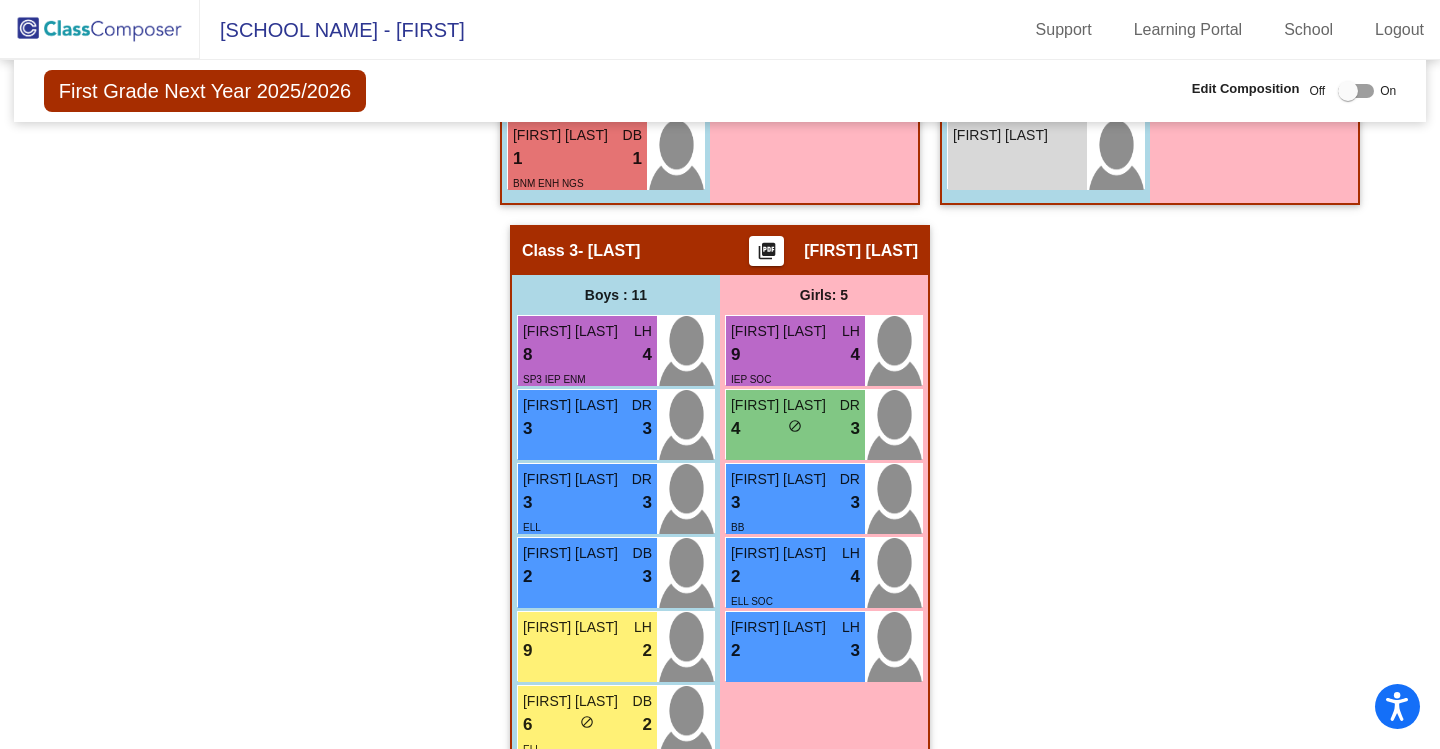 scroll, scrollTop: 1200, scrollLeft: 0, axis: vertical 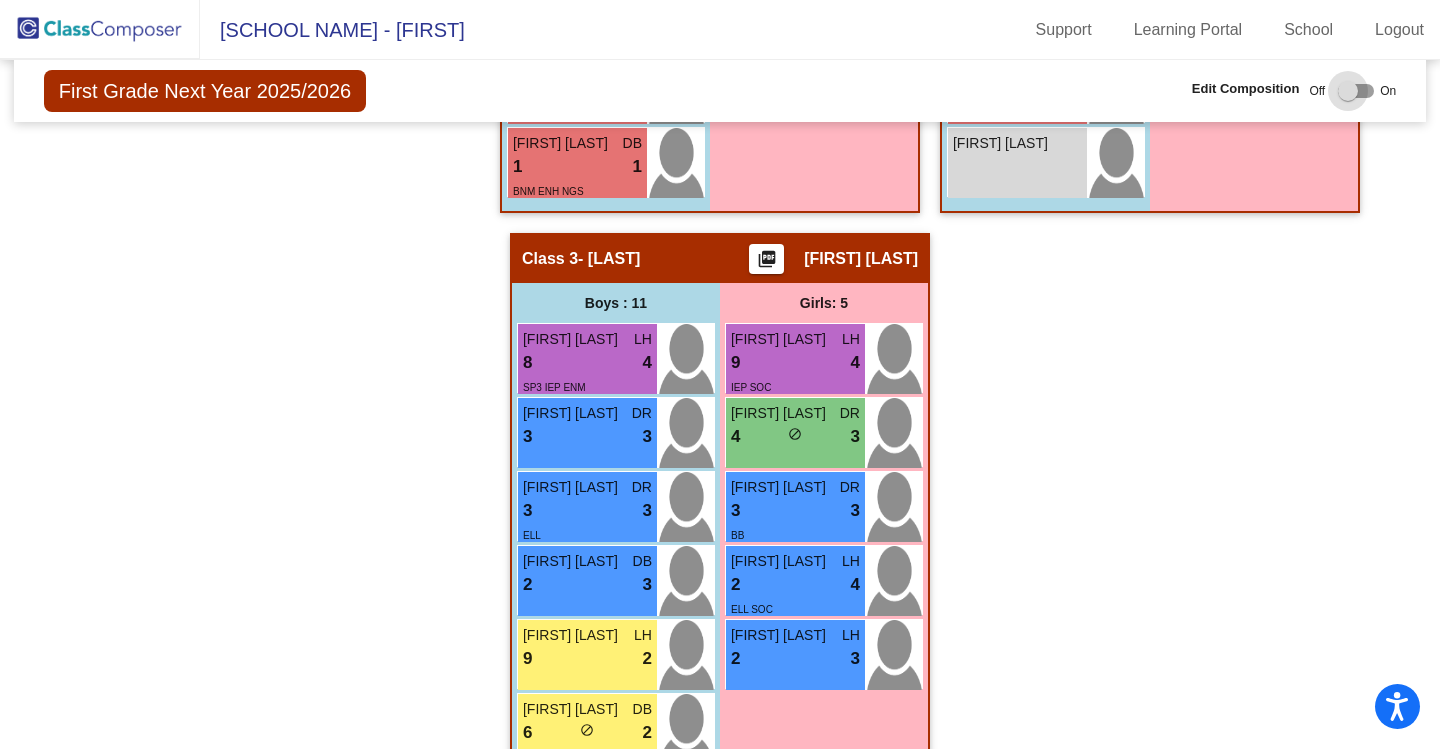click at bounding box center [1348, 91] 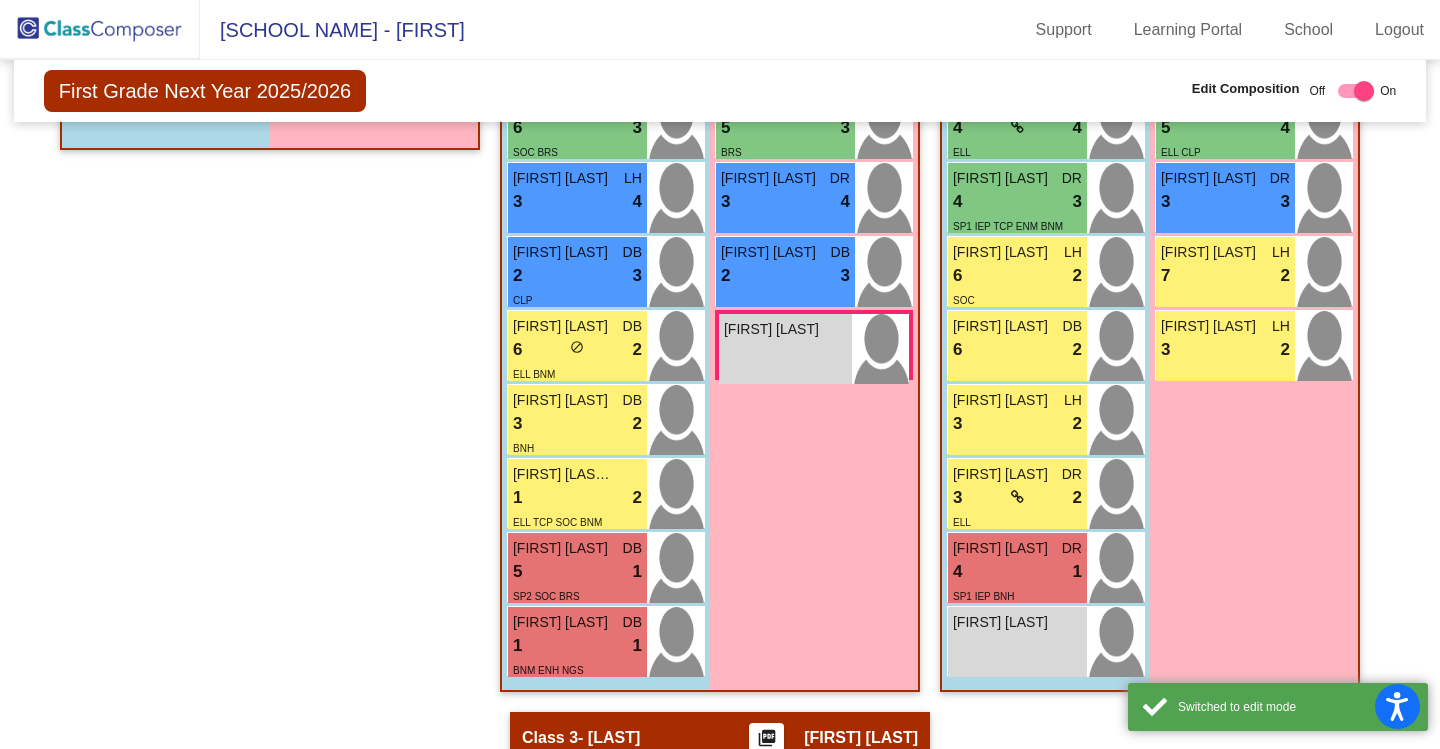 scroll, scrollTop: 400, scrollLeft: 0, axis: vertical 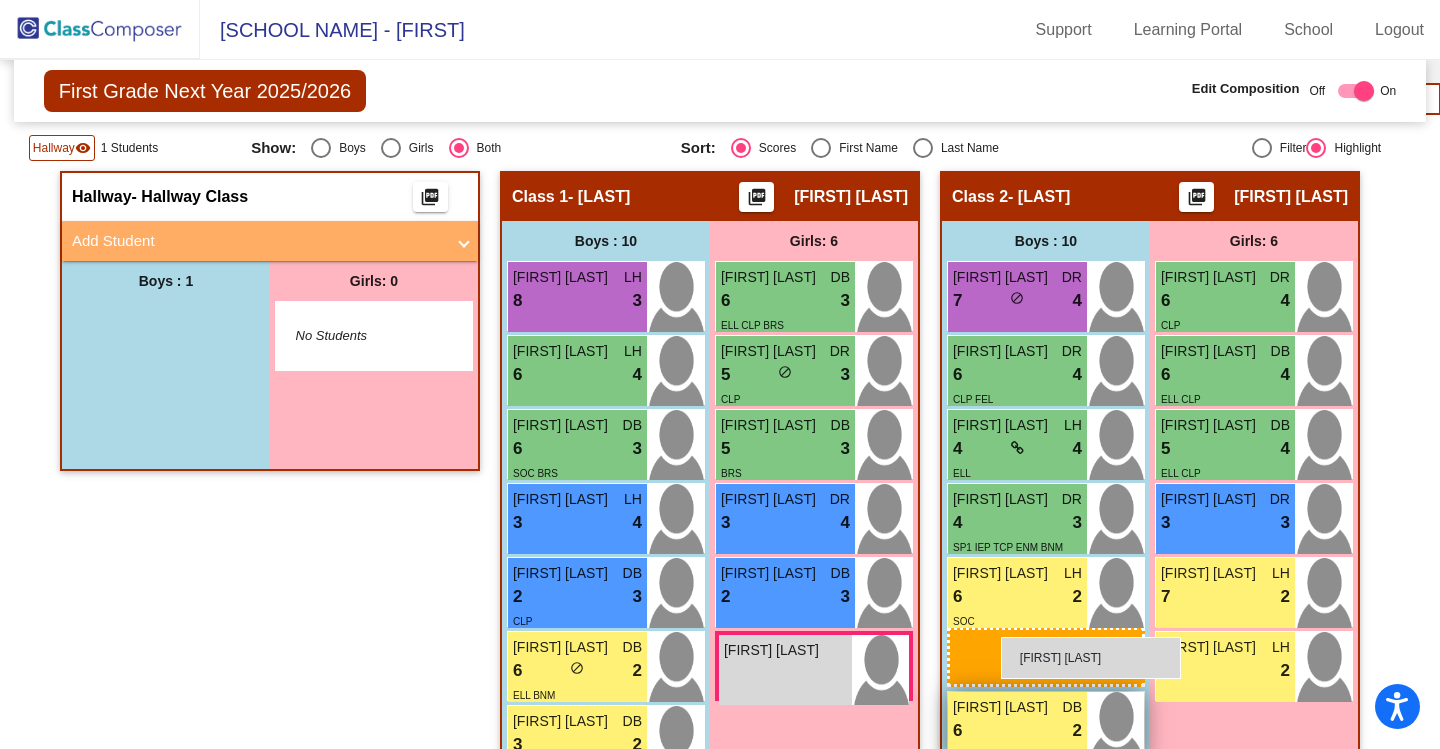 drag, startPoint x: 147, startPoint y: 331, endPoint x: 947, endPoint y: 643, distance: 858.6874 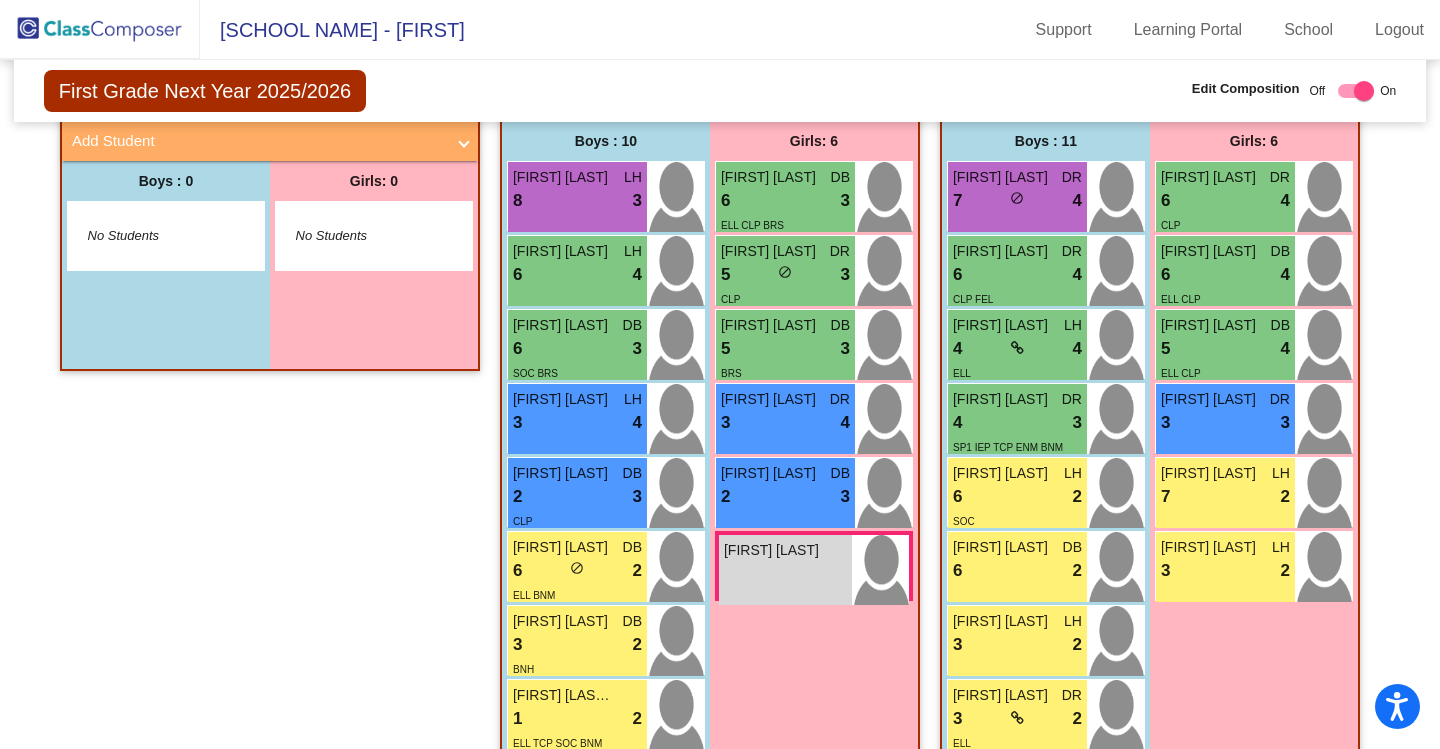 scroll, scrollTop: 400, scrollLeft: 0, axis: vertical 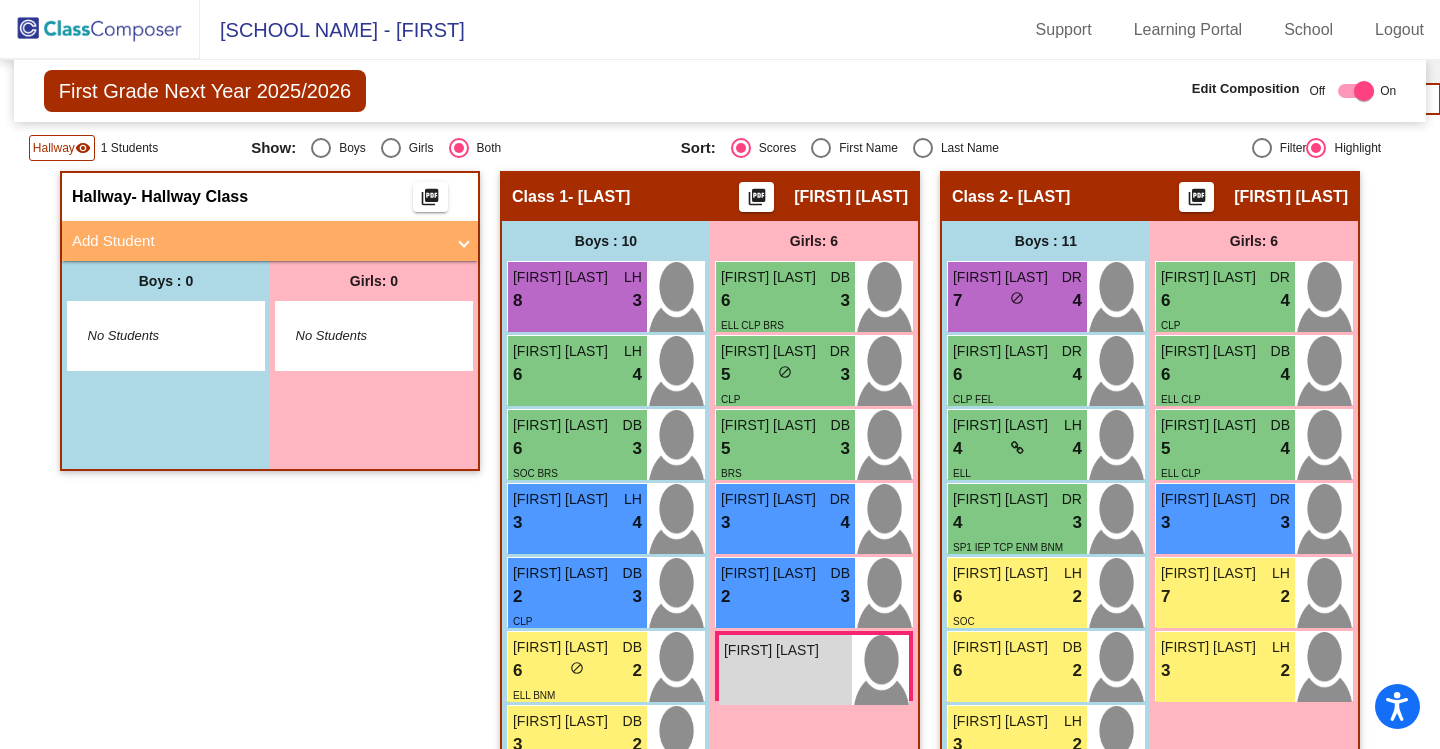 drag, startPoint x: 118, startPoint y: 24, endPoint x: 161, endPoint y: 44, distance: 47.423622 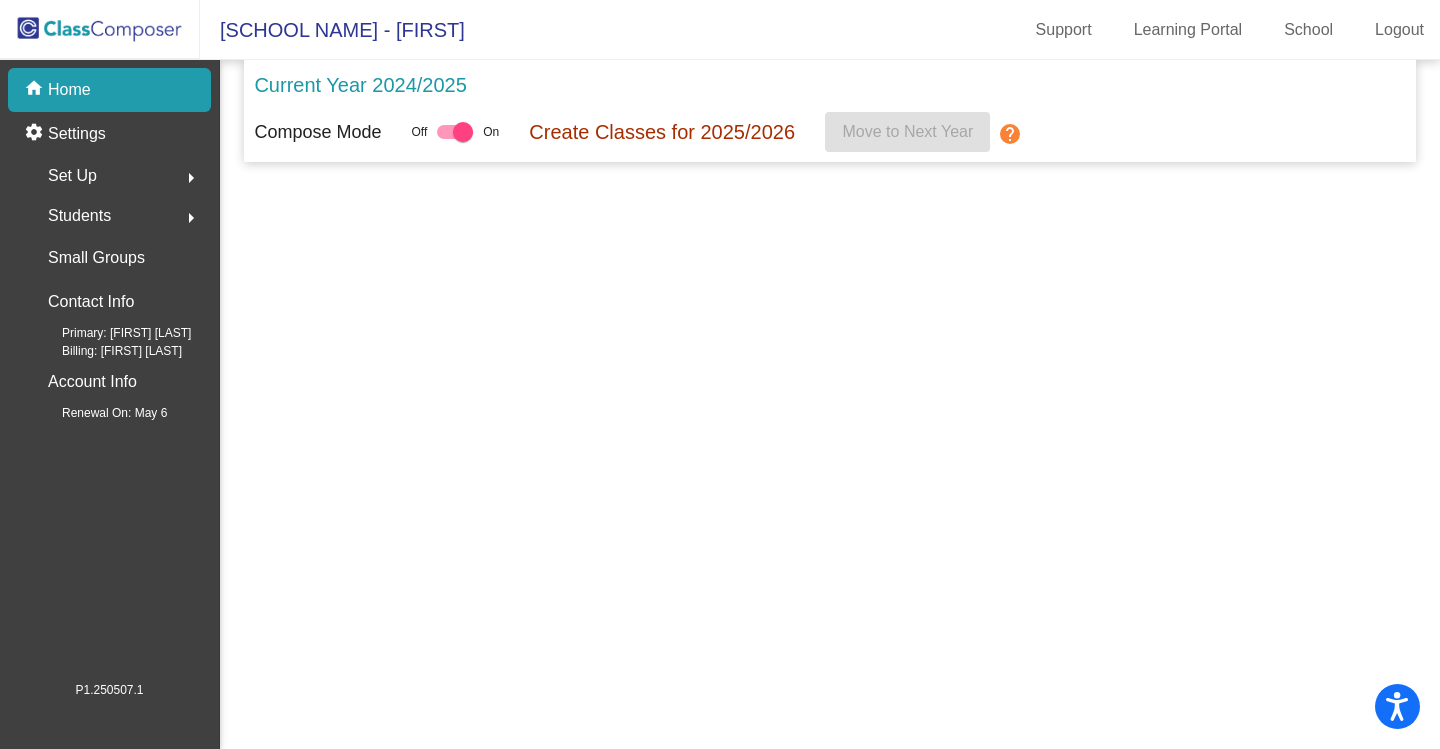 scroll, scrollTop: 0, scrollLeft: 0, axis: both 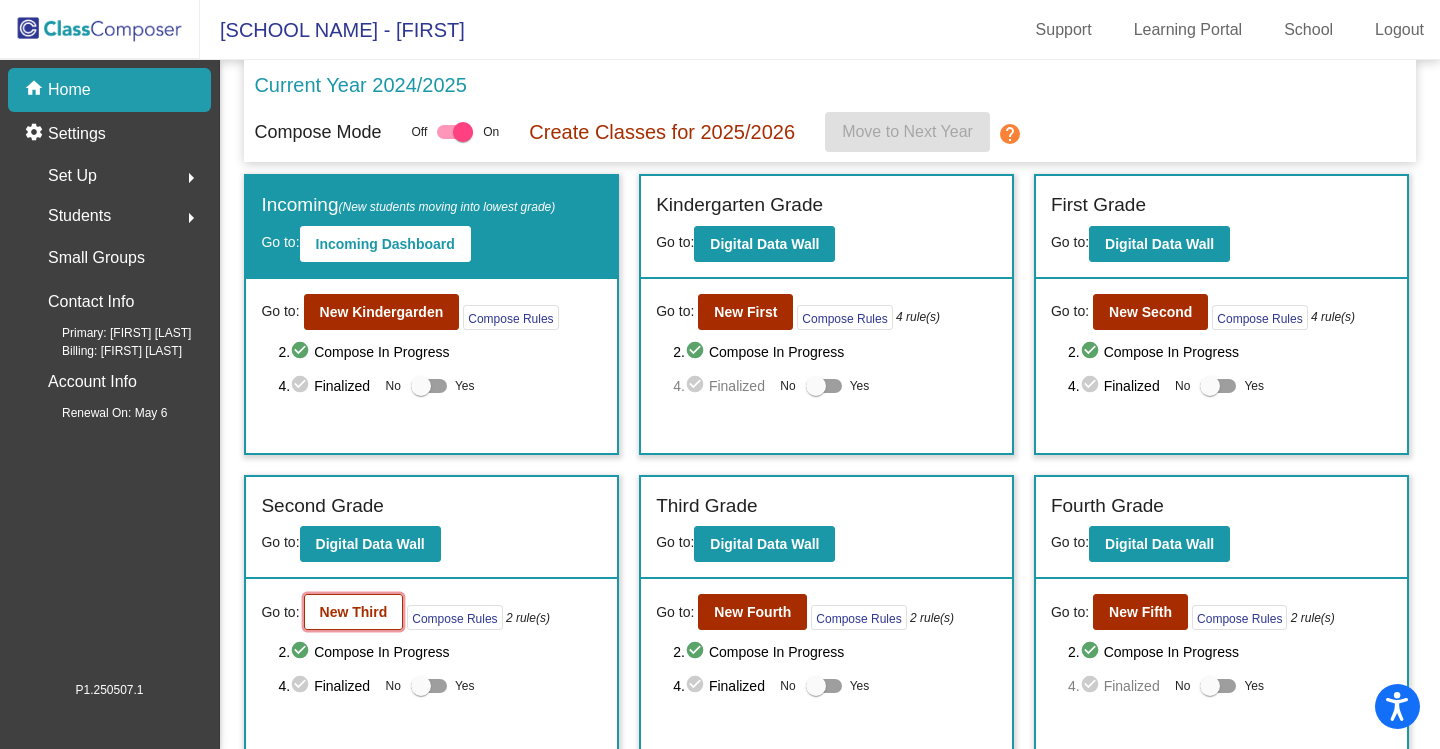 click on "New Third" 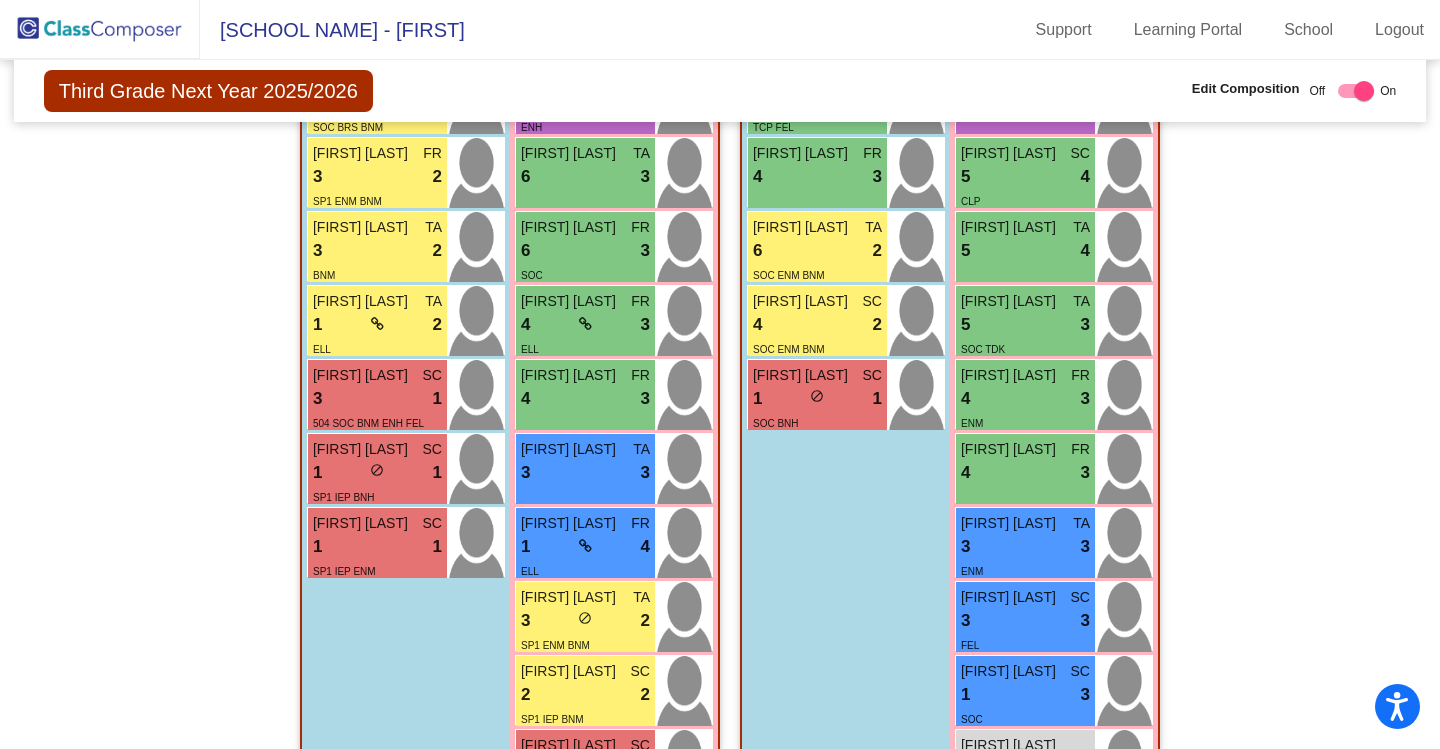 scroll, scrollTop: 1026, scrollLeft: 0, axis: vertical 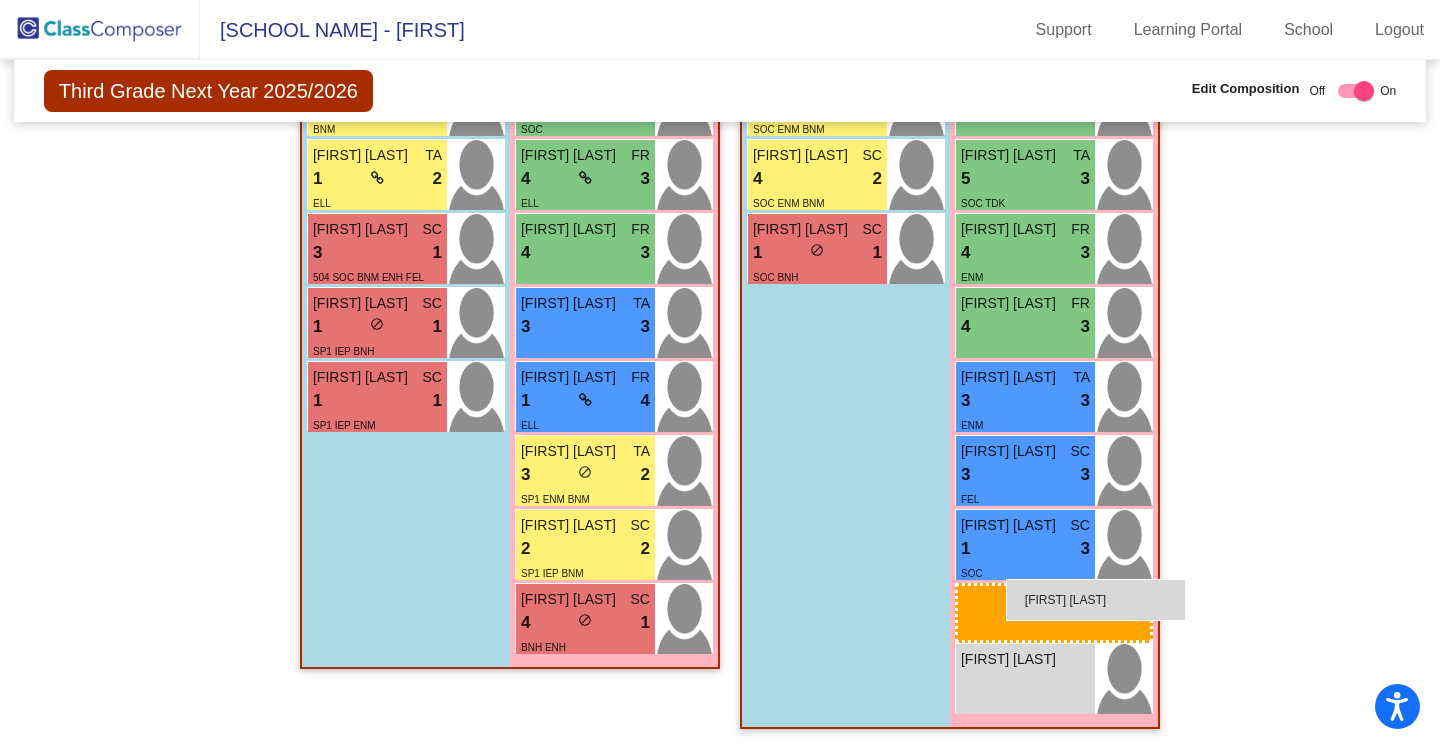 drag, startPoint x: 620, startPoint y: 656, endPoint x: 985, endPoint y: 584, distance: 372.0336 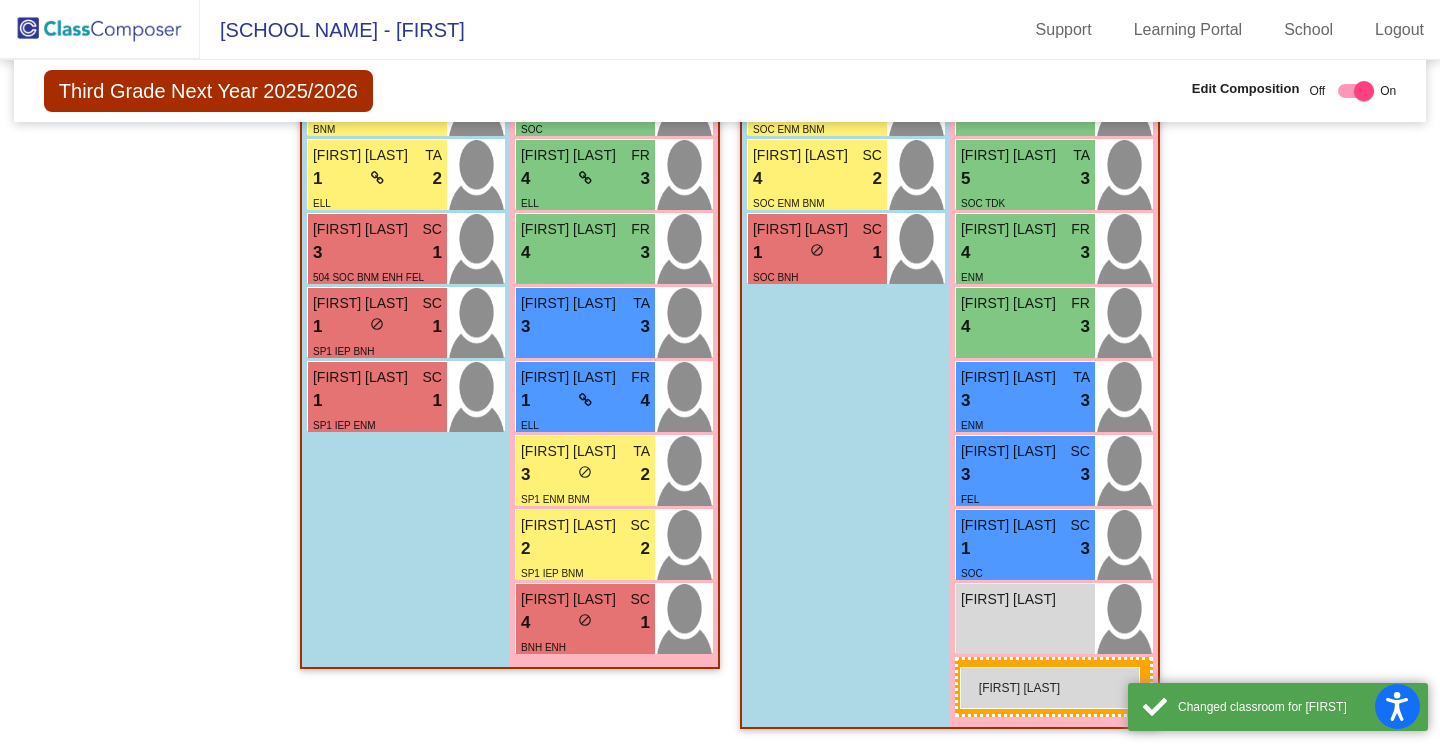 scroll, scrollTop: 1012, scrollLeft: 0, axis: vertical 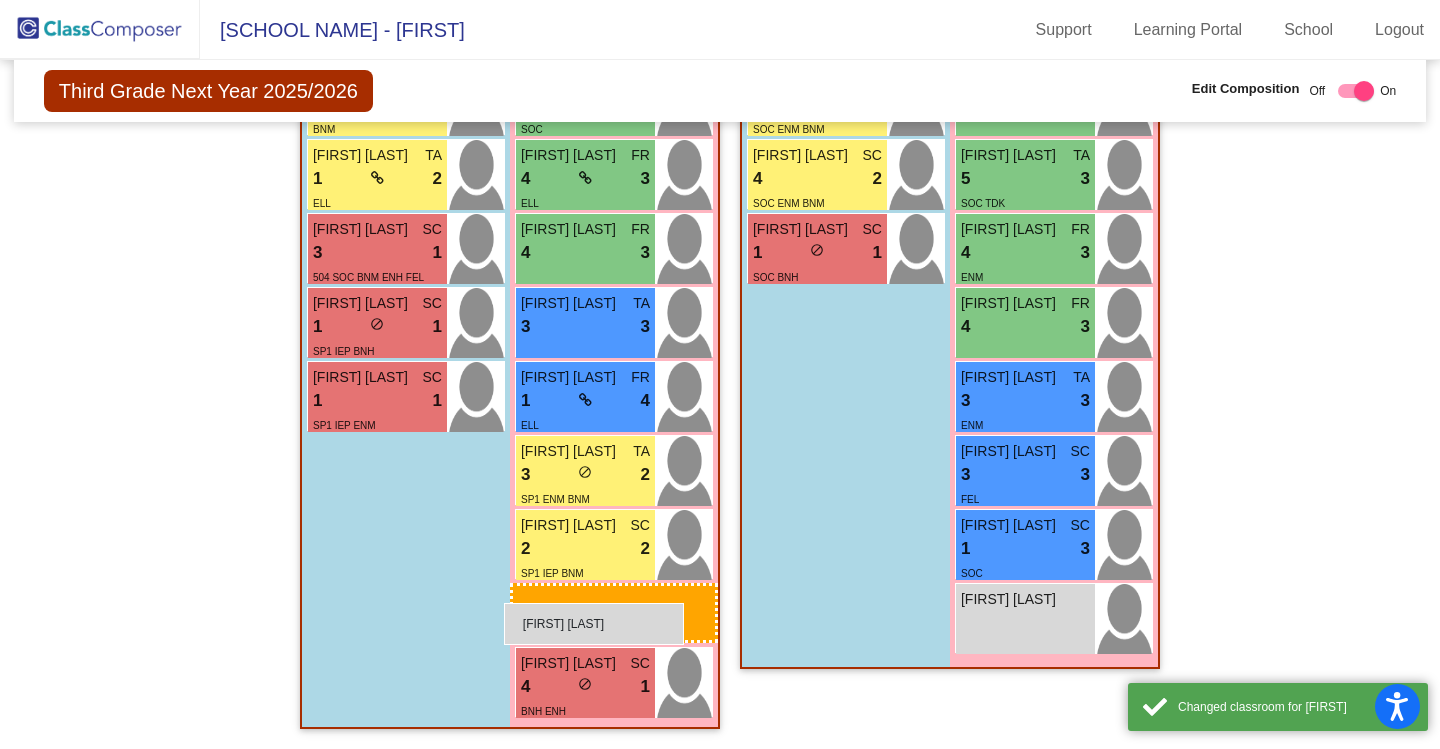 drag, startPoint x: 1005, startPoint y: 656, endPoint x: 504, endPoint y: 603, distance: 503.7956 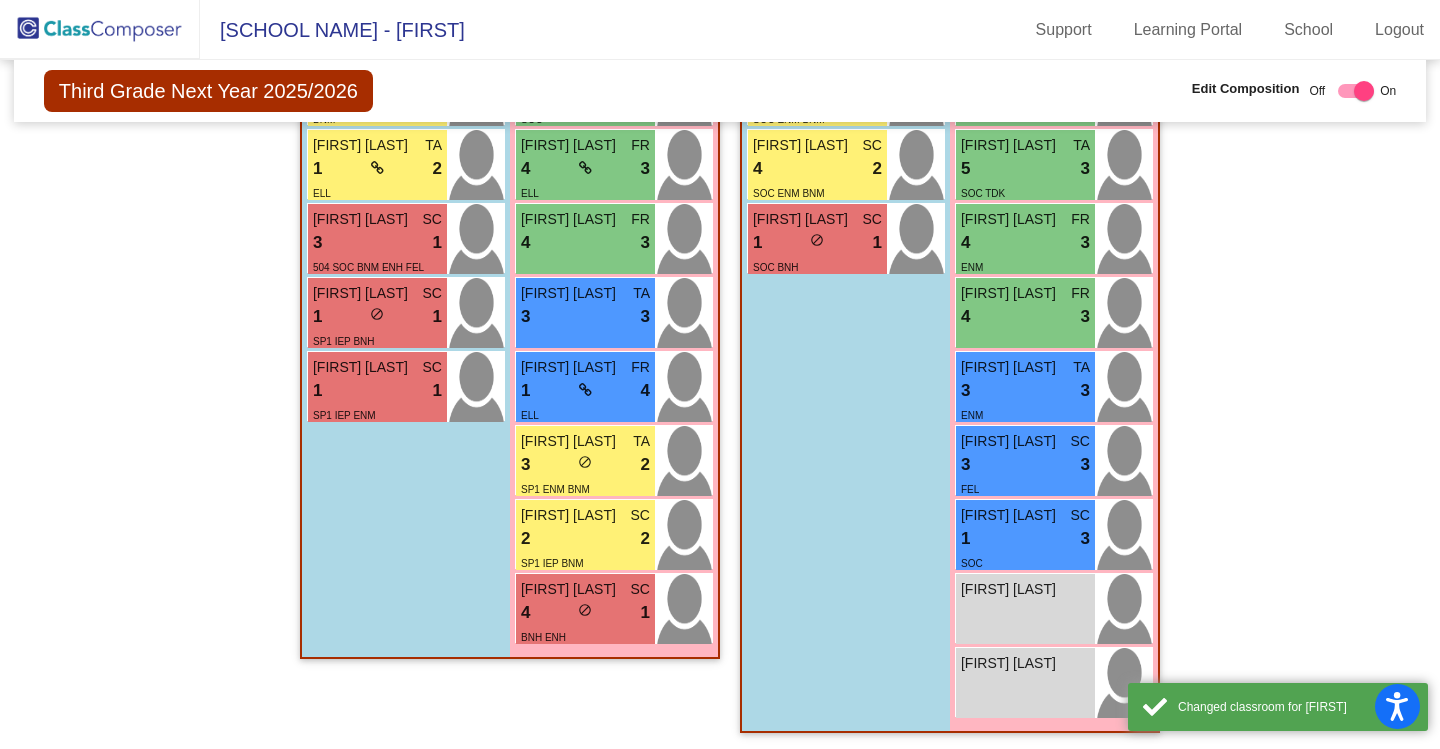 scroll, scrollTop: 1026, scrollLeft: 0, axis: vertical 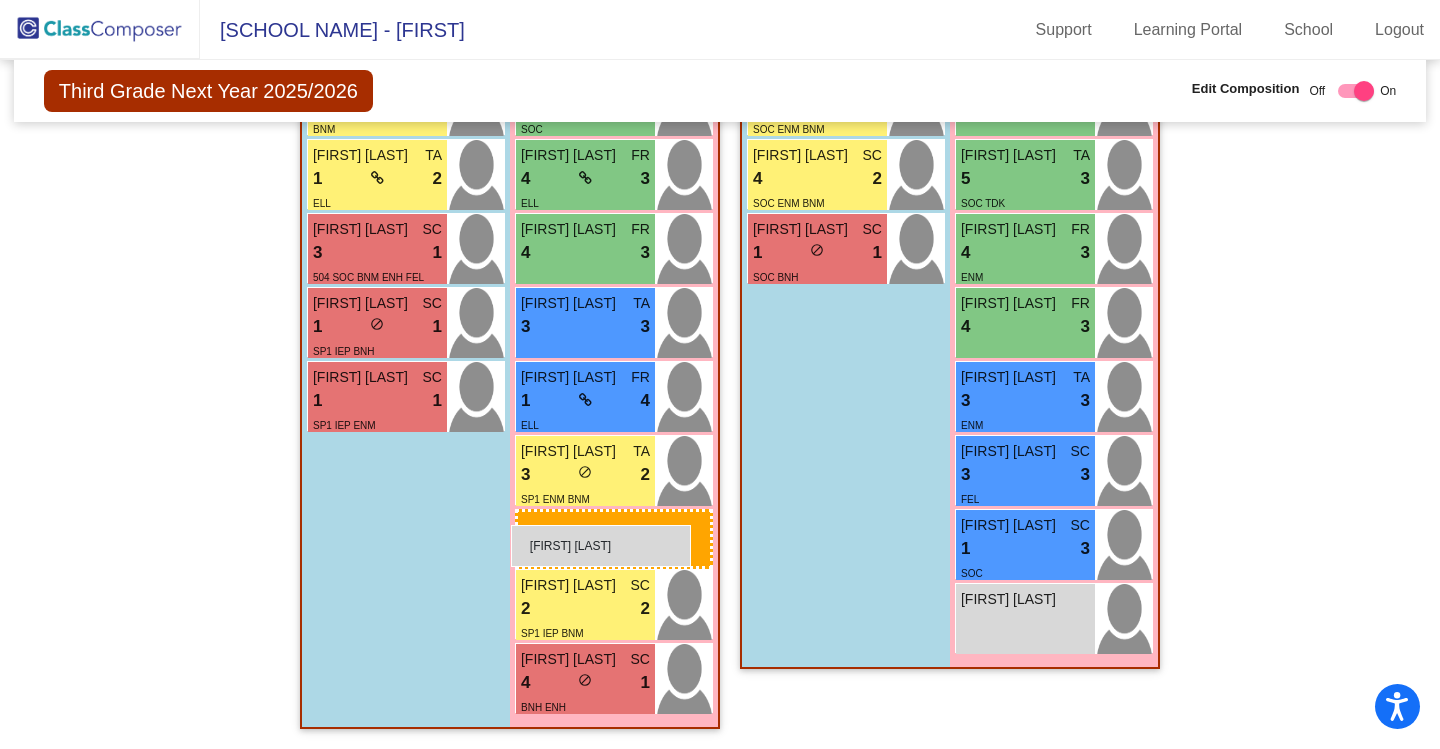 drag, startPoint x: 1032, startPoint y: 665, endPoint x: 511, endPoint y: 525, distance: 539.4822 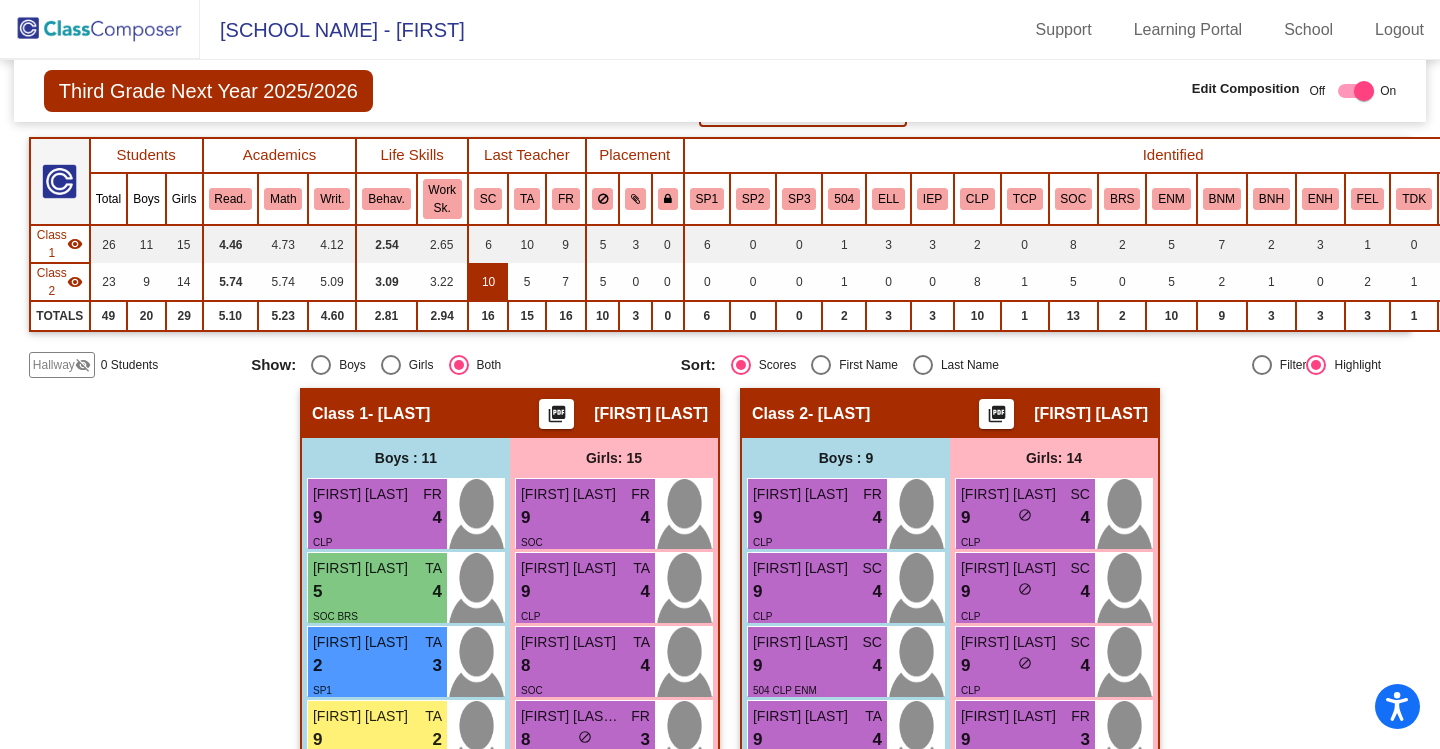 scroll, scrollTop: 126, scrollLeft: 0, axis: vertical 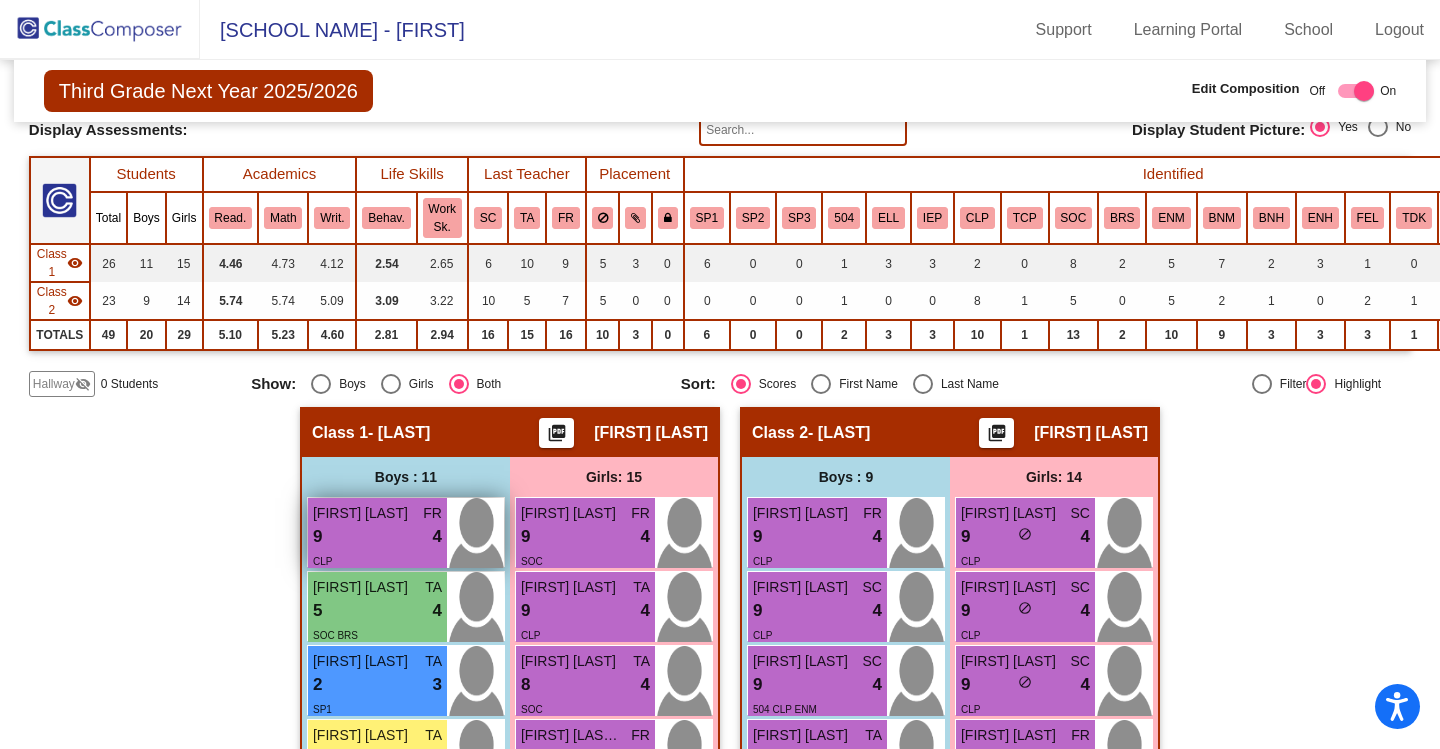 click on "9 lock do_not_disturb_alt 4" at bounding box center [377, 537] 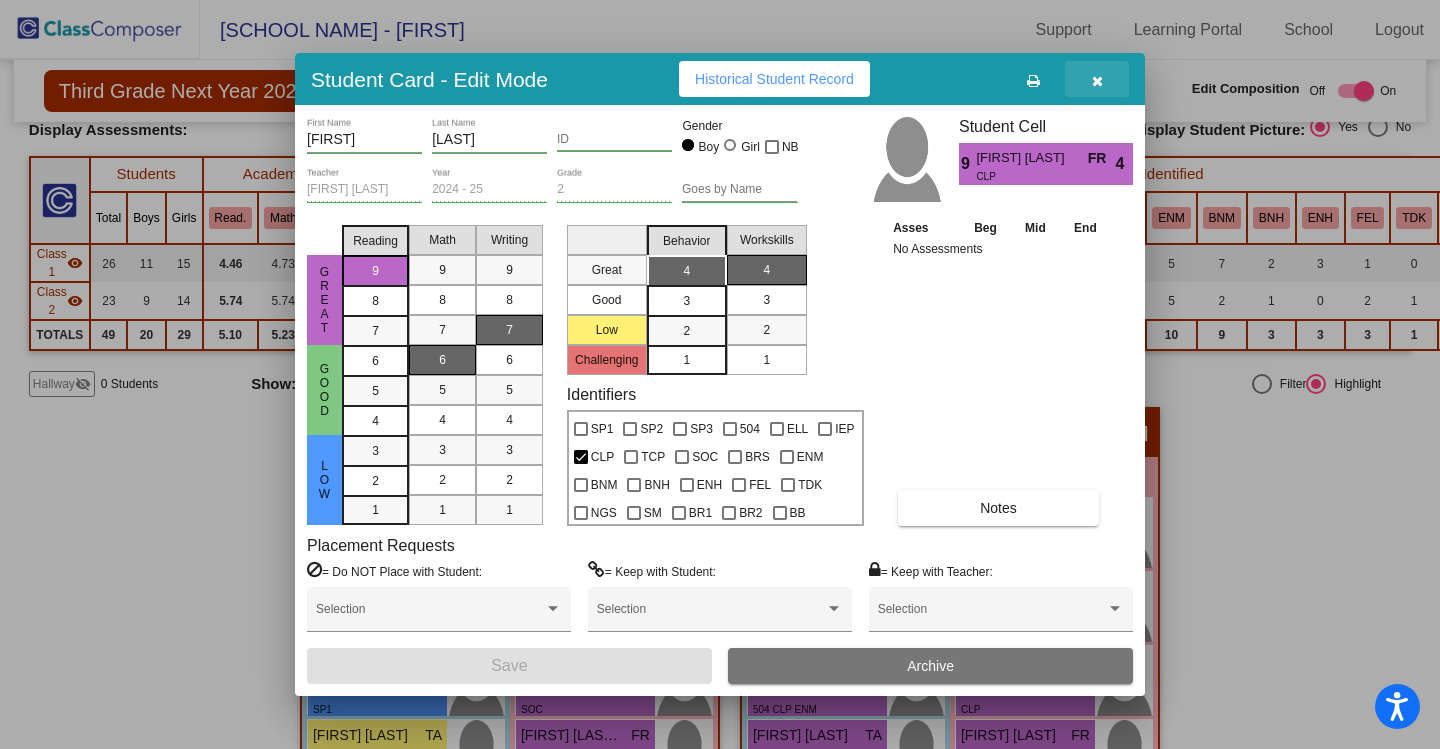 click at bounding box center [1097, 81] 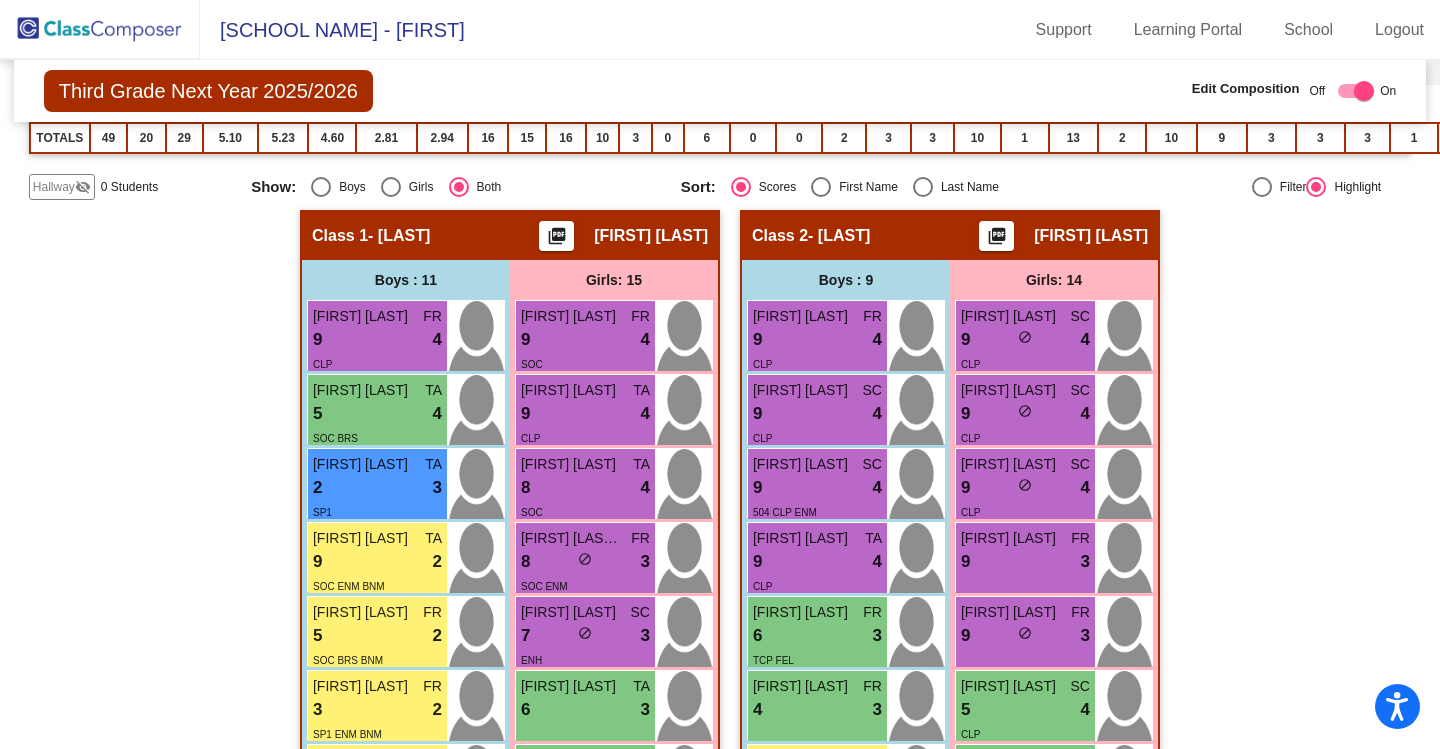 scroll, scrollTop: 326, scrollLeft: 0, axis: vertical 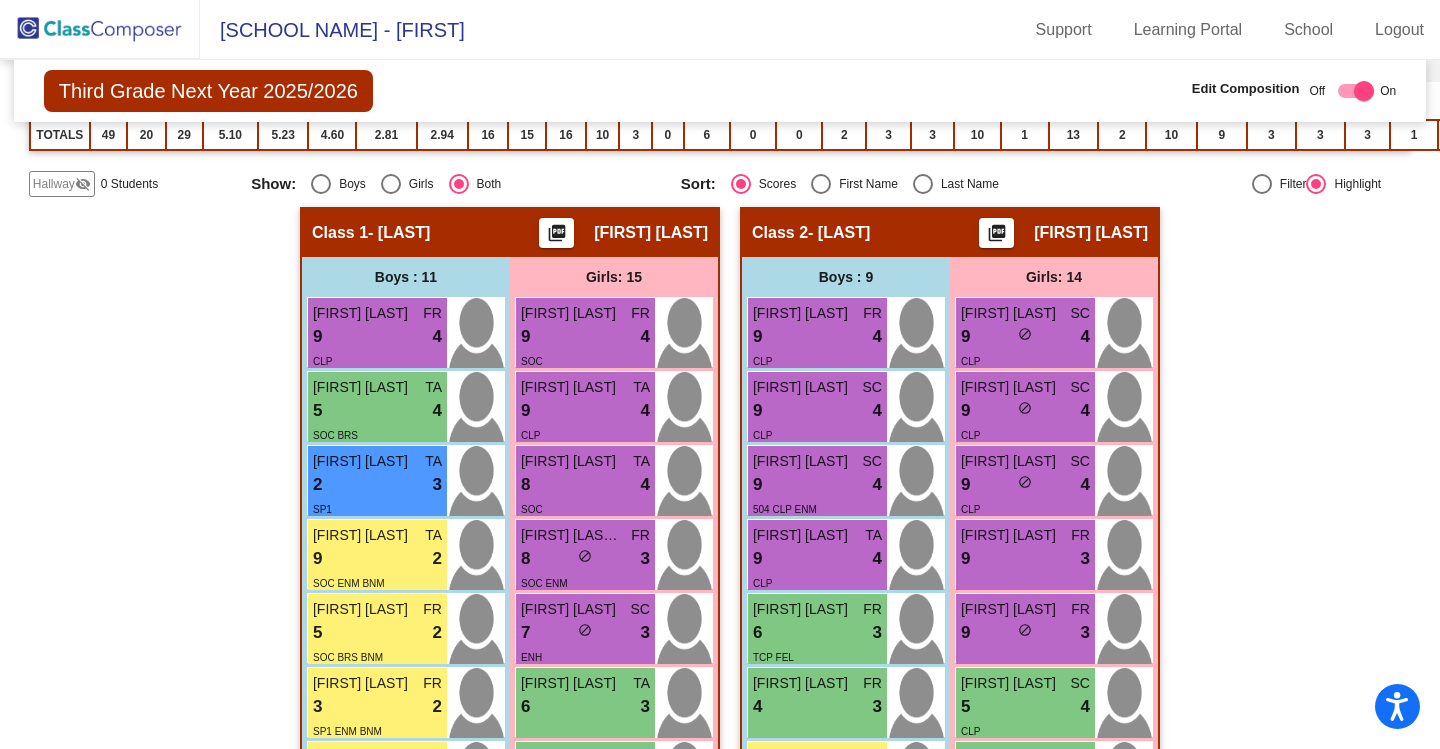 click on "Hallway" 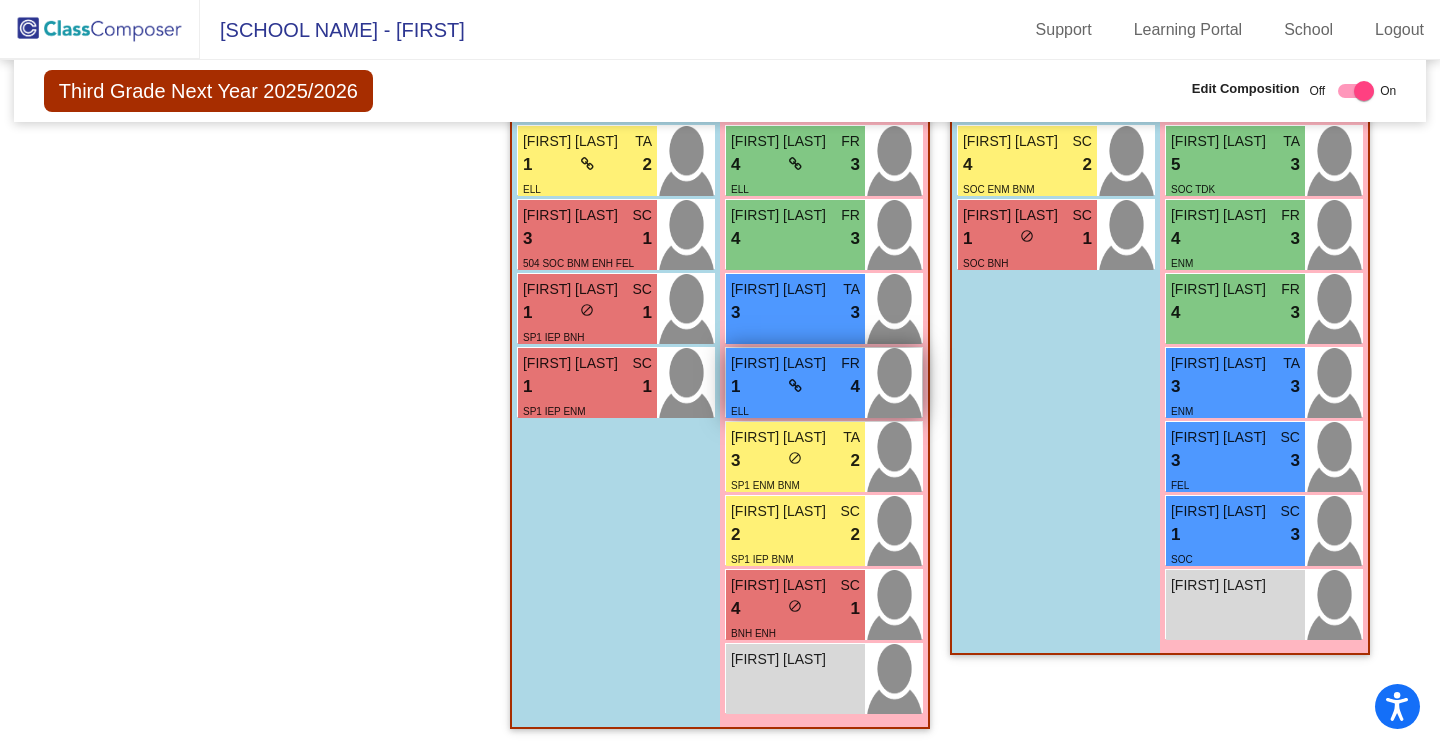 scroll, scrollTop: 1026, scrollLeft: 0, axis: vertical 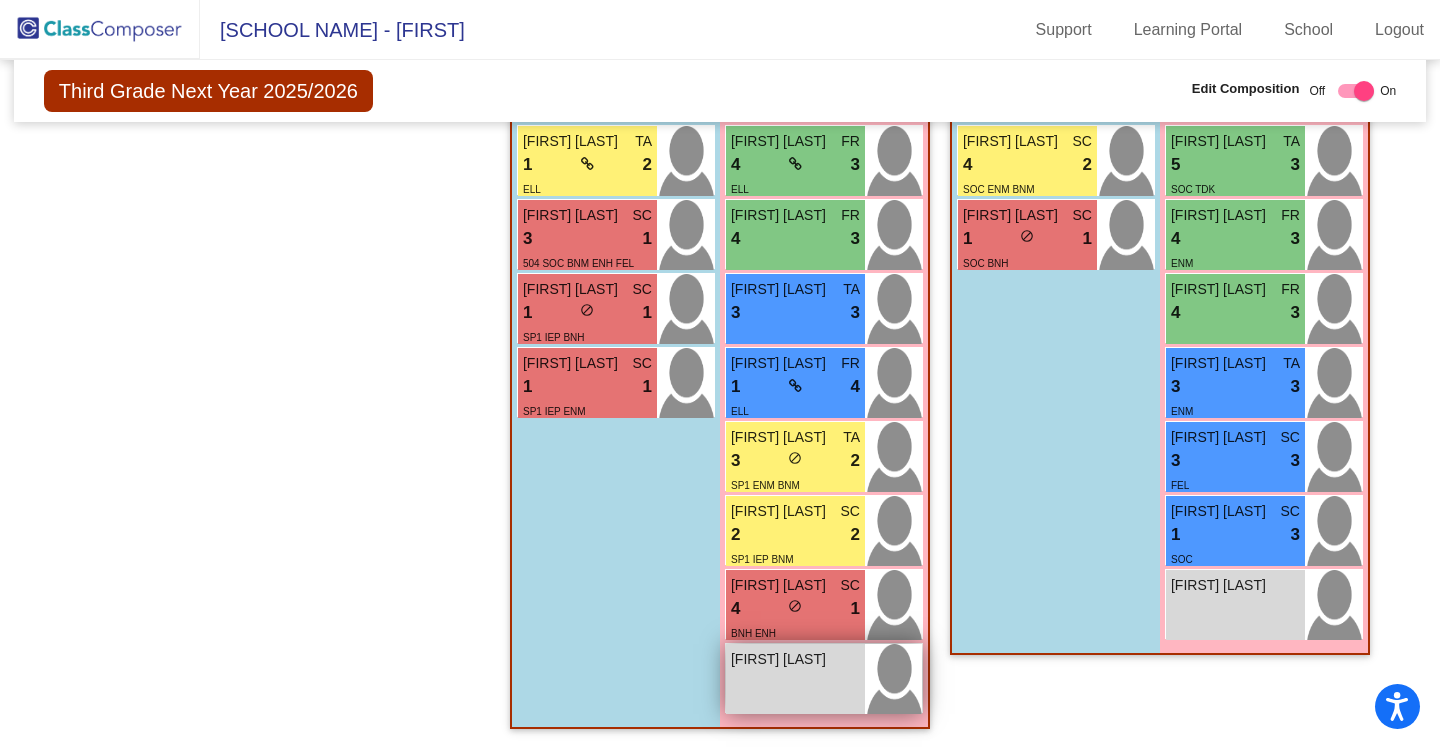 click on "Minhyuk  Pak lock do_not_disturb_alt" at bounding box center [795, 679] 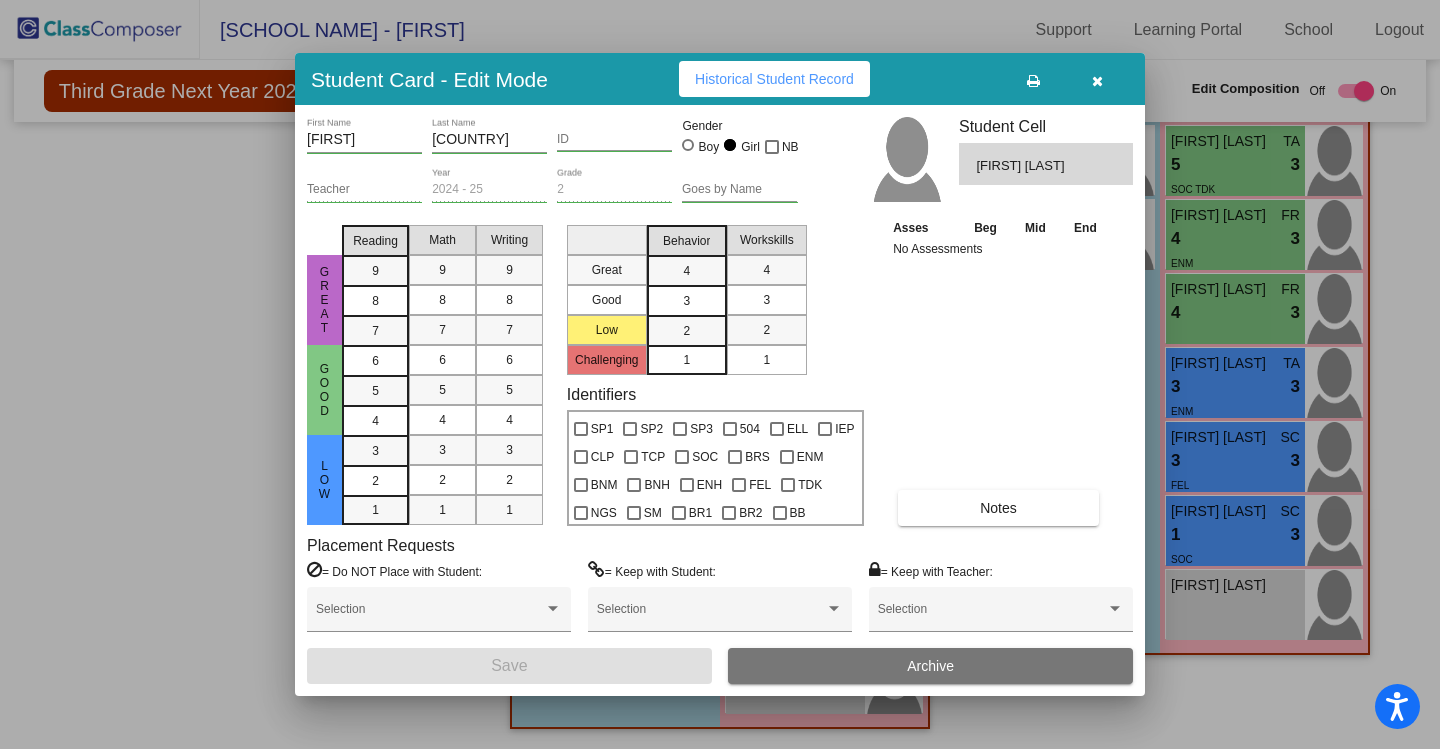 click at bounding box center (688, 145) 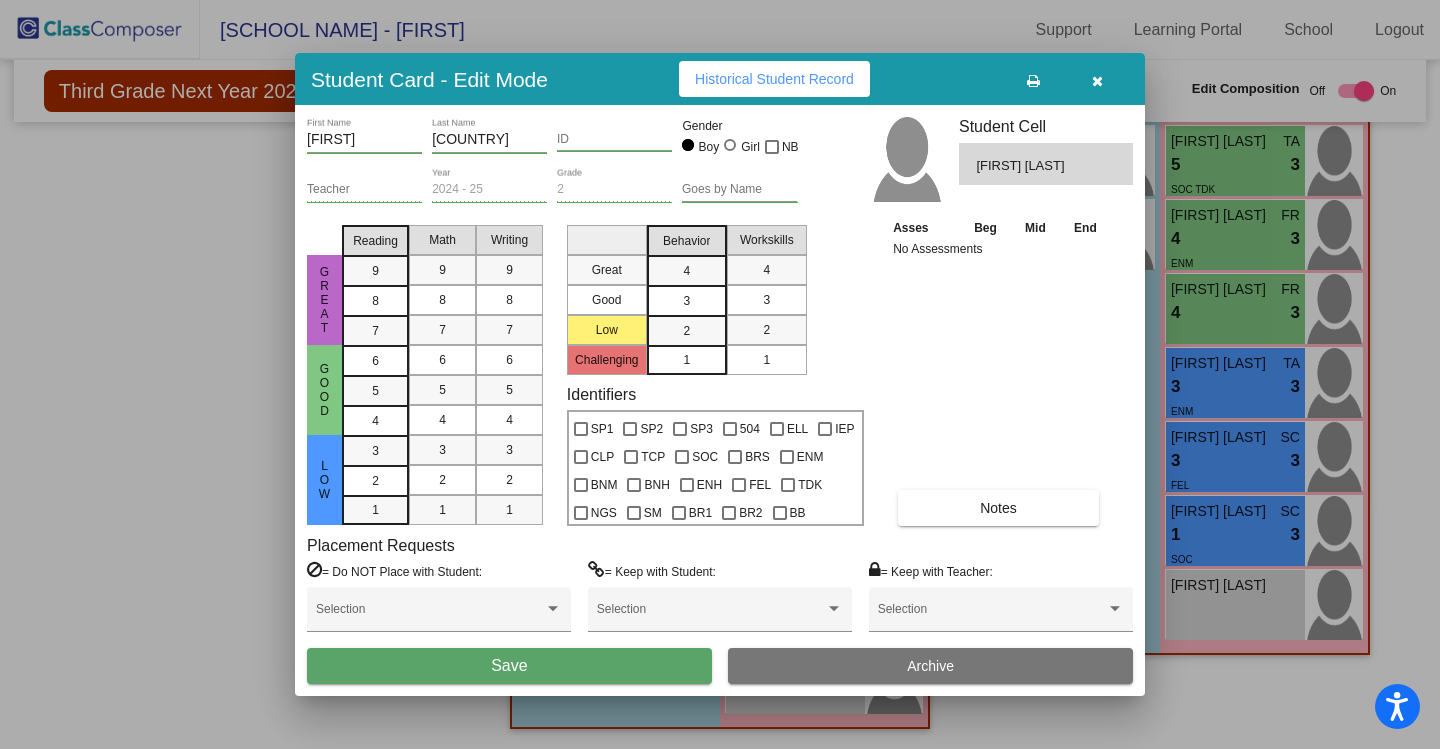 click on "Save" at bounding box center [509, 666] 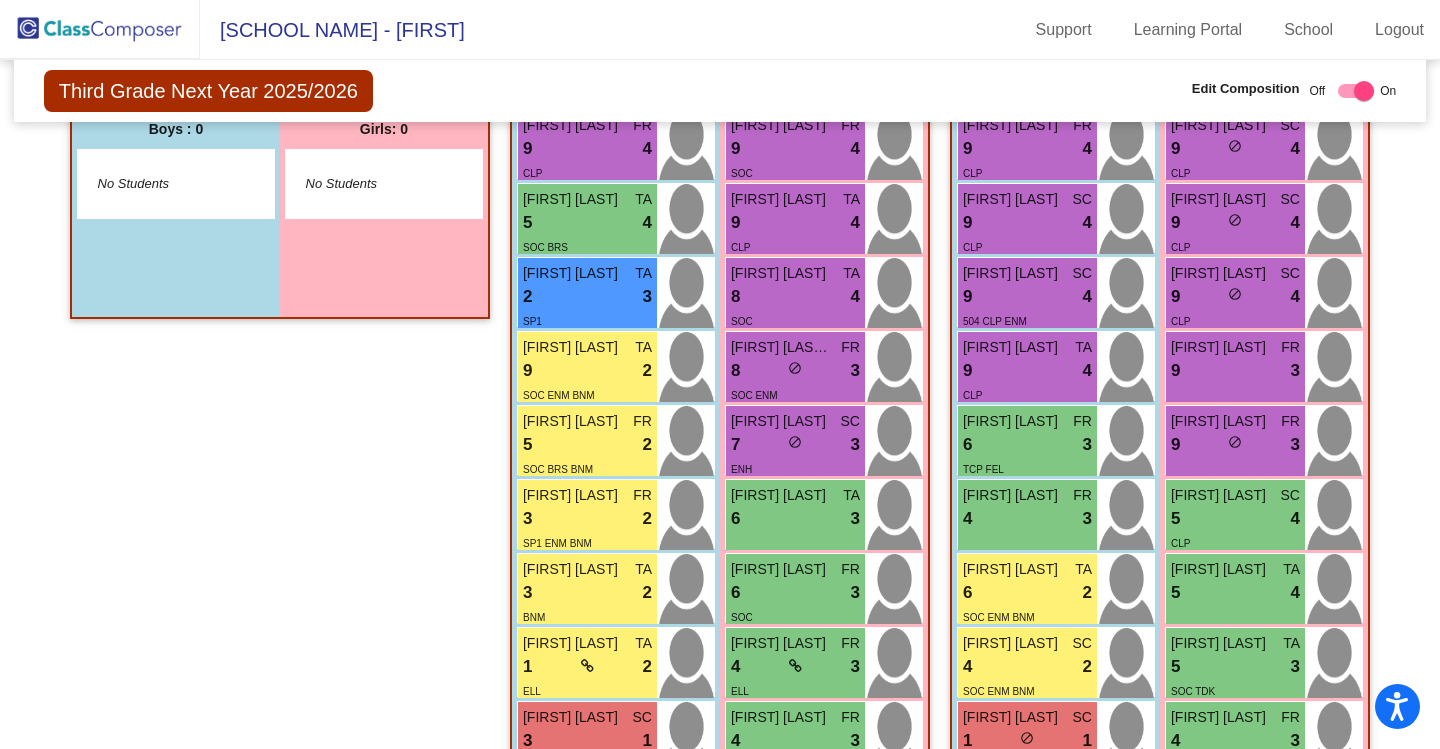 scroll, scrollTop: 152, scrollLeft: 0, axis: vertical 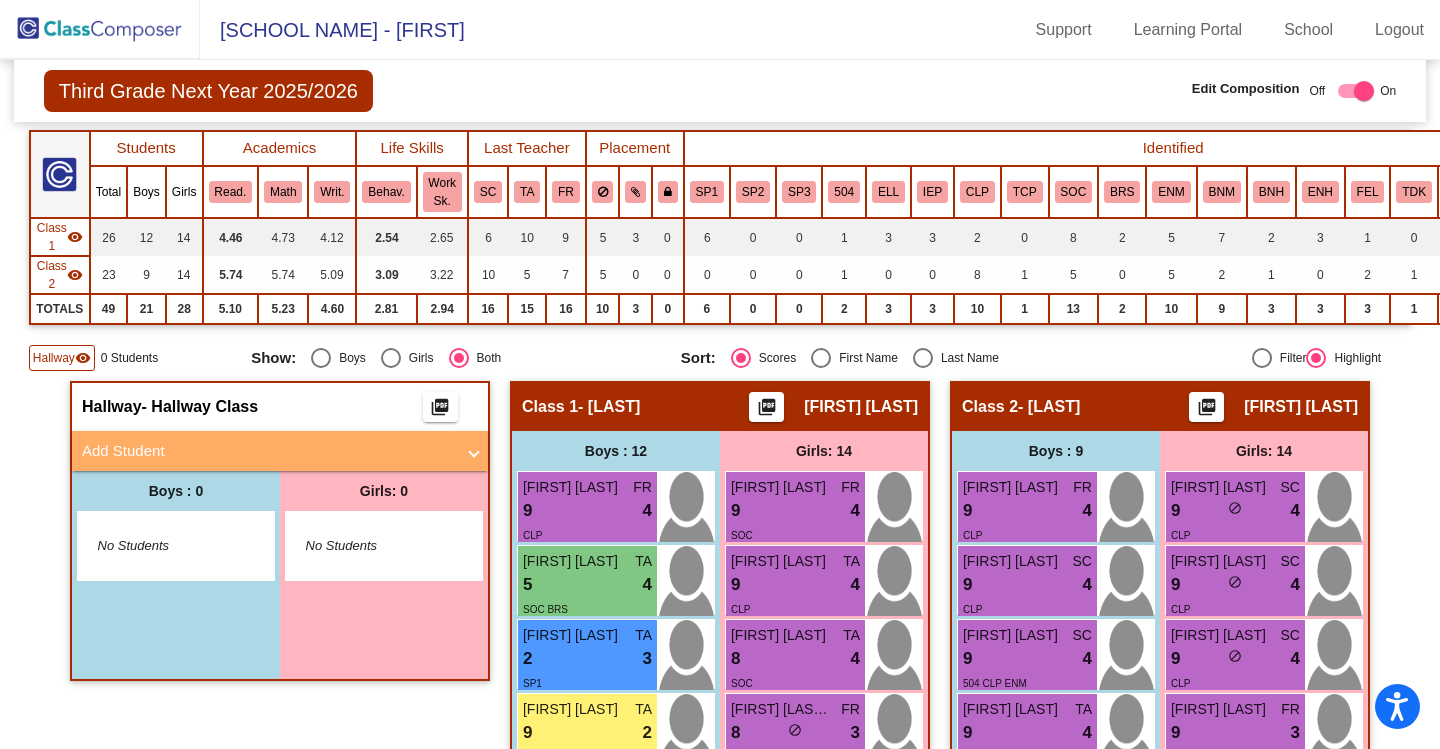 click 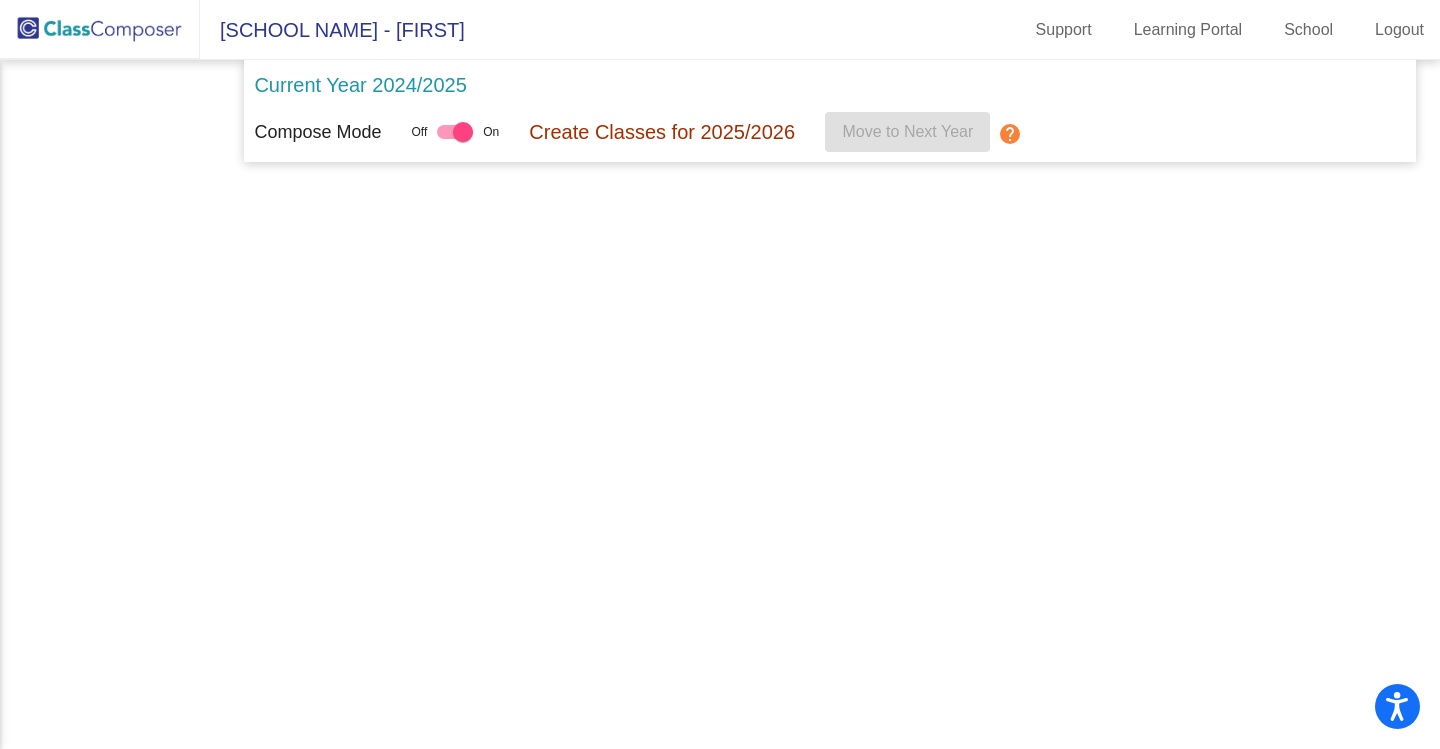 scroll, scrollTop: 0, scrollLeft: 0, axis: both 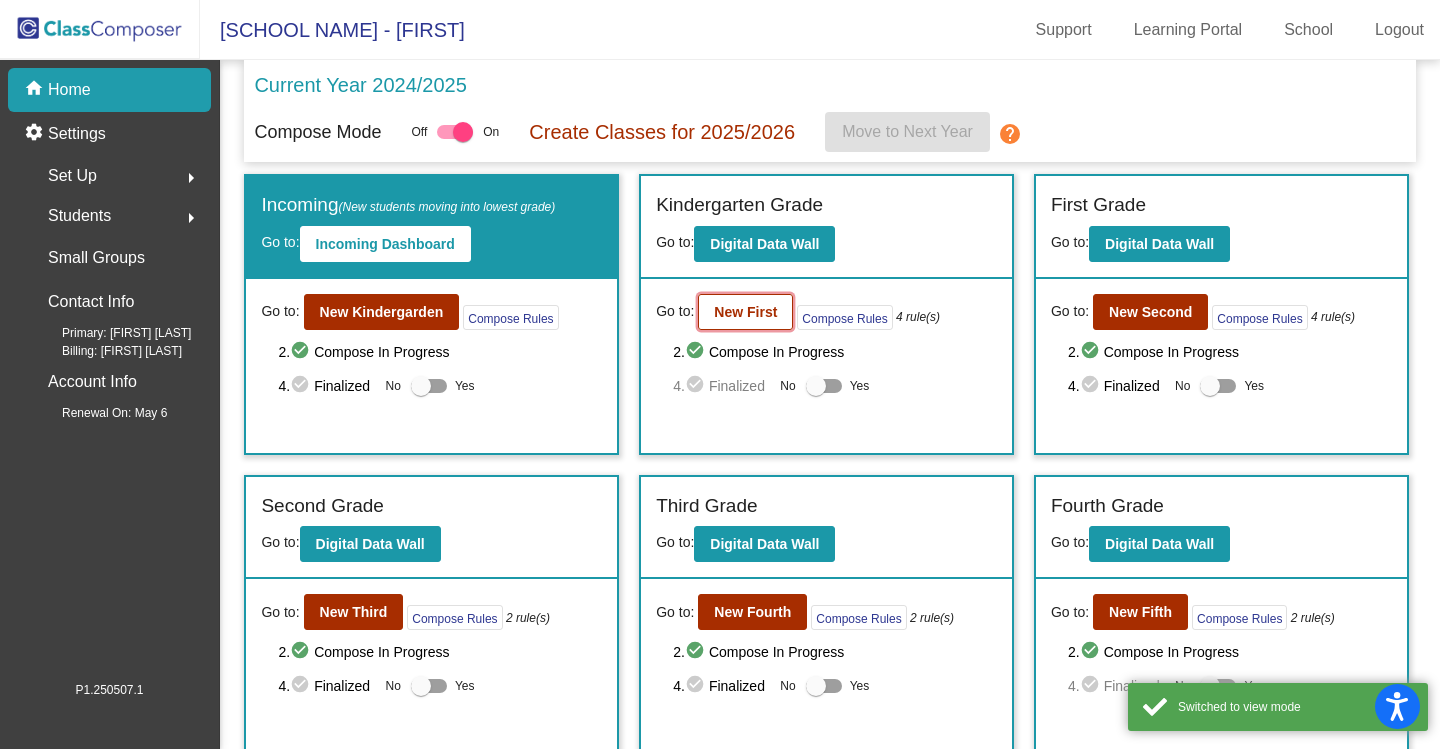 click on "New First" 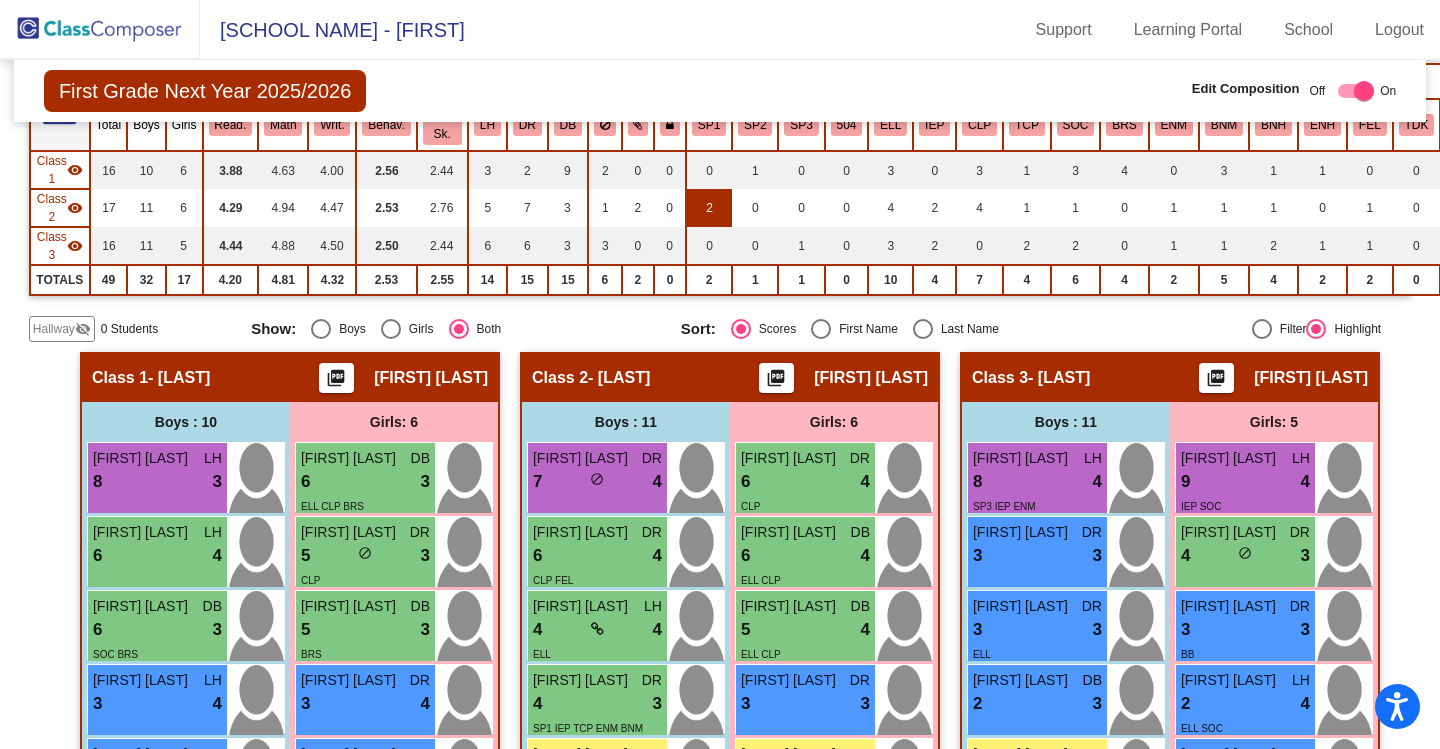 scroll, scrollTop: 100, scrollLeft: 0, axis: vertical 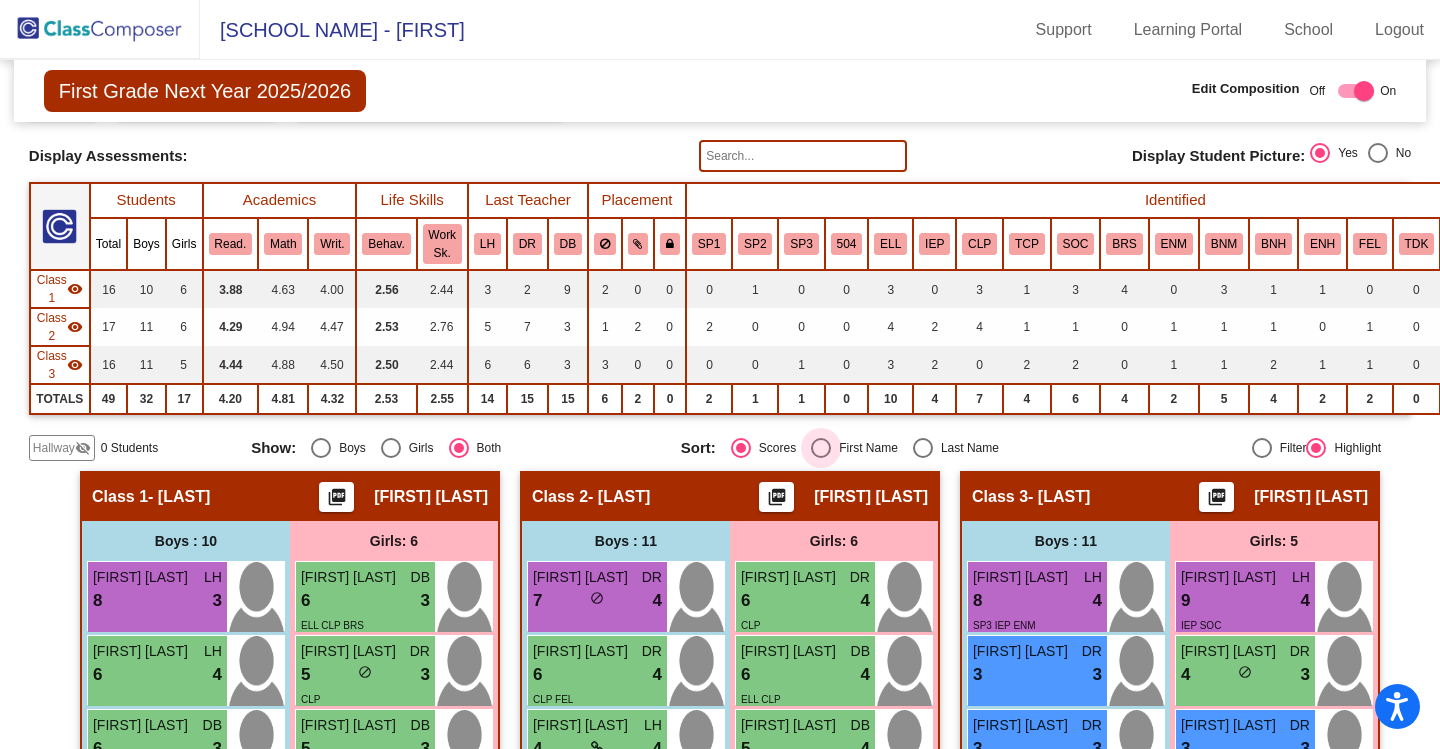 click at bounding box center [821, 448] 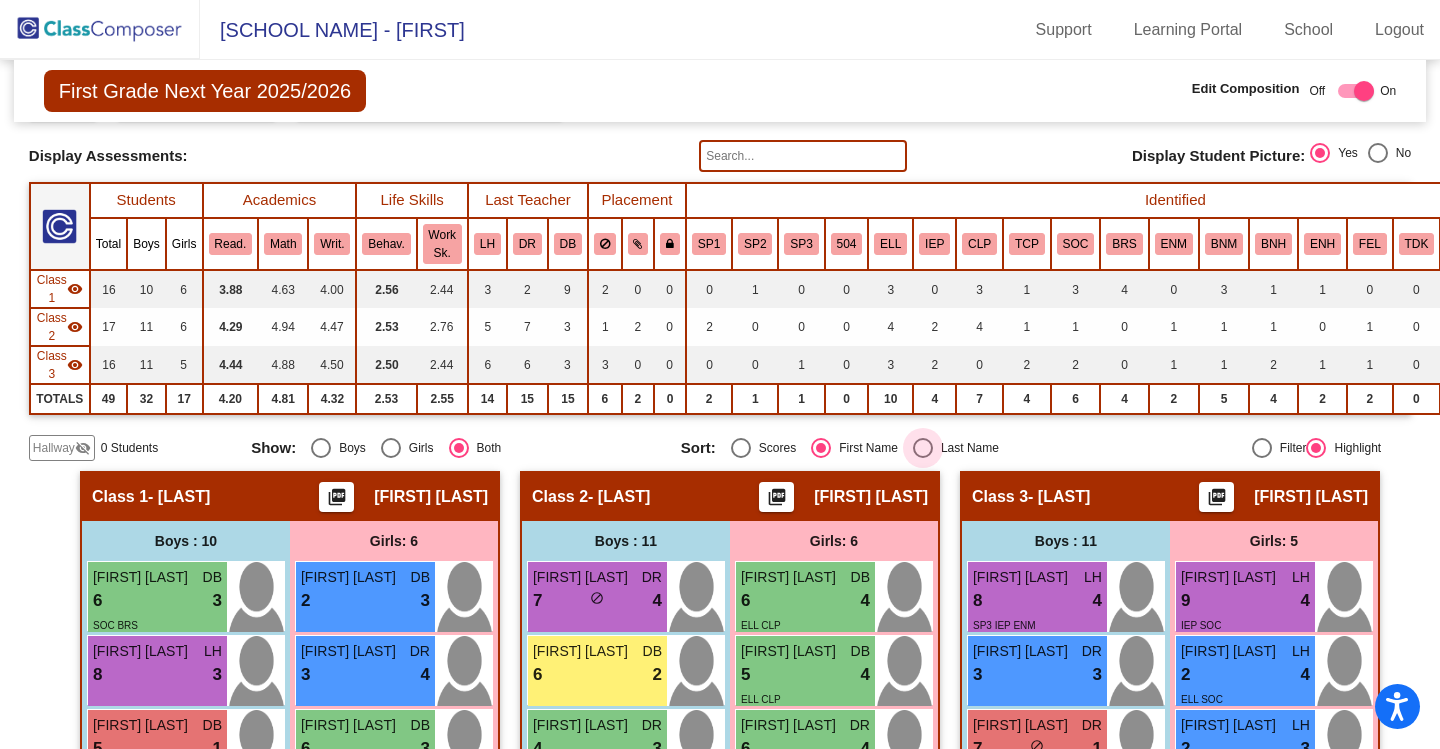click at bounding box center [923, 448] 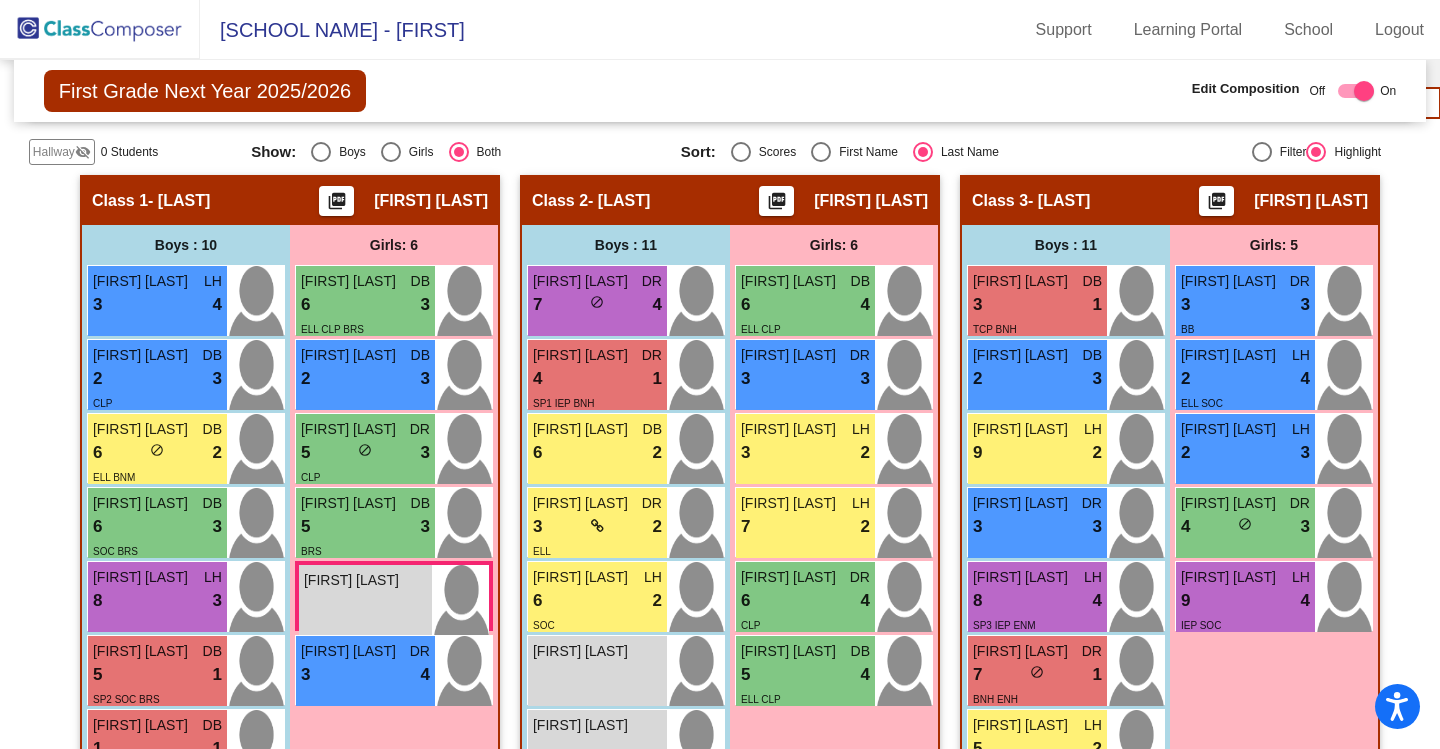 scroll, scrollTop: 400, scrollLeft: 0, axis: vertical 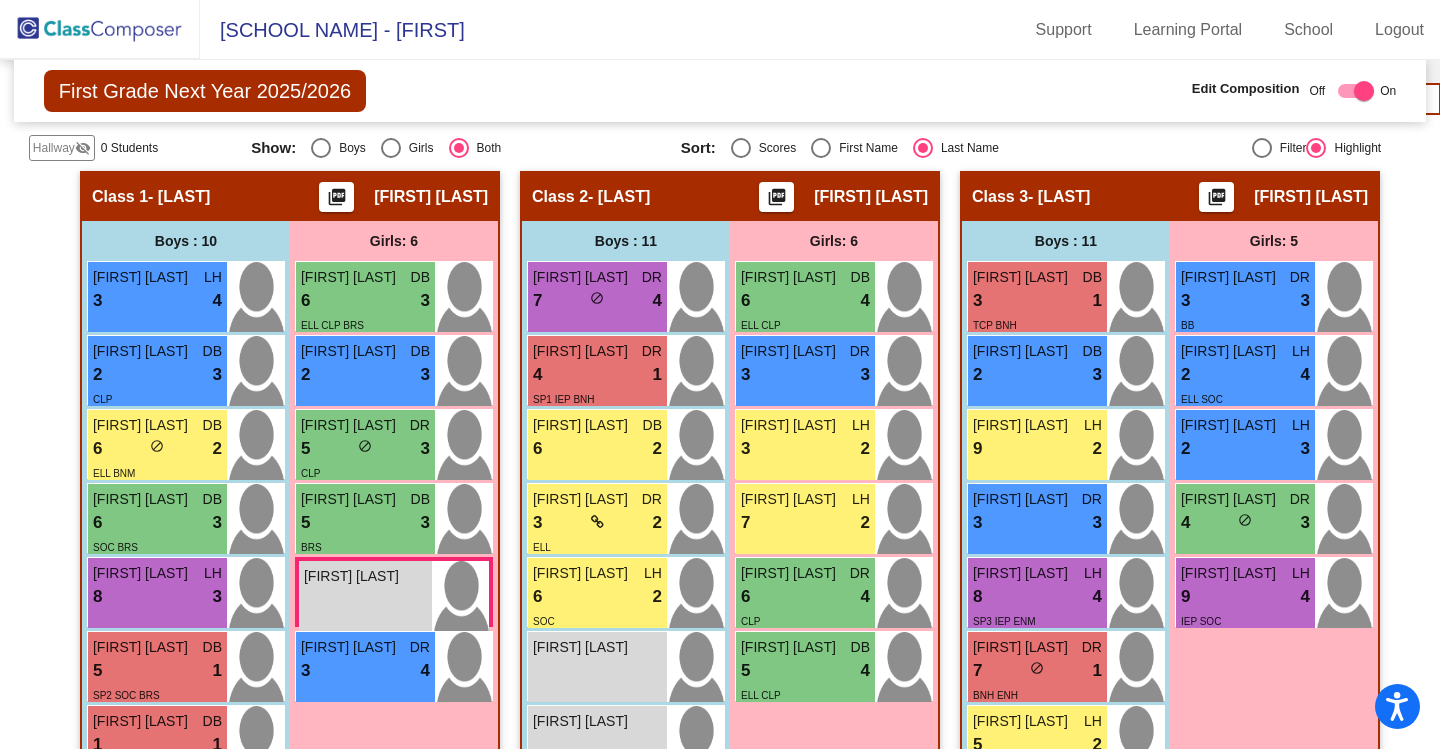 click 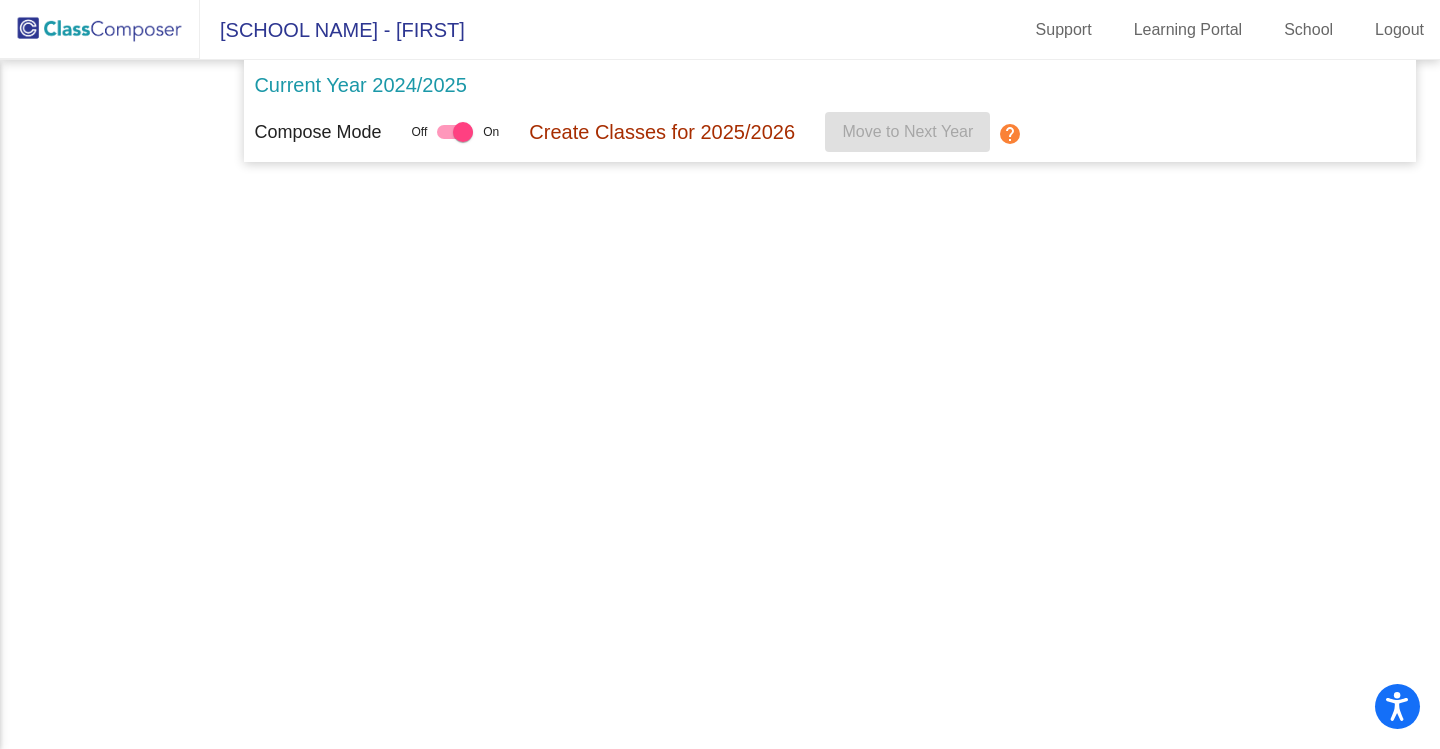 scroll, scrollTop: 0, scrollLeft: 0, axis: both 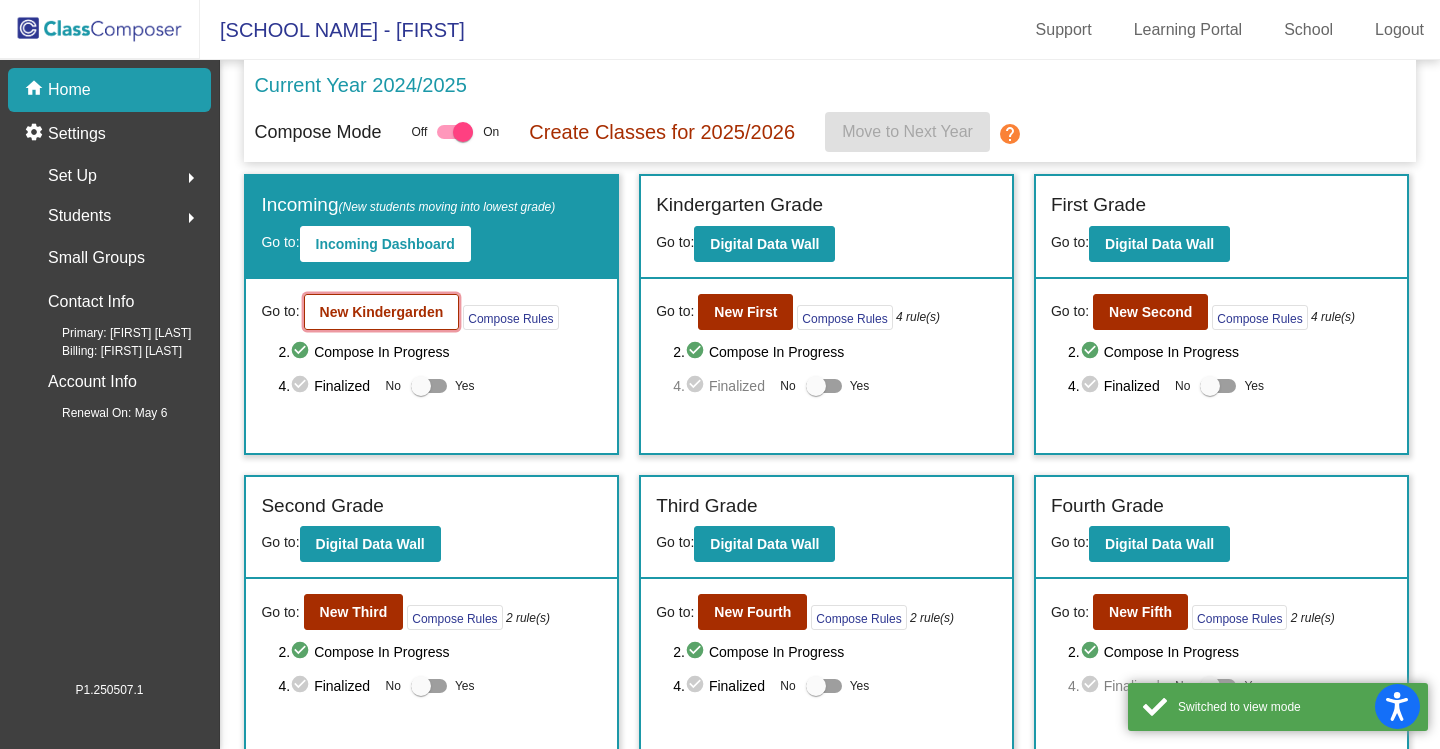 click on "New Kindergarden" 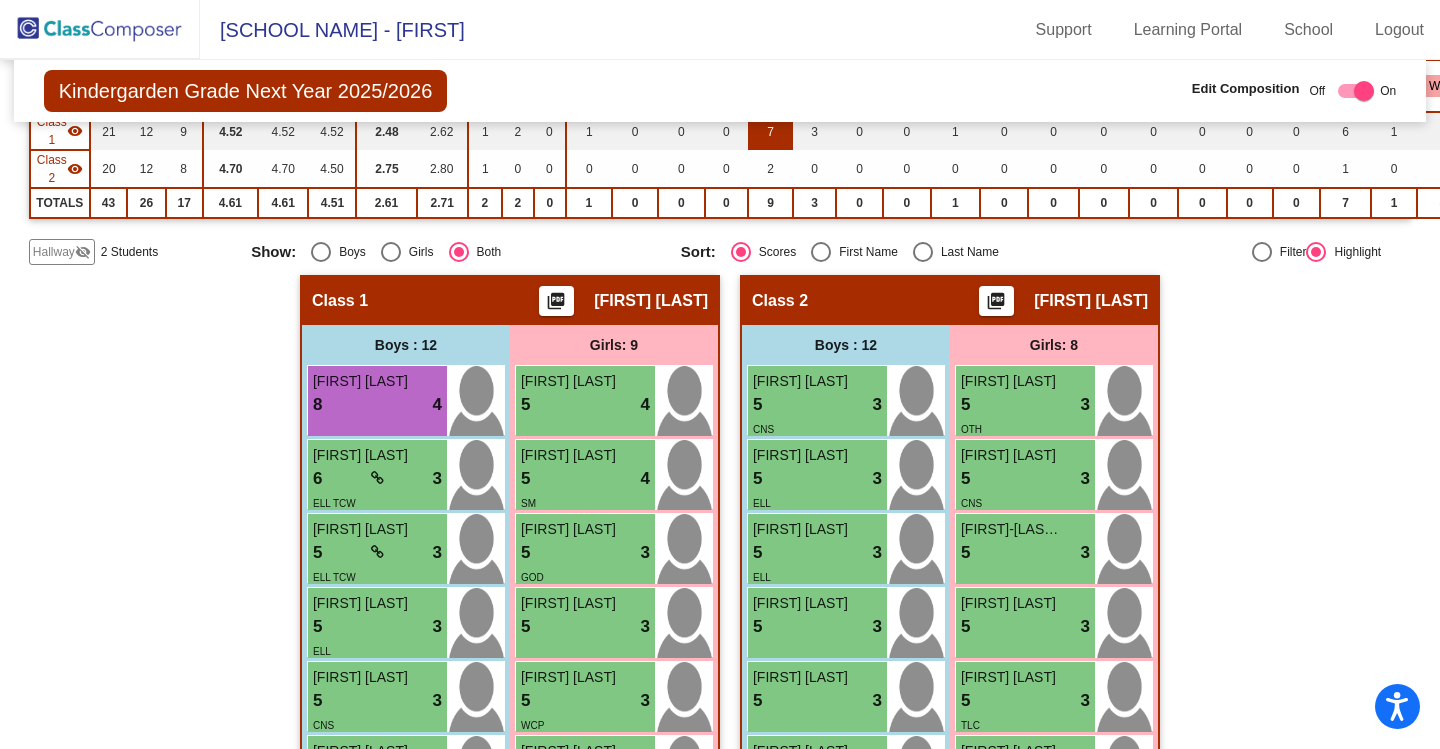 scroll, scrollTop: 0, scrollLeft: 0, axis: both 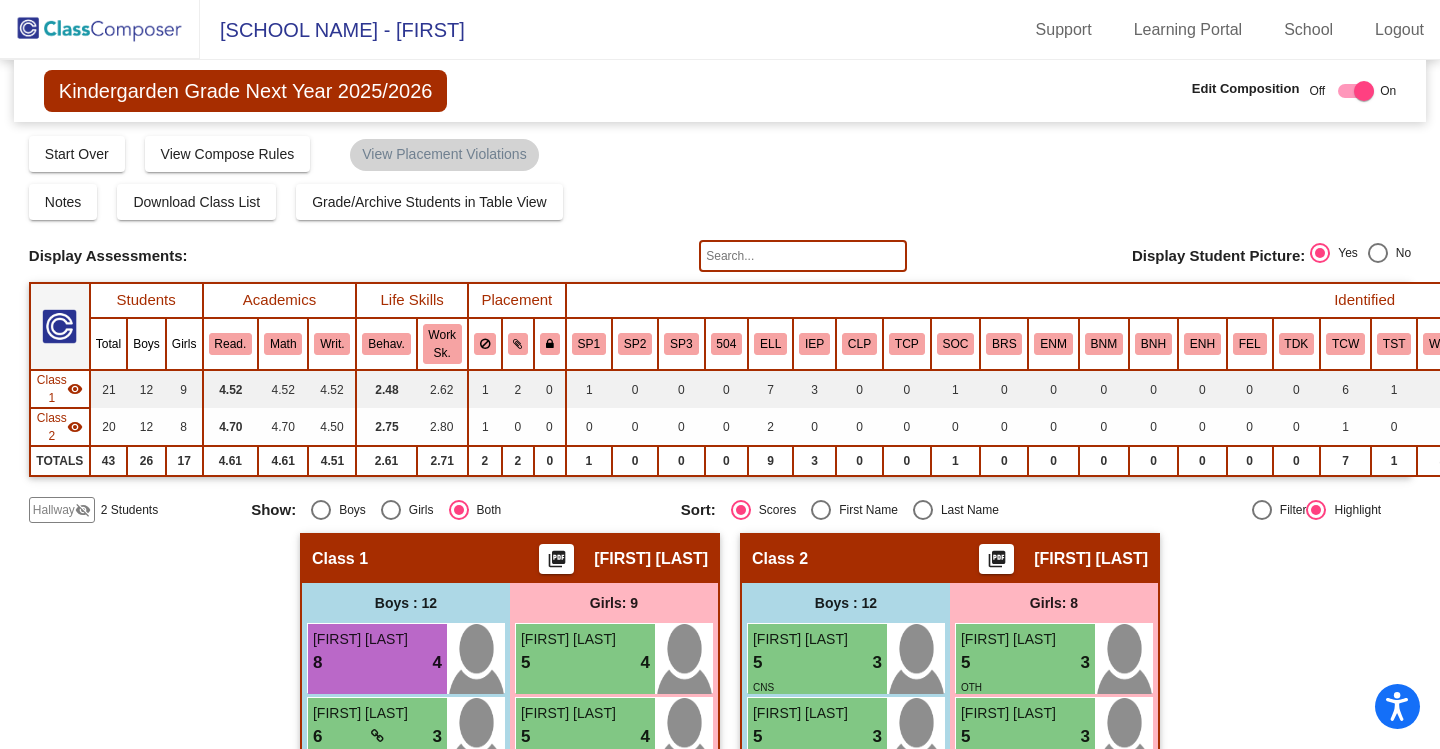 click at bounding box center [923, 510] 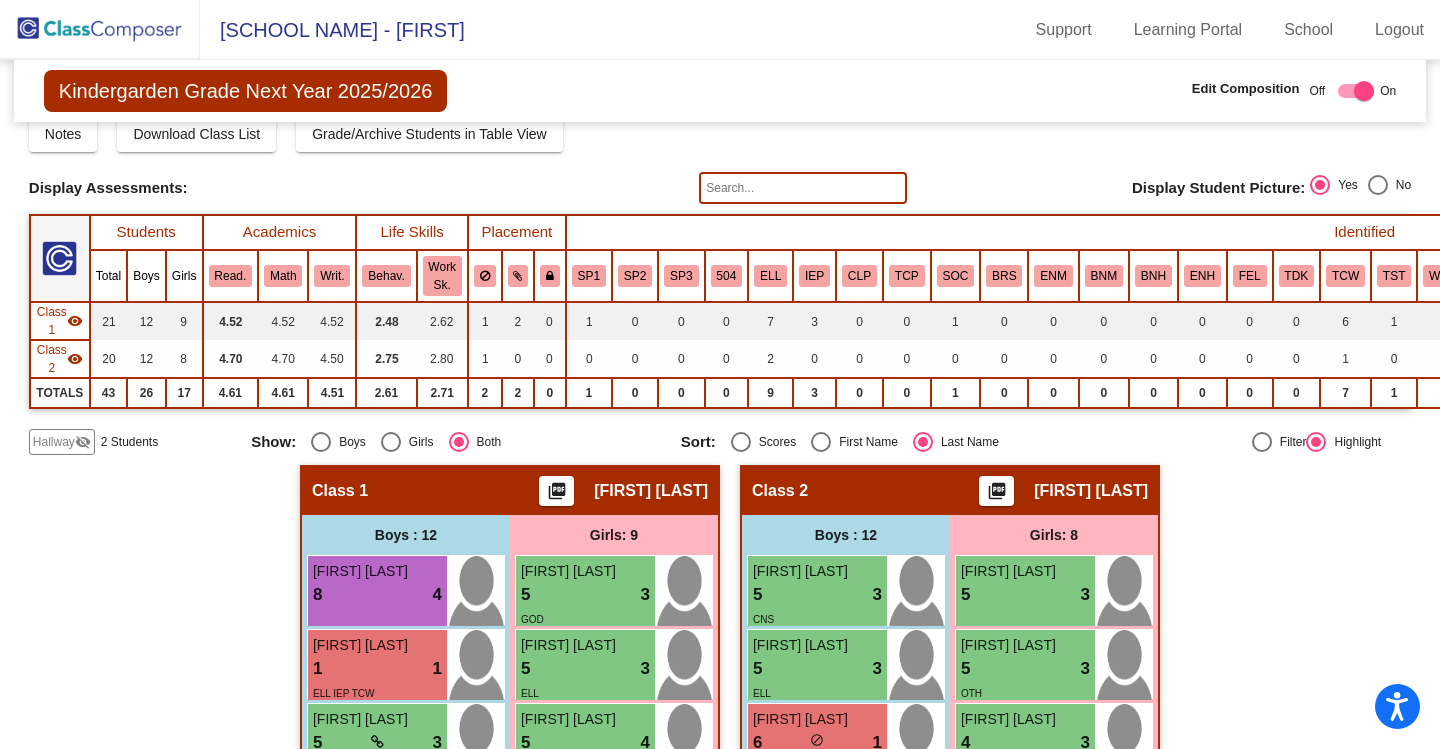 scroll, scrollTop: 0, scrollLeft: 0, axis: both 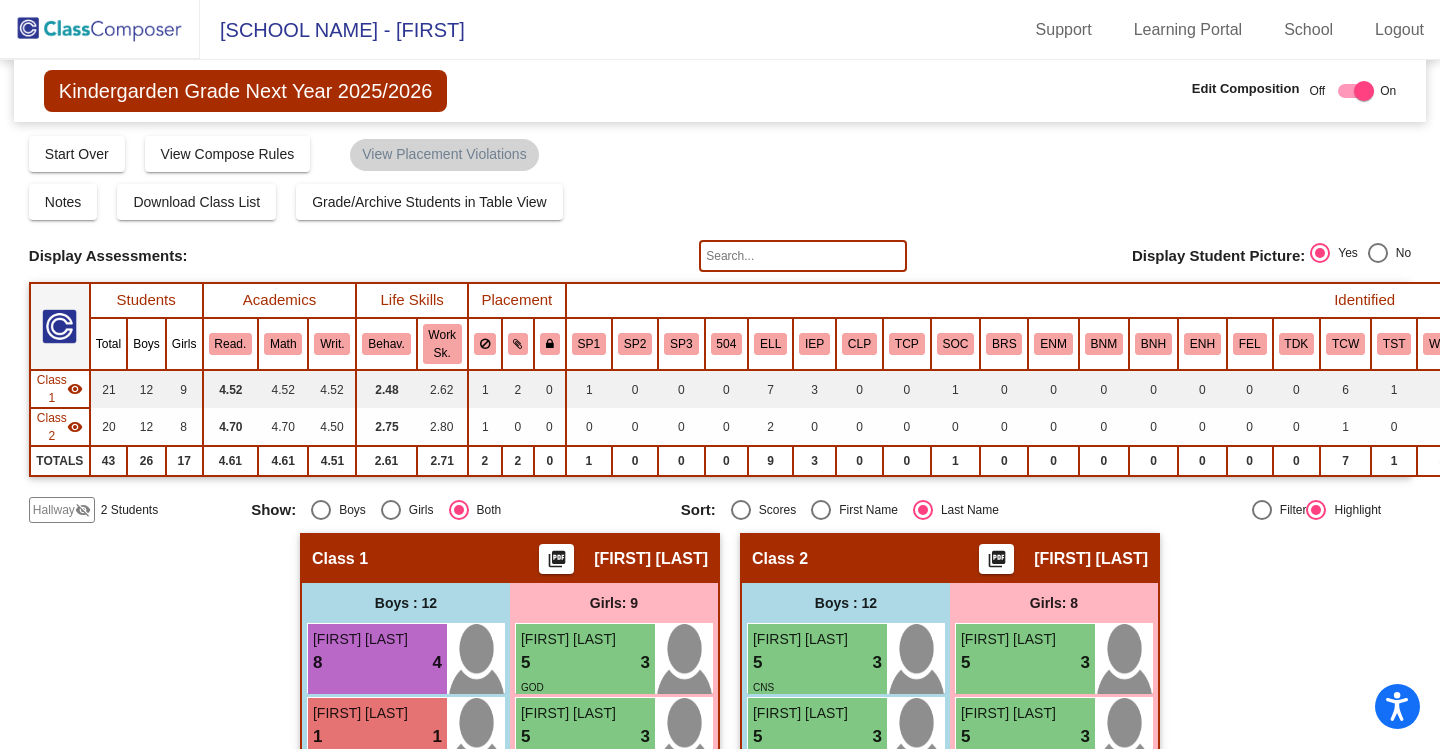 click on "Hallway" 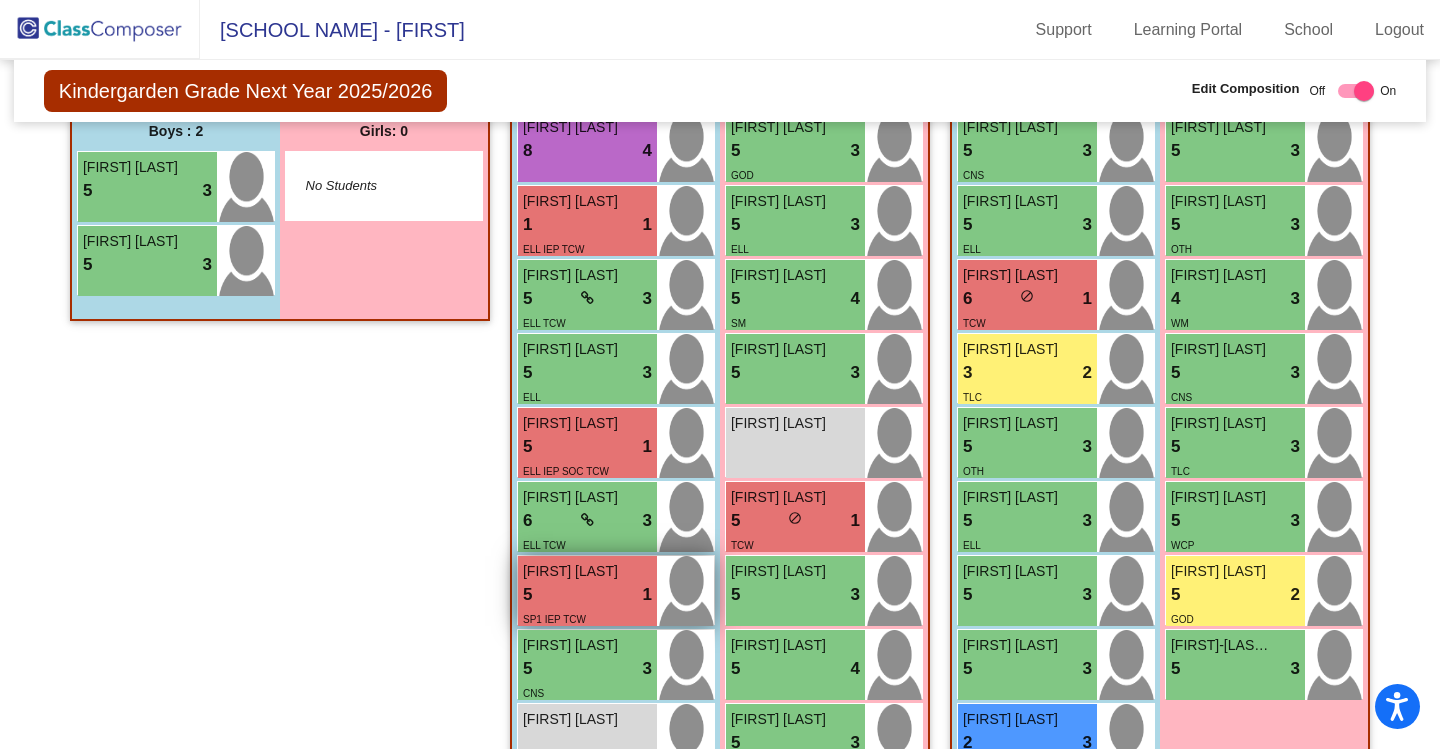 scroll, scrollTop: 500, scrollLeft: 0, axis: vertical 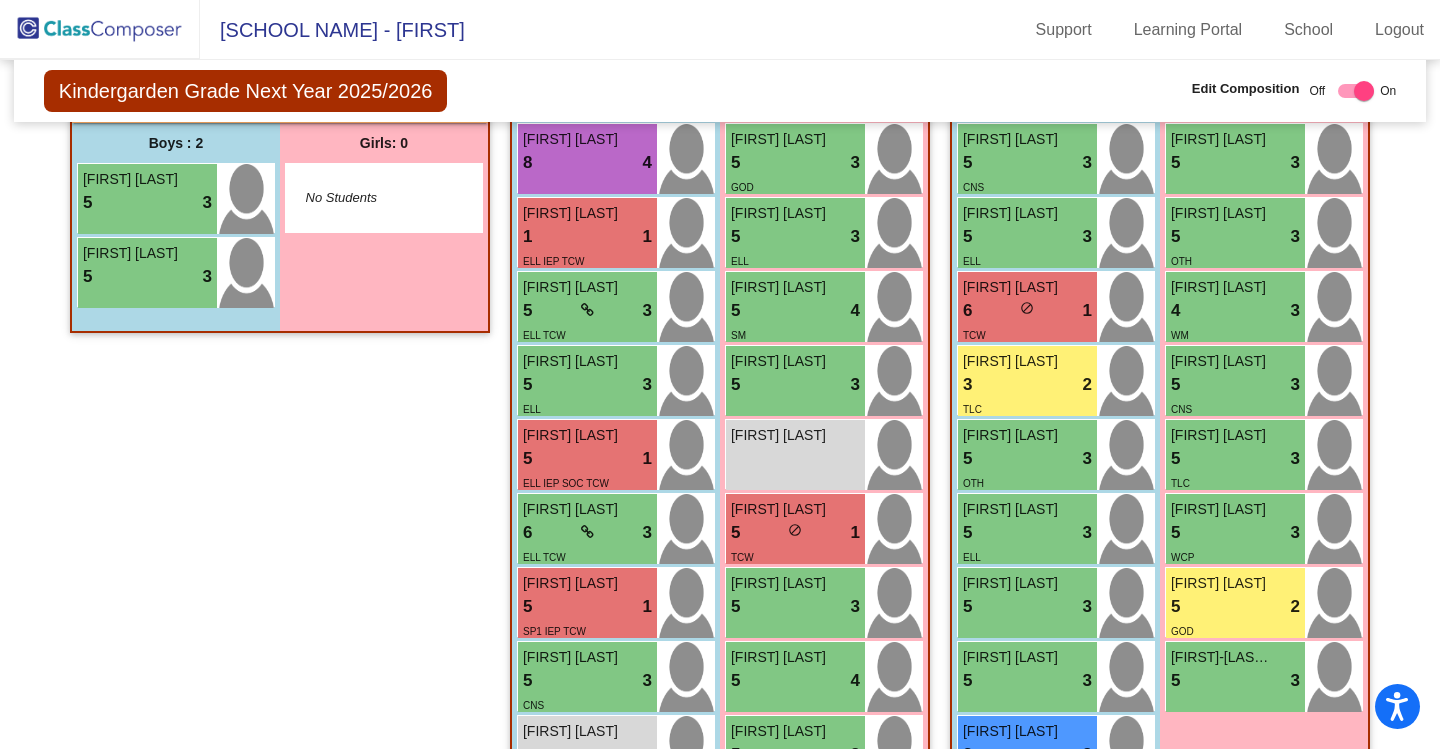 click 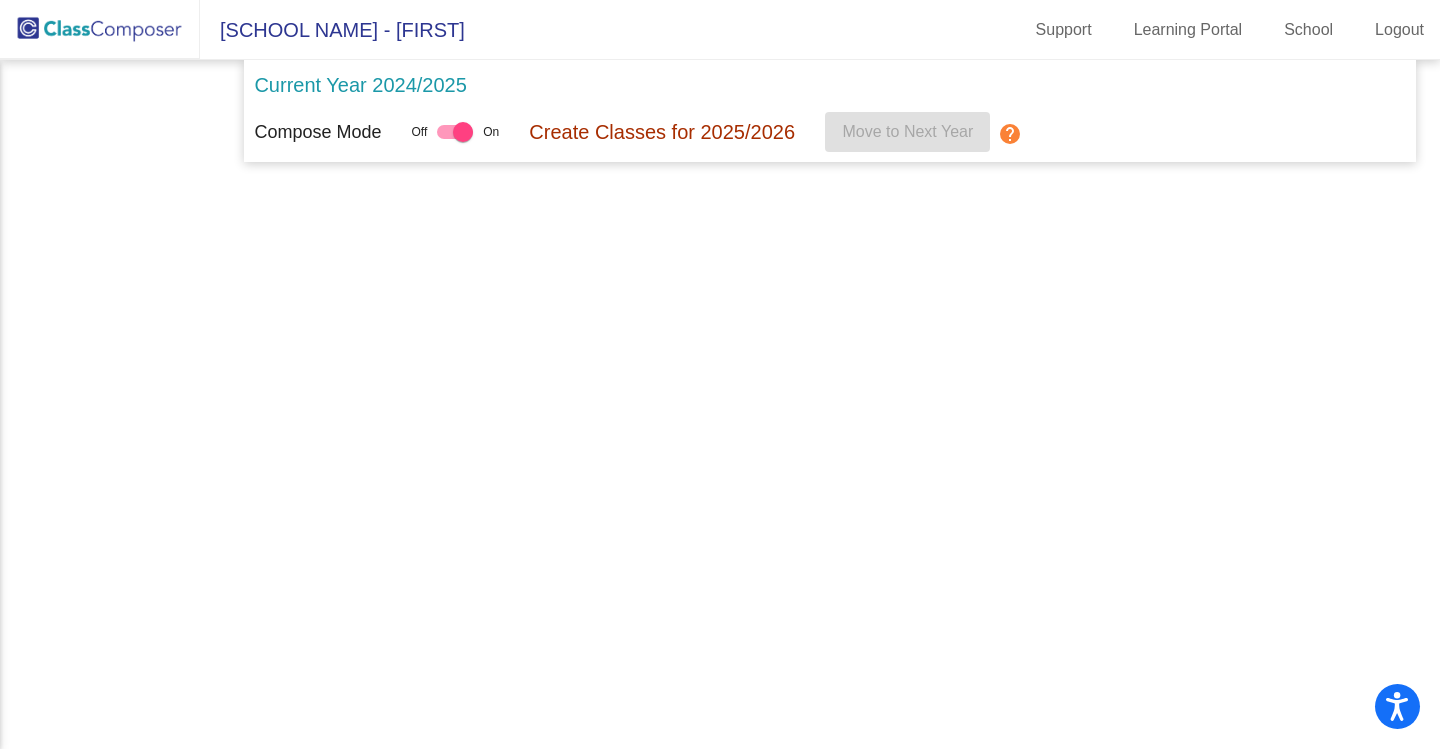 scroll, scrollTop: 0, scrollLeft: 0, axis: both 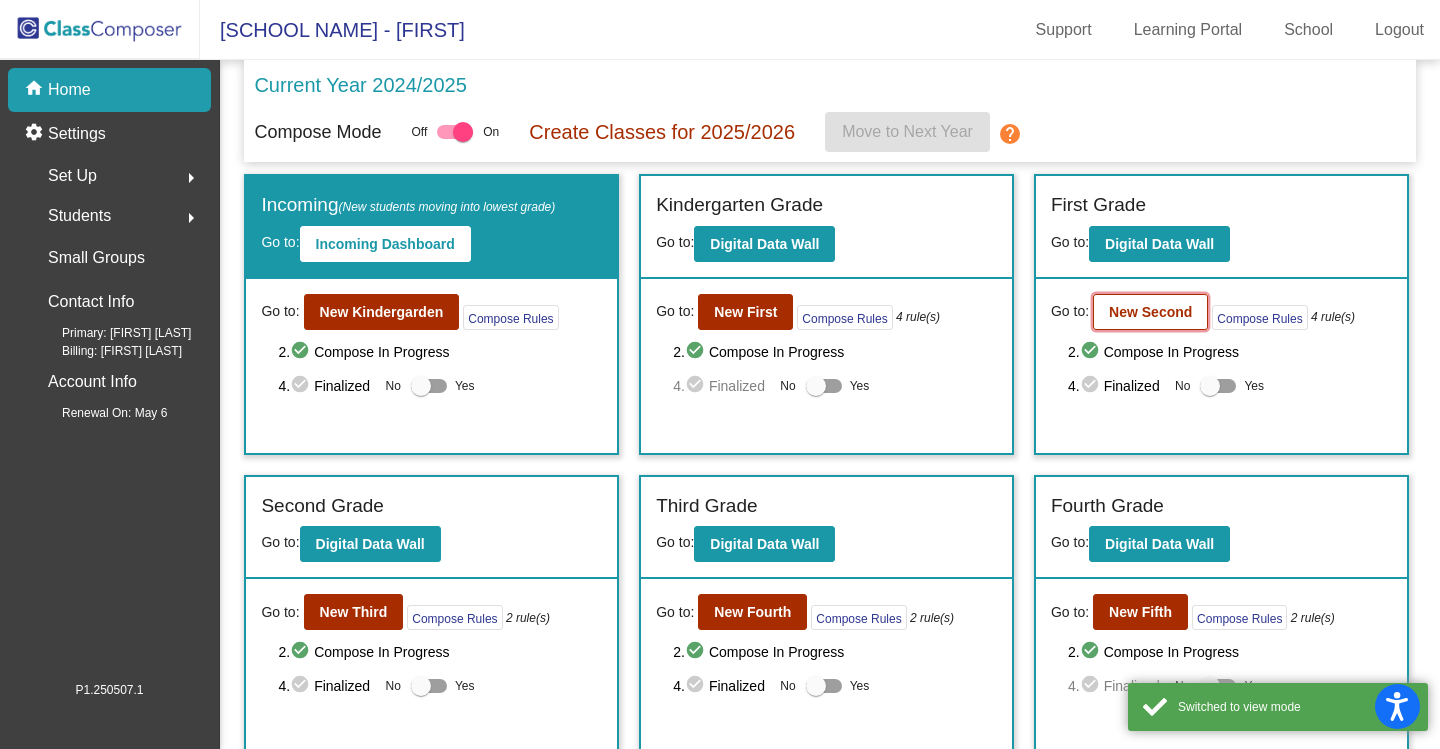 click on "New Second" 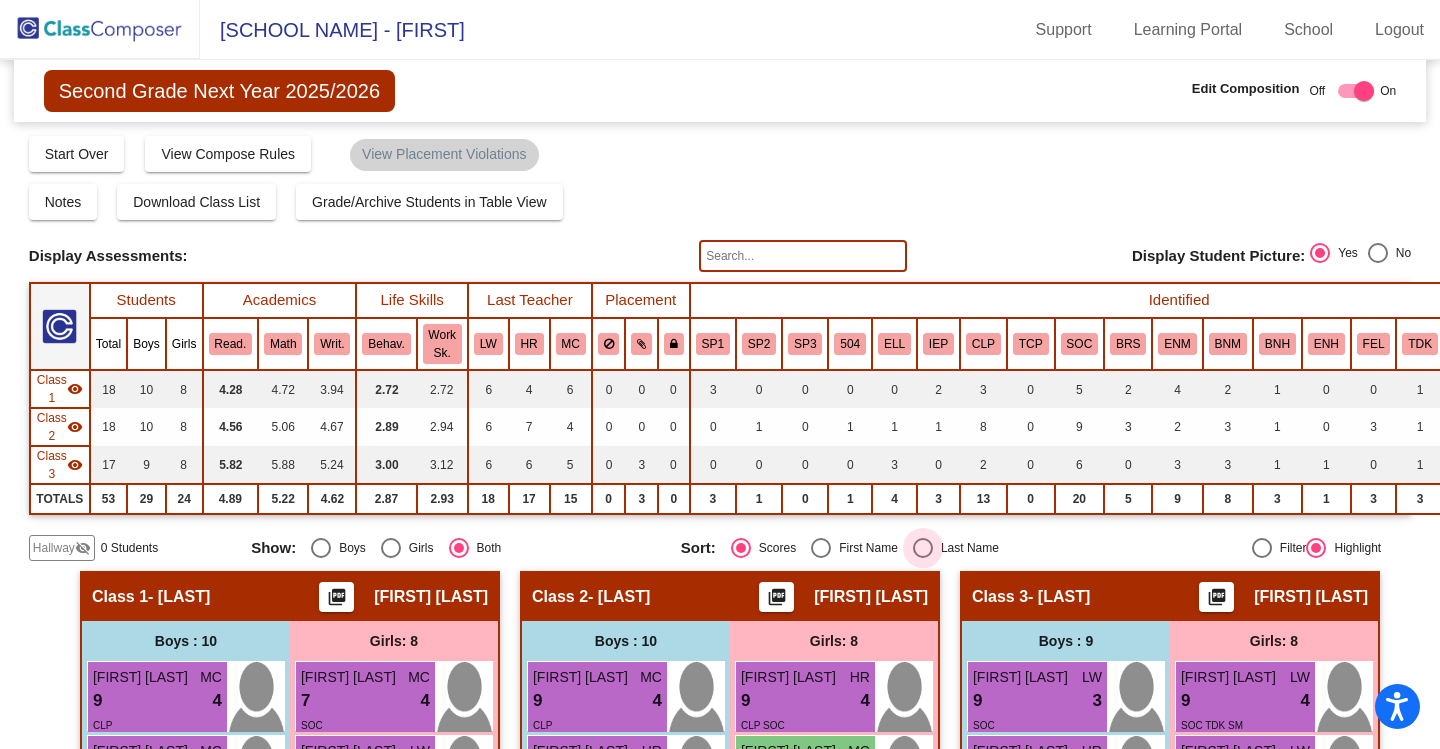 click at bounding box center [923, 548] 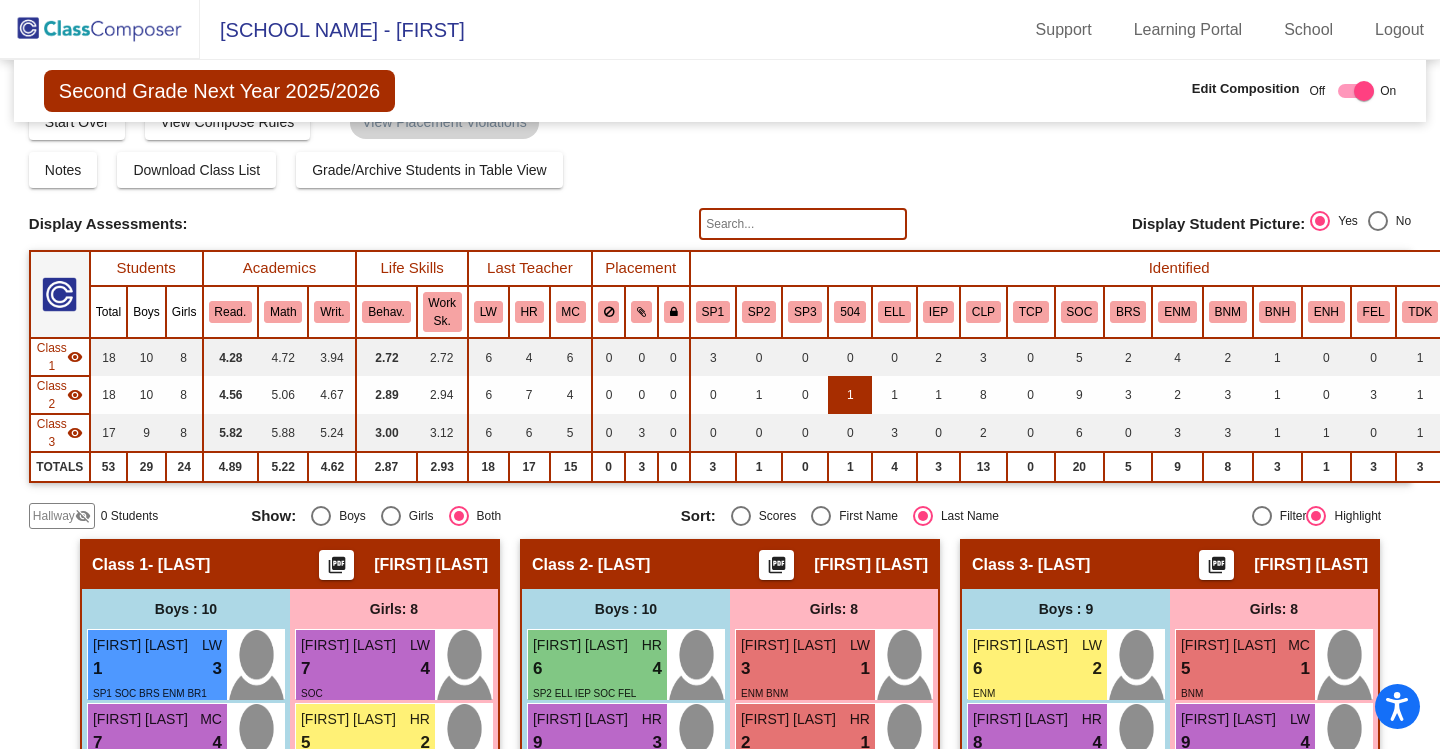 scroll, scrollTop: 0, scrollLeft: 0, axis: both 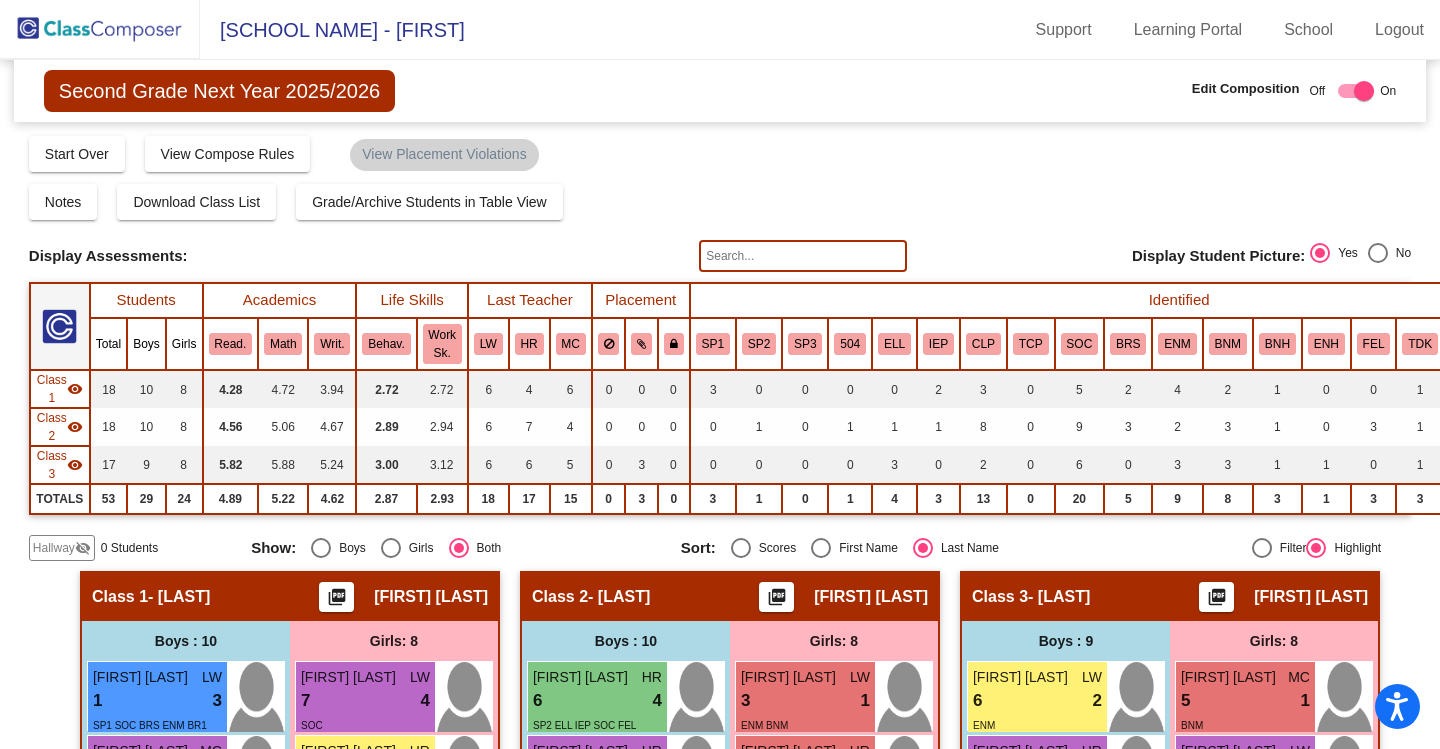 click 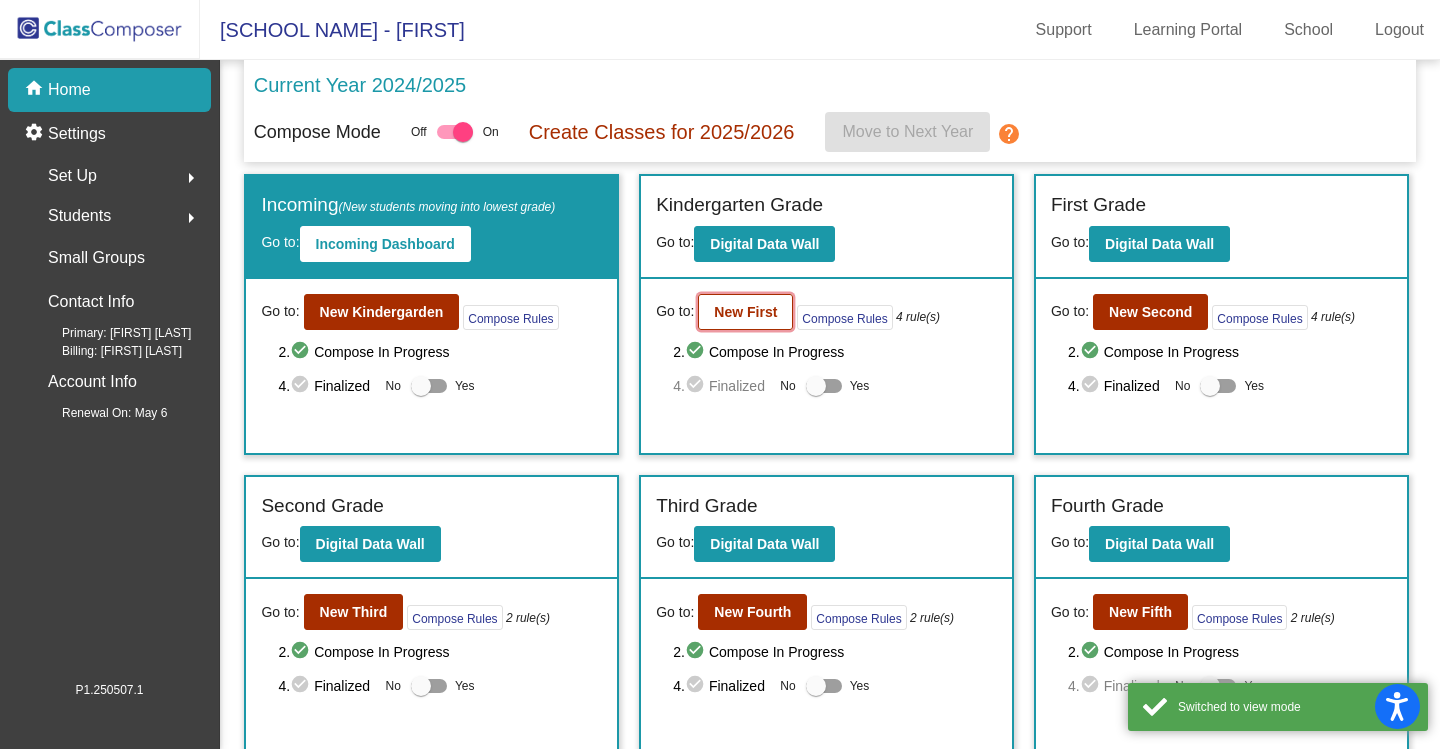 click on "New First" 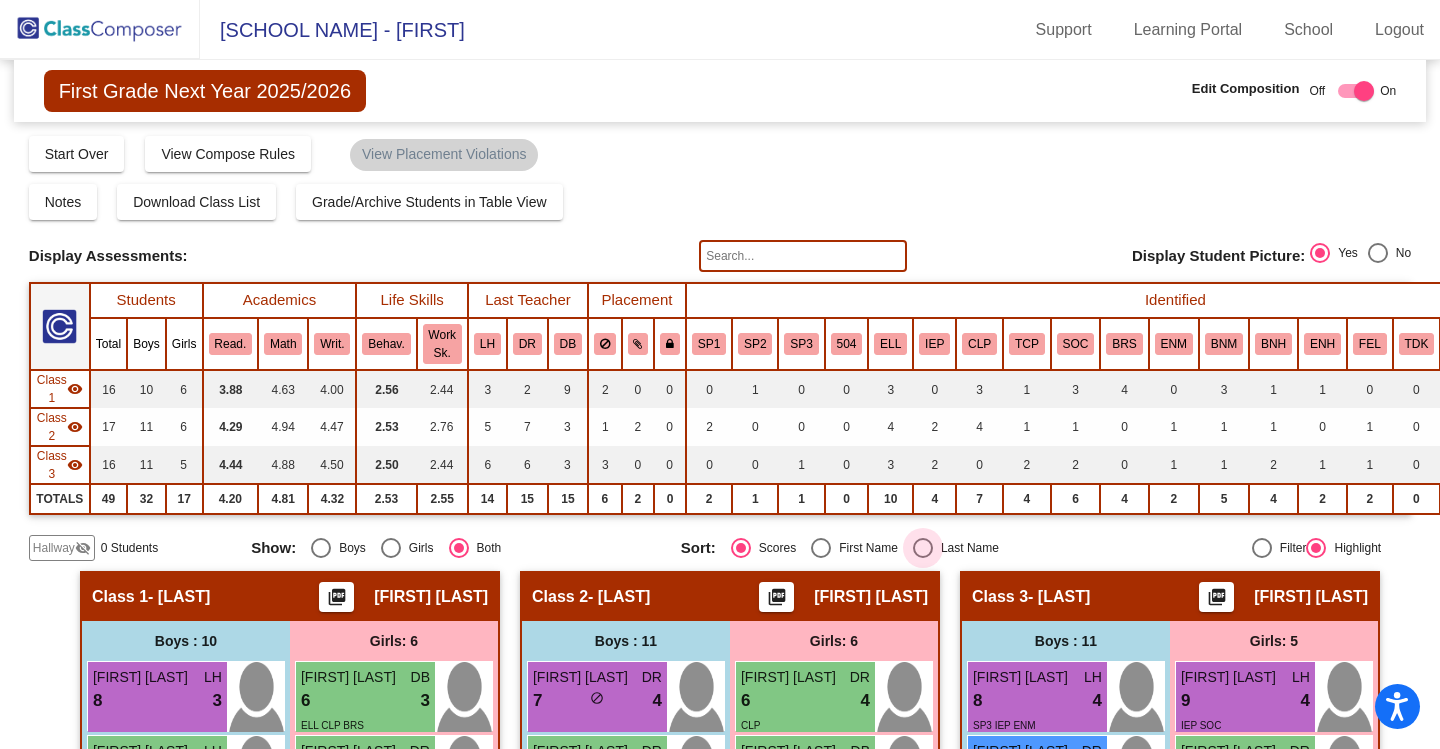 click at bounding box center [923, 548] 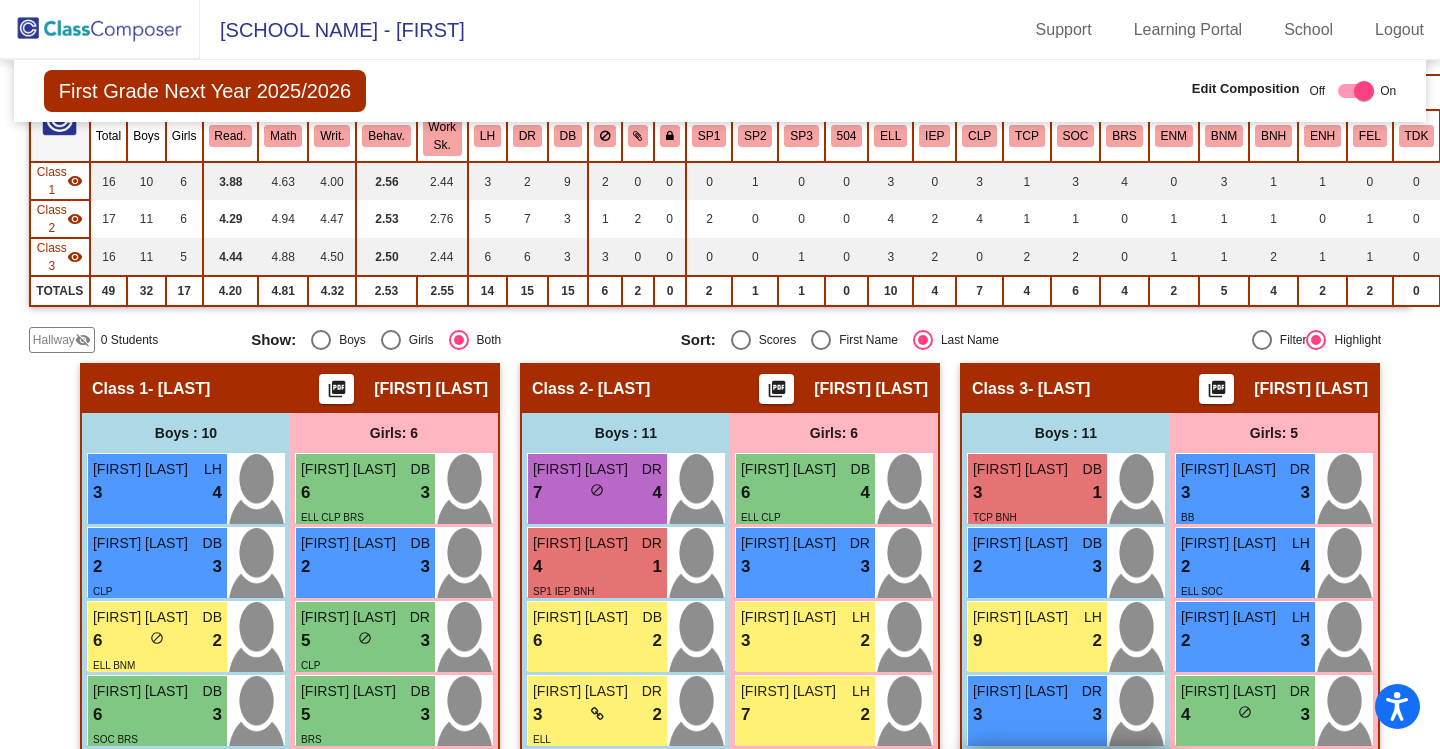 scroll, scrollTop: 200, scrollLeft: 0, axis: vertical 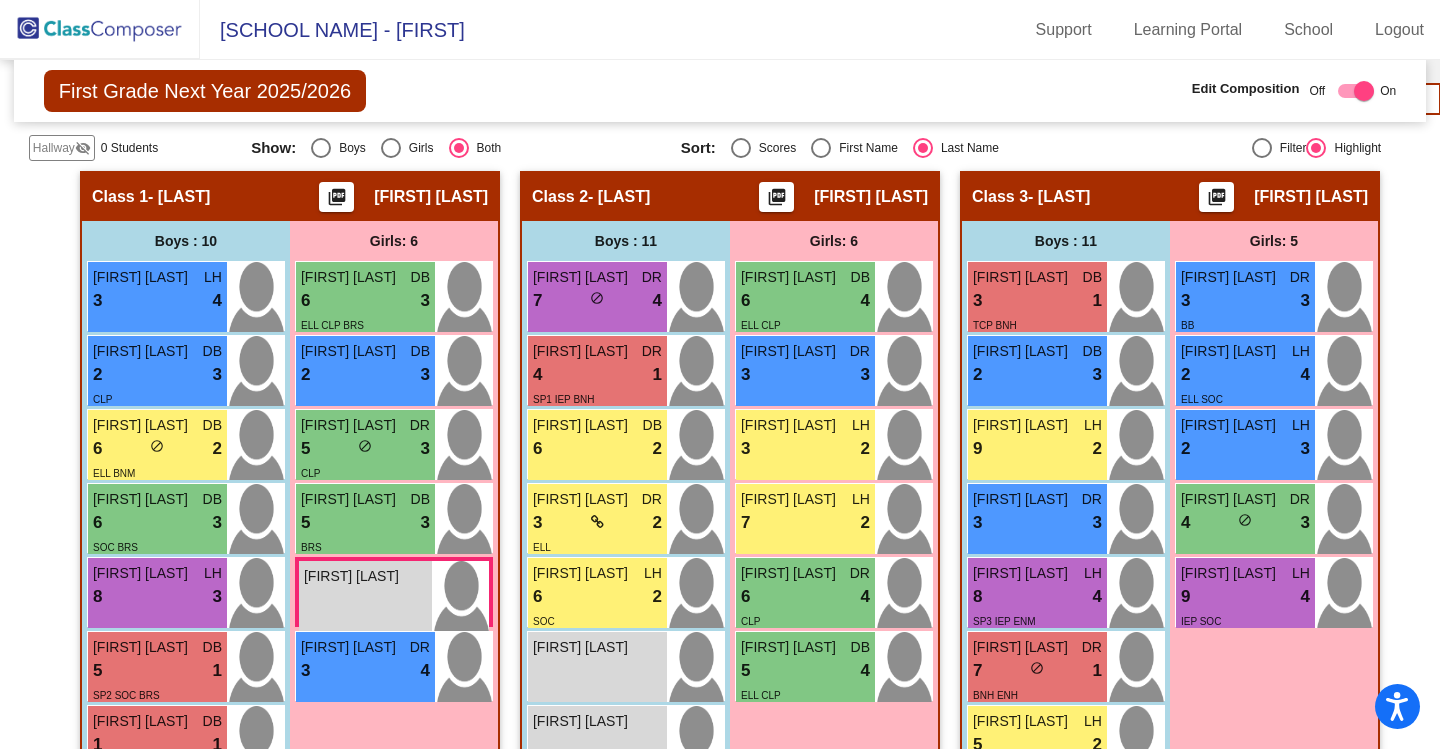 click 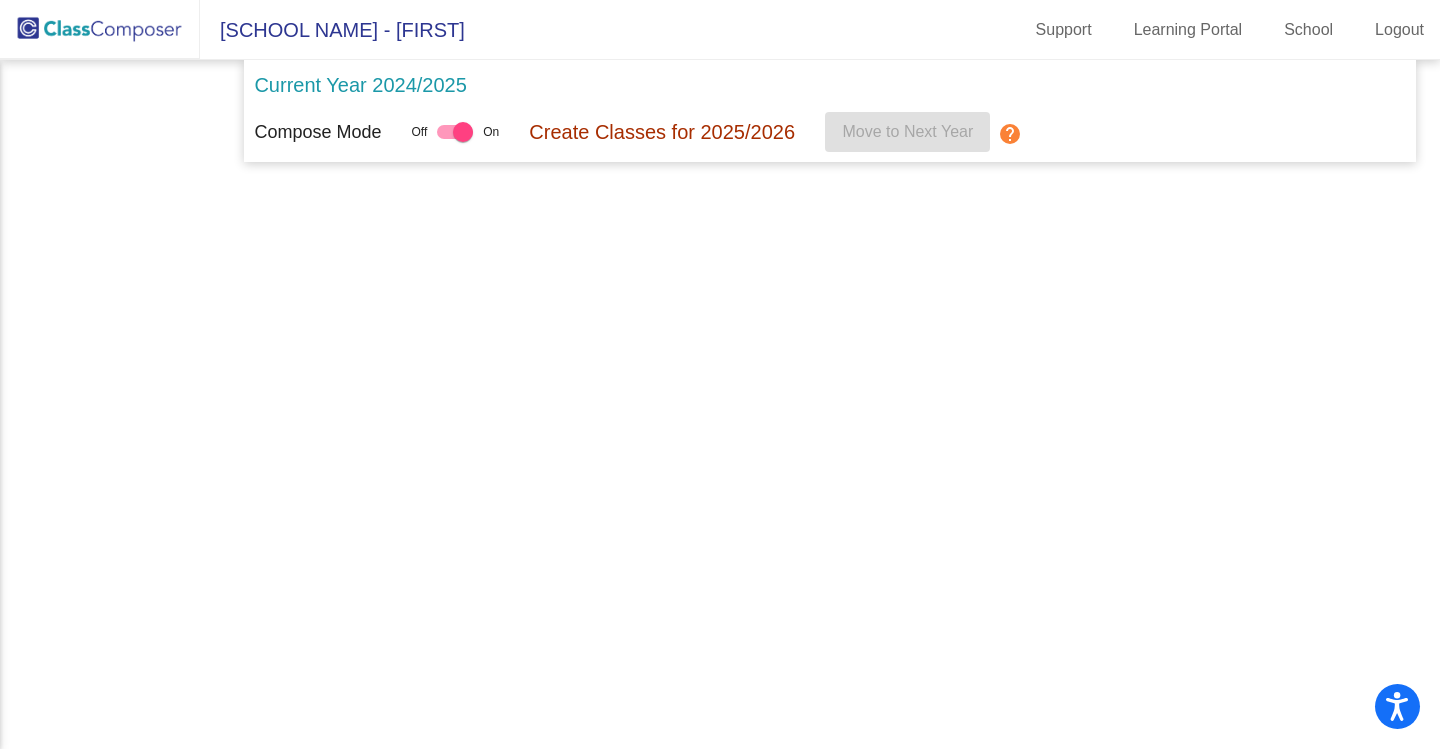 scroll, scrollTop: 0, scrollLeft: 0, axis: both 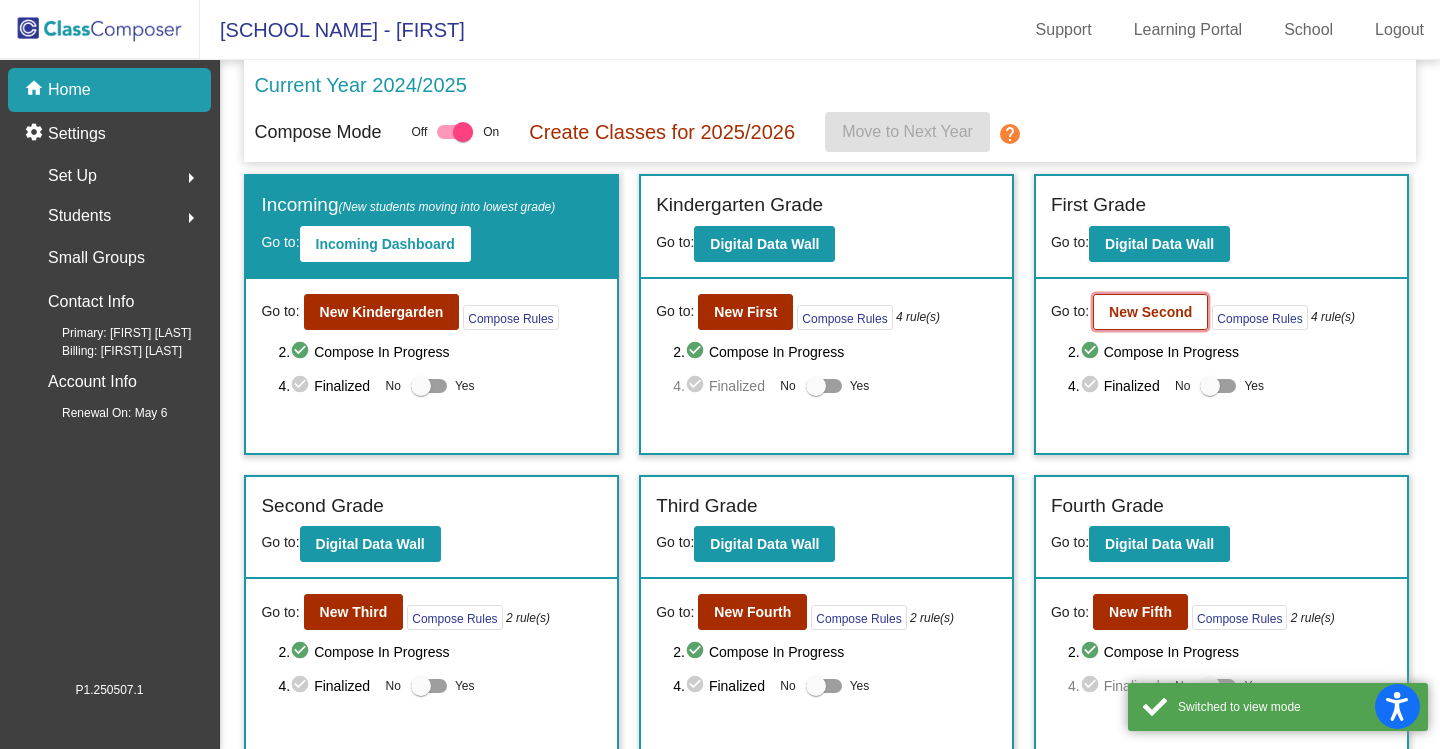 click on "New Second" 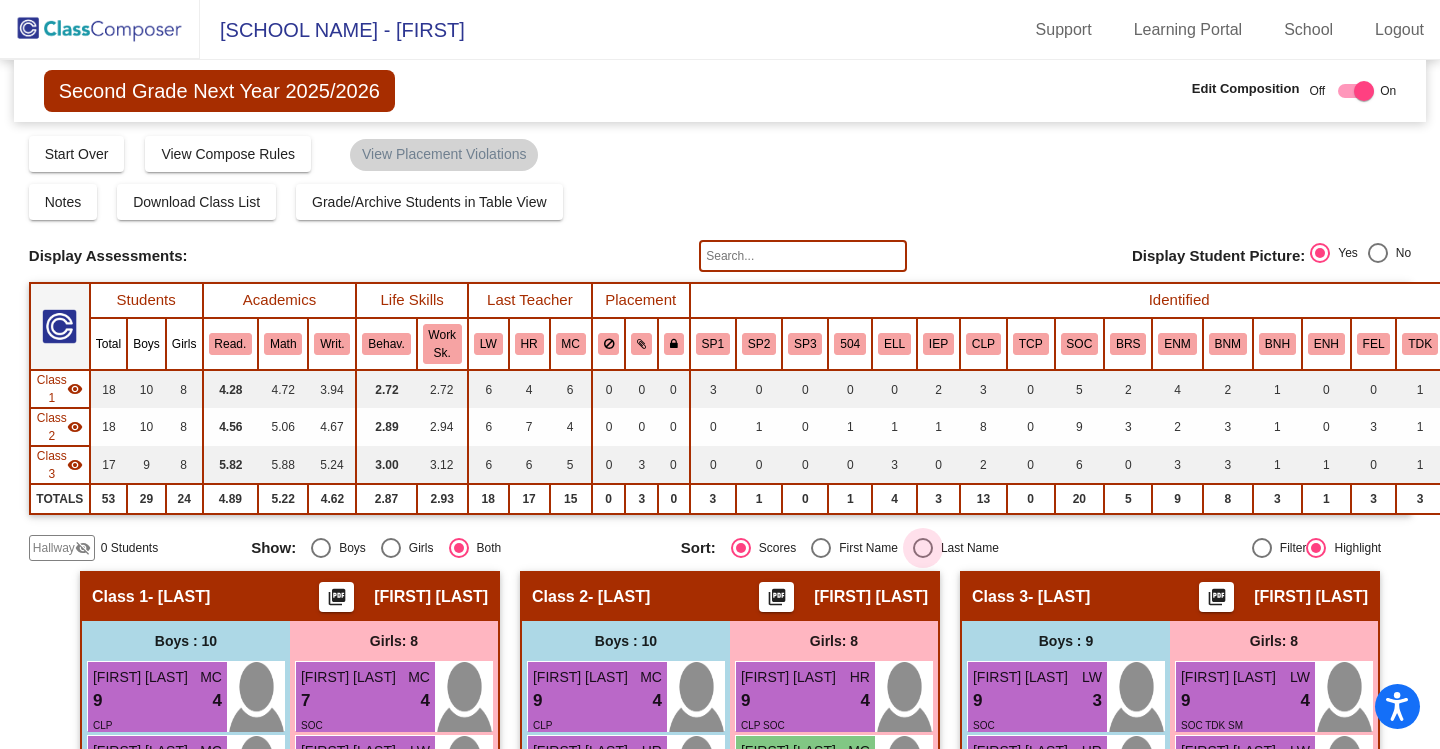 click at bounding box center [923, 548] 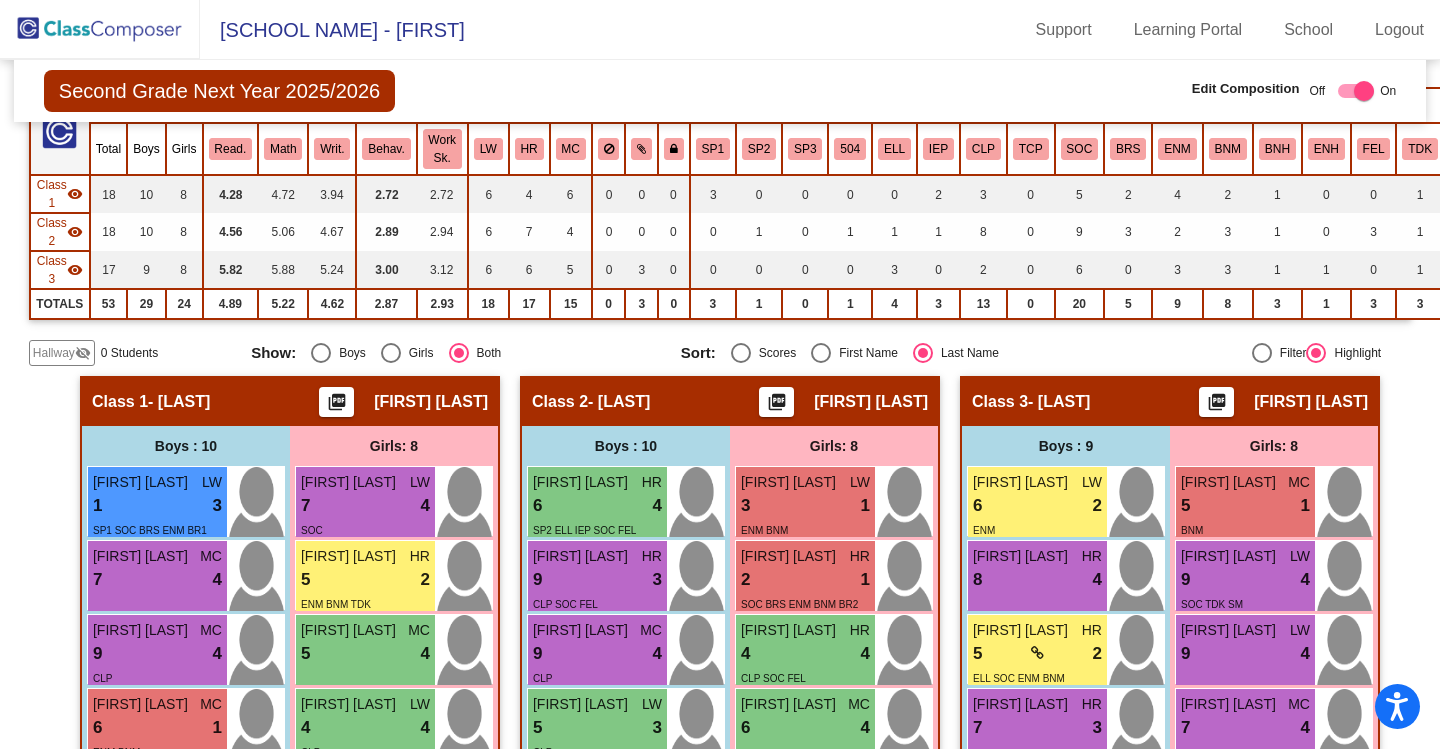scroll, scrollTop: 194, scrollLeft: 0, axis: vertical 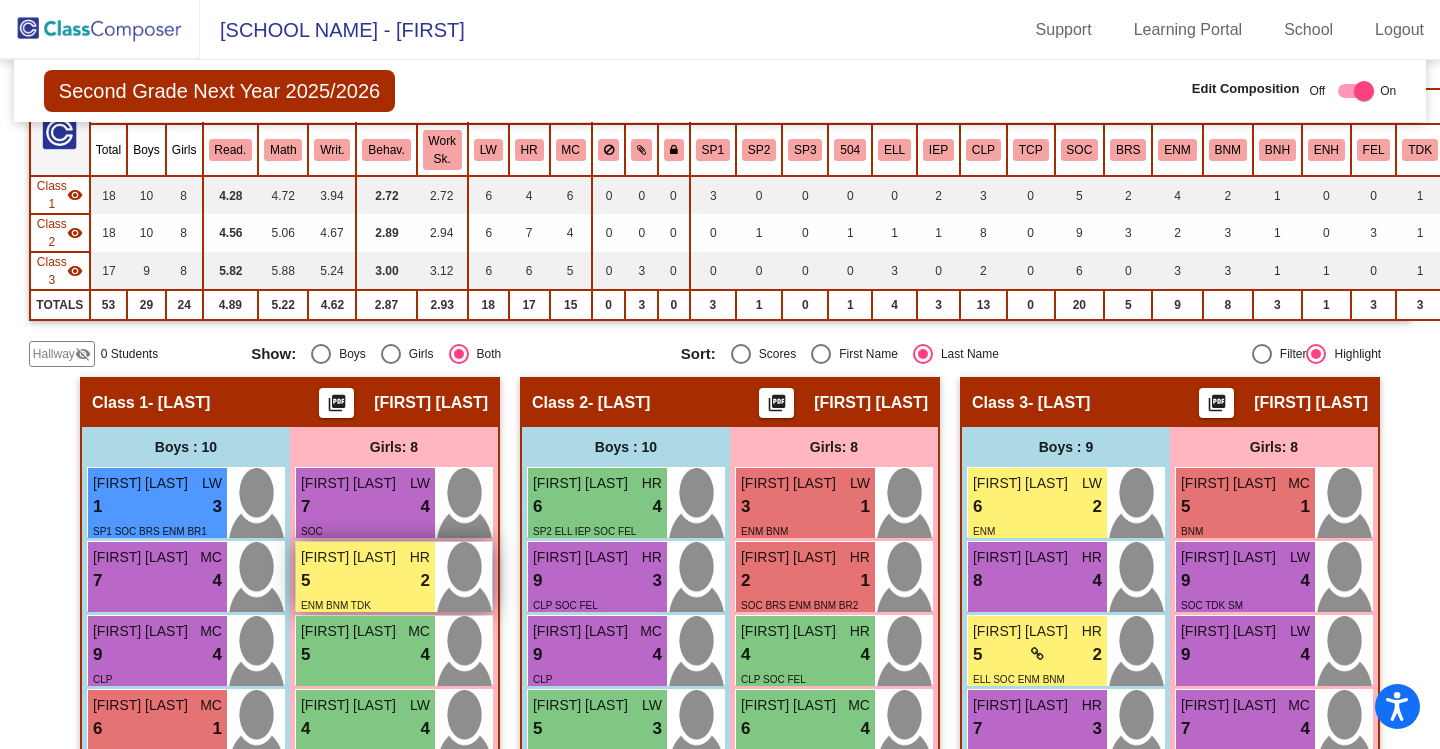click on "5 lock do_not_disturb_alt 2" at bounding box center (365, 581) 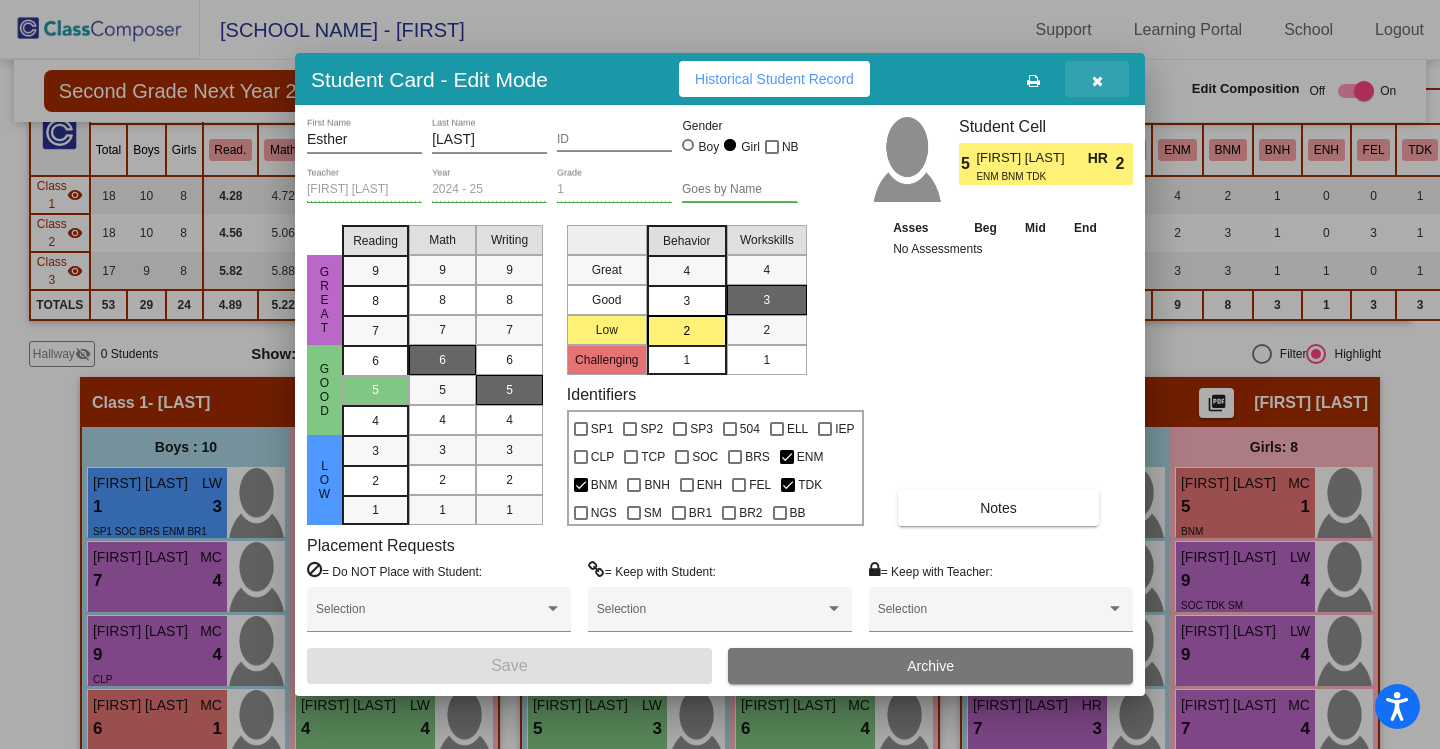 drag, startPoint x: 1093, startPoint y: 78, endPoint x: 559, endPoint y: 330, distance: 590.47437 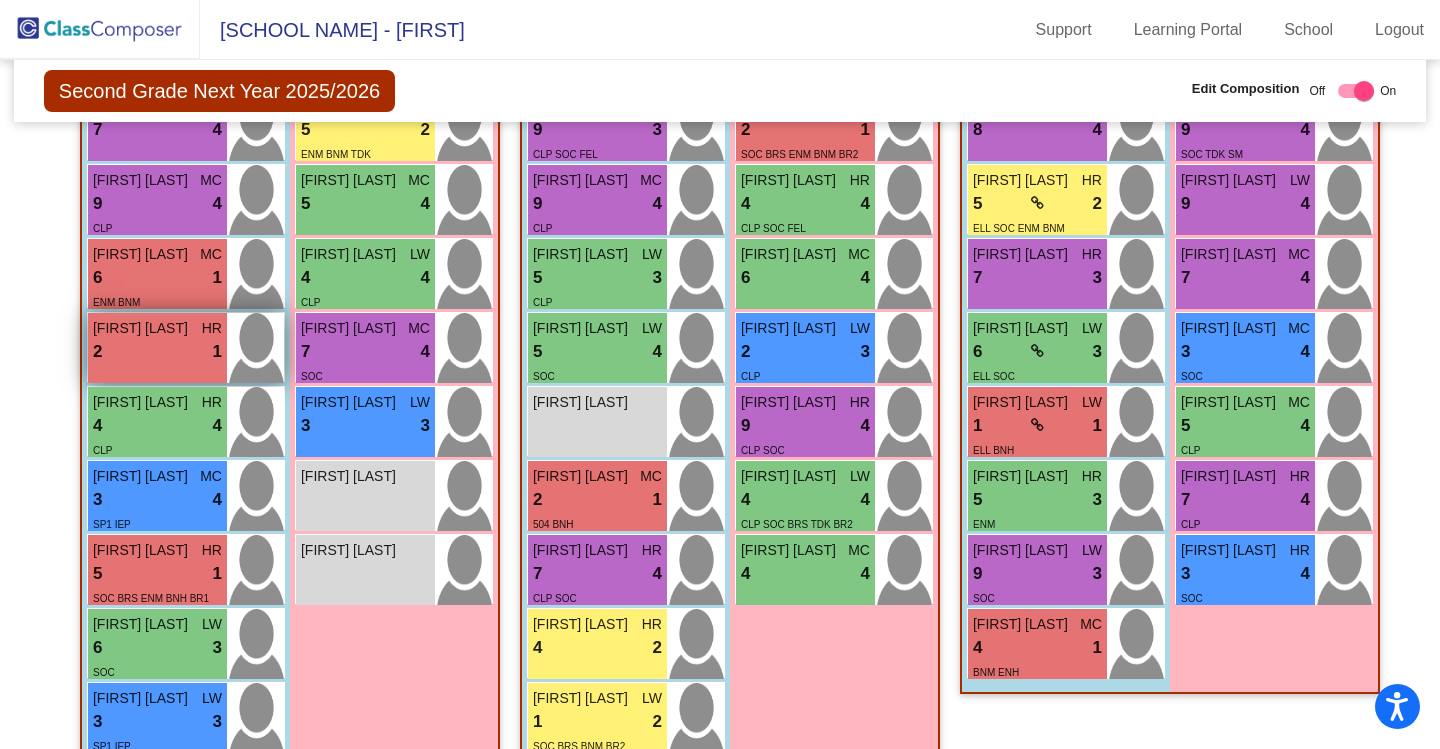 scroll, scrollTop: 694, scrollLeft: 0, axis: vertical 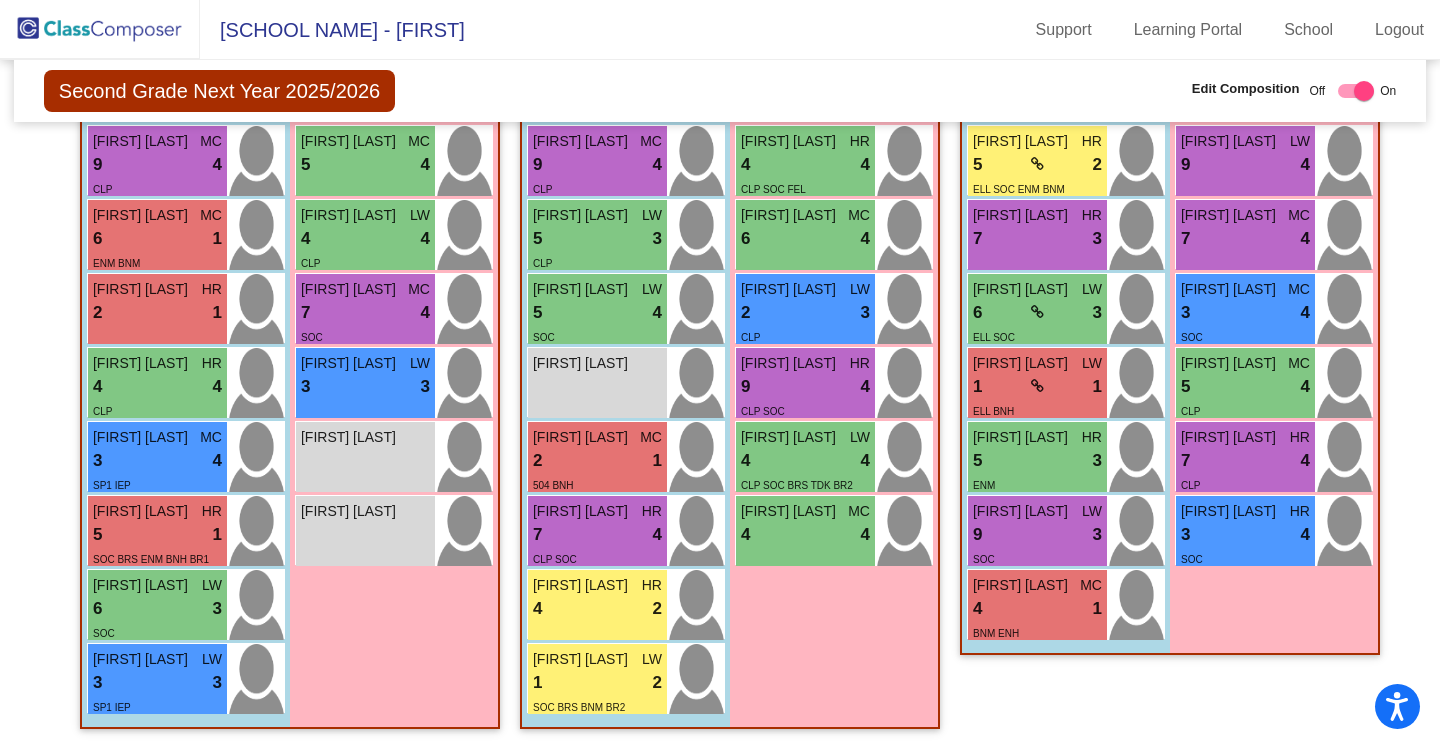 click on "Class 3   - Aronian  picture_as_pdf Trang Aronian  Add Student  First Name Last Name Student Id  (Recommended)   Boy   Girl   Non Binary Add Close  Boys : 9  River Bennett LW 6 lock do_not_disturb_alt 2 ENM Samuel Blazier-Heuslein HR 8 lock do_not_disturb_alt 4 Ryan Dong HR 5 lock do_not_disturb_alt 2 ELL SOC ENM BNM James Ferenc HR 7 lock do_not_disturb_alt 3 Kabir Gadkari LW 6 lock do_not_disturb_alt 3 ELL SOC Ansar Hodzik LW 1 lock do_not_disturb_alt 1 ELL BNH Charles Mauchan HR 5 lock do_not_disturb_alt 3 ENM Aaron Teng LW 9 lock do_not_disturb_alt 3 SOC Reed Trivers MC 4 lock do_not_disturb_alt 1 BNM ENH Girls: 8 Azniv Ekmekji MC 5 lock do_not_disturb_alt 1 BNM Anthea Ge LW 9 lock do_not_disturb_alt 4 SOC TDK SM Lily Gosselin LW 9 lock do_not_disturb_alt 4 Lilian Ilchenko MC 7 lock do_not_disturb_alt 4 Maya Kwong MC 3 lock do_not_disturb_alt 4 SOC Madeline Lyons MC 5 lock do_not_disturb_alt 4 CLP Emily ONeill HR 7 lock do_not_disturb_alt 4 CLP Danna Tajeda HR 3 lock do_not_disturb_alt 4 SOC" 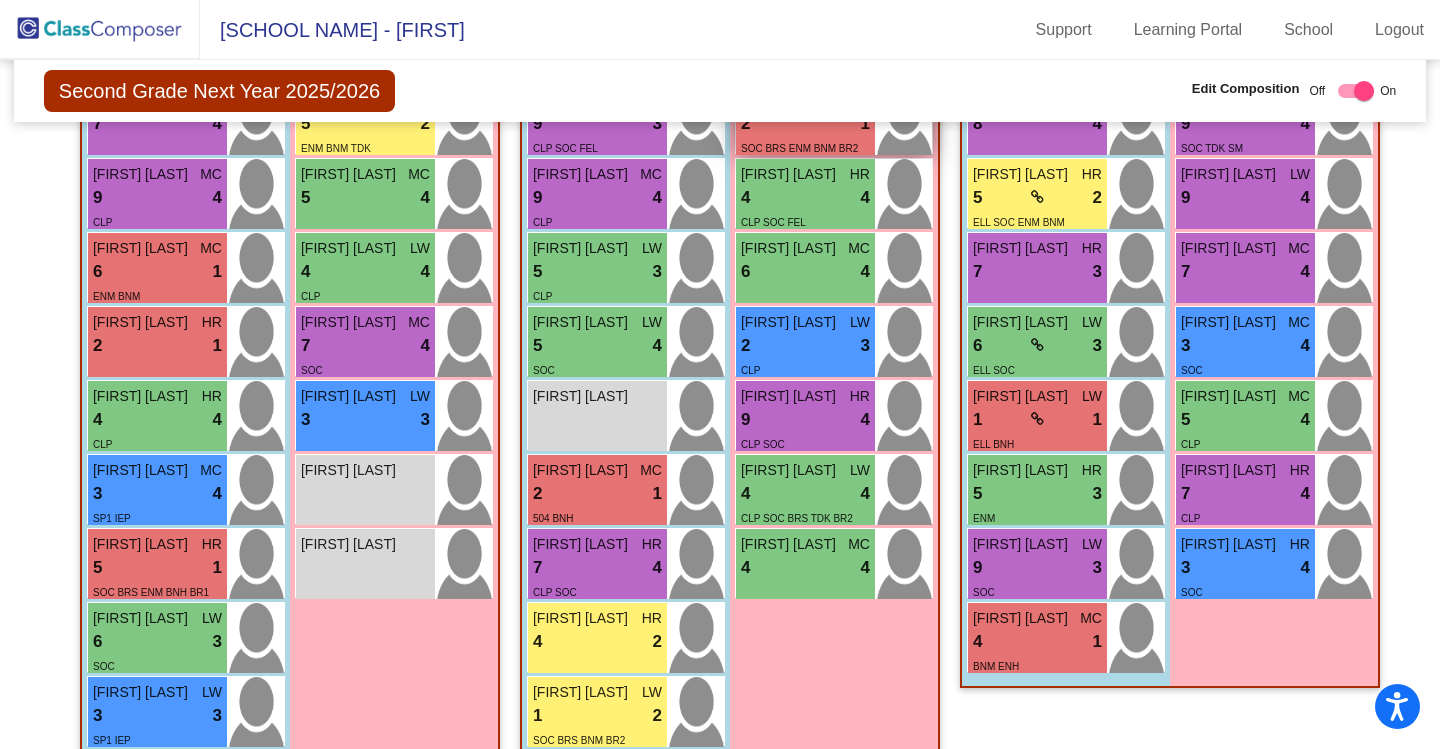scroll, scrollTop: 694, scrollLeft: 0, axis: vertical 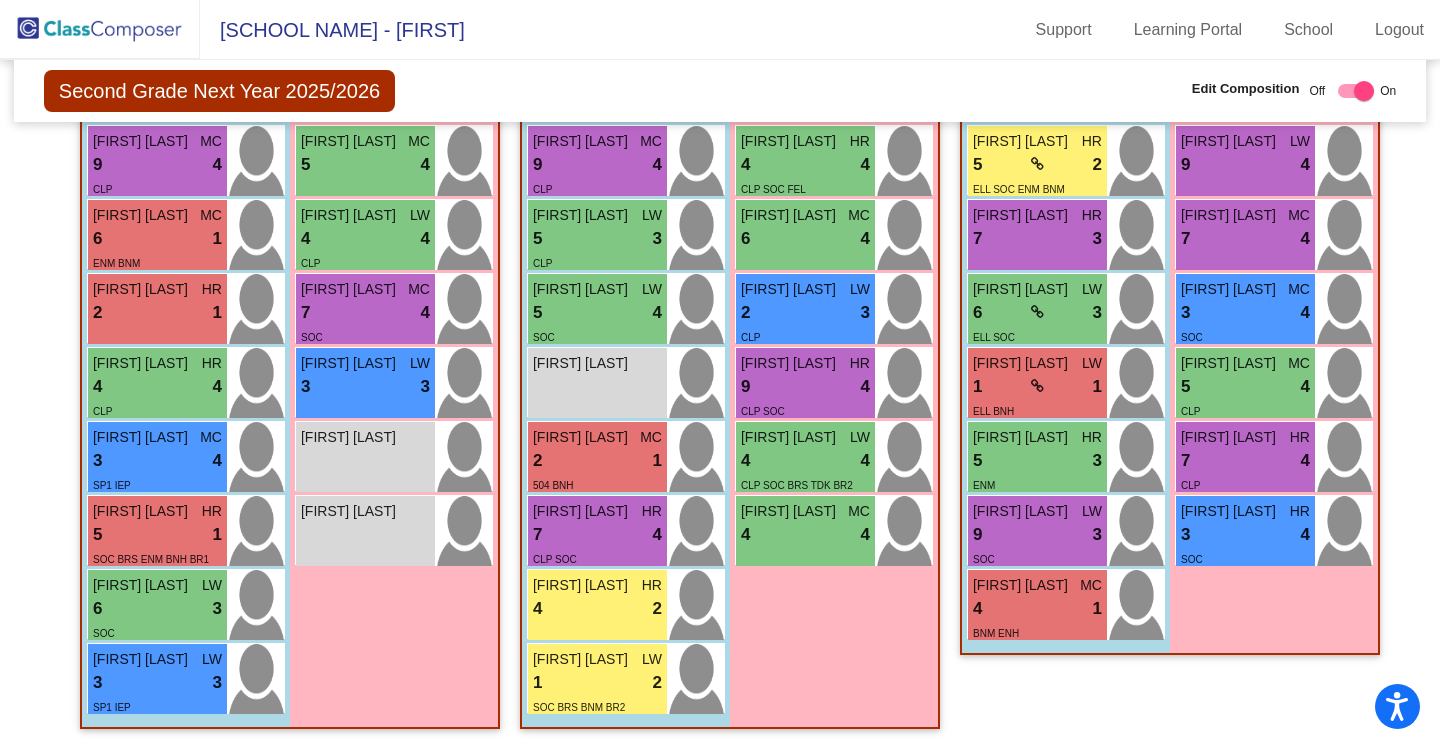drag, startPoint x: 133, startPoint y: 25, endPoint x: 145, endPoint y: 33, distance: 14.422205 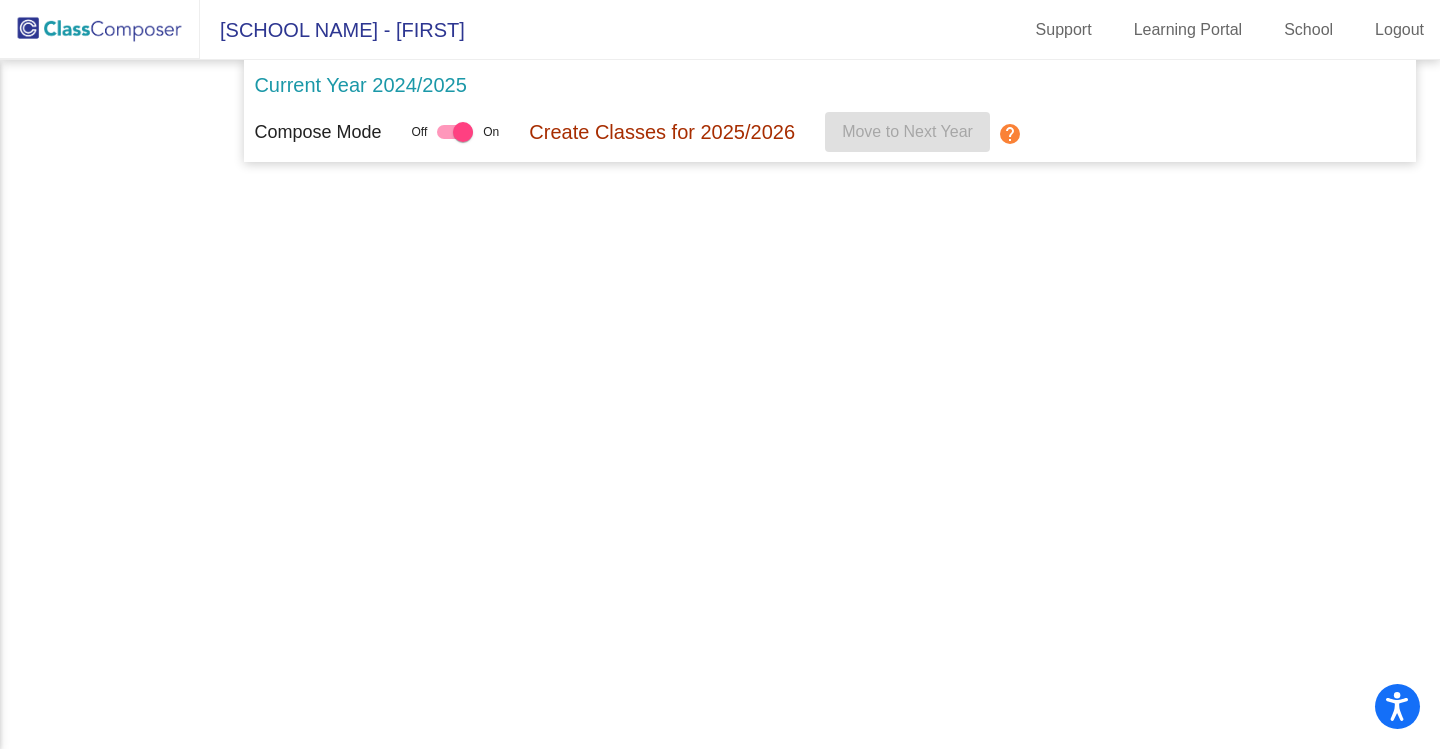 scroll, scrollTop: 0, scrollLeft: 0, axis: both 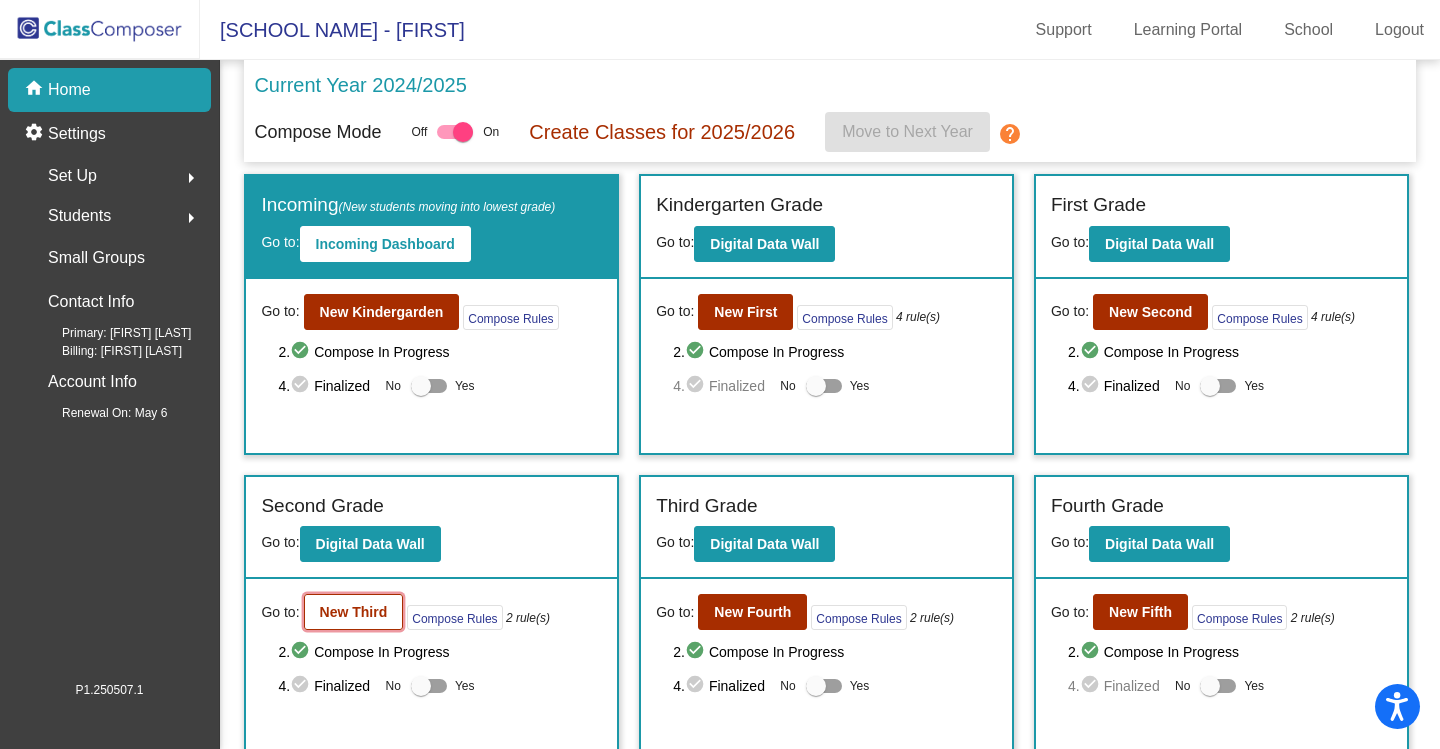 click on "New Third" 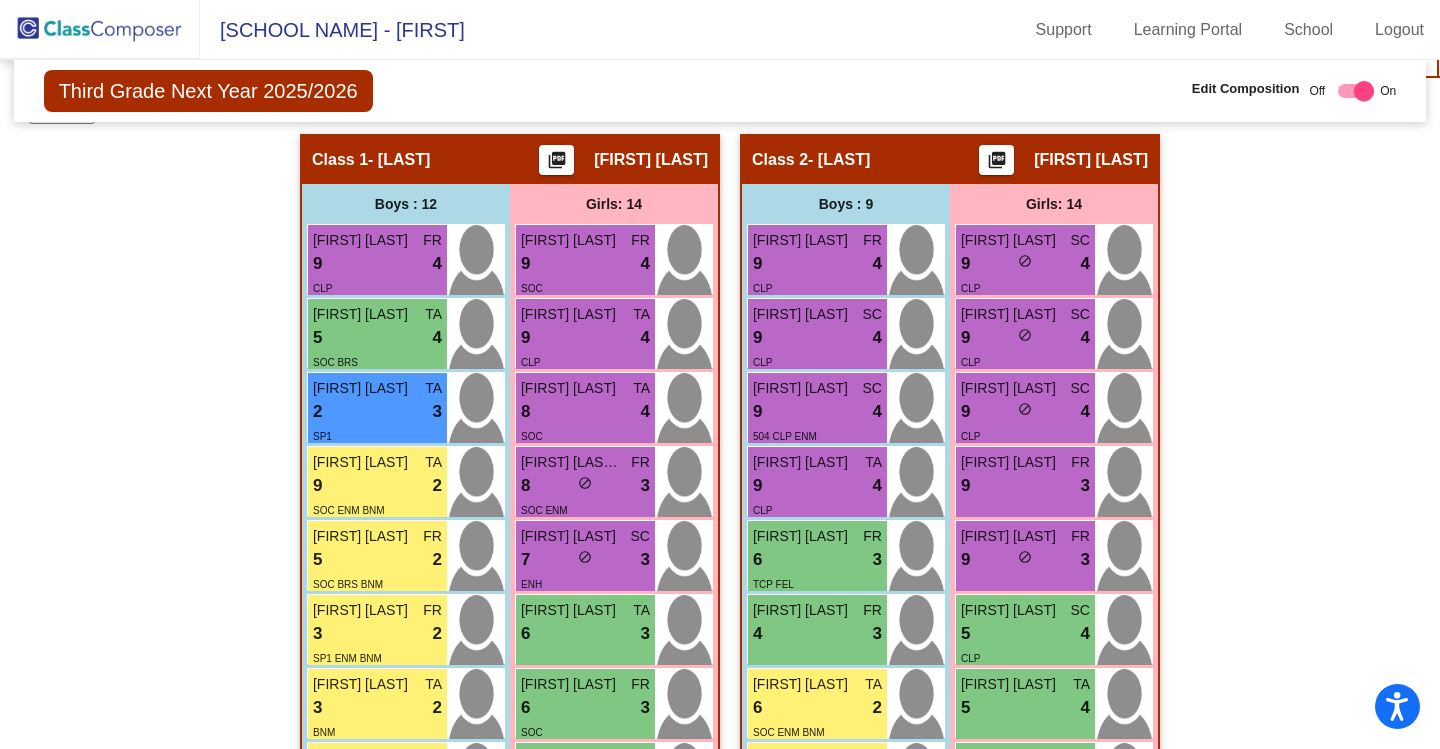 scroll, scrollTop: 300, scrollLeft: 0, axis: vertical 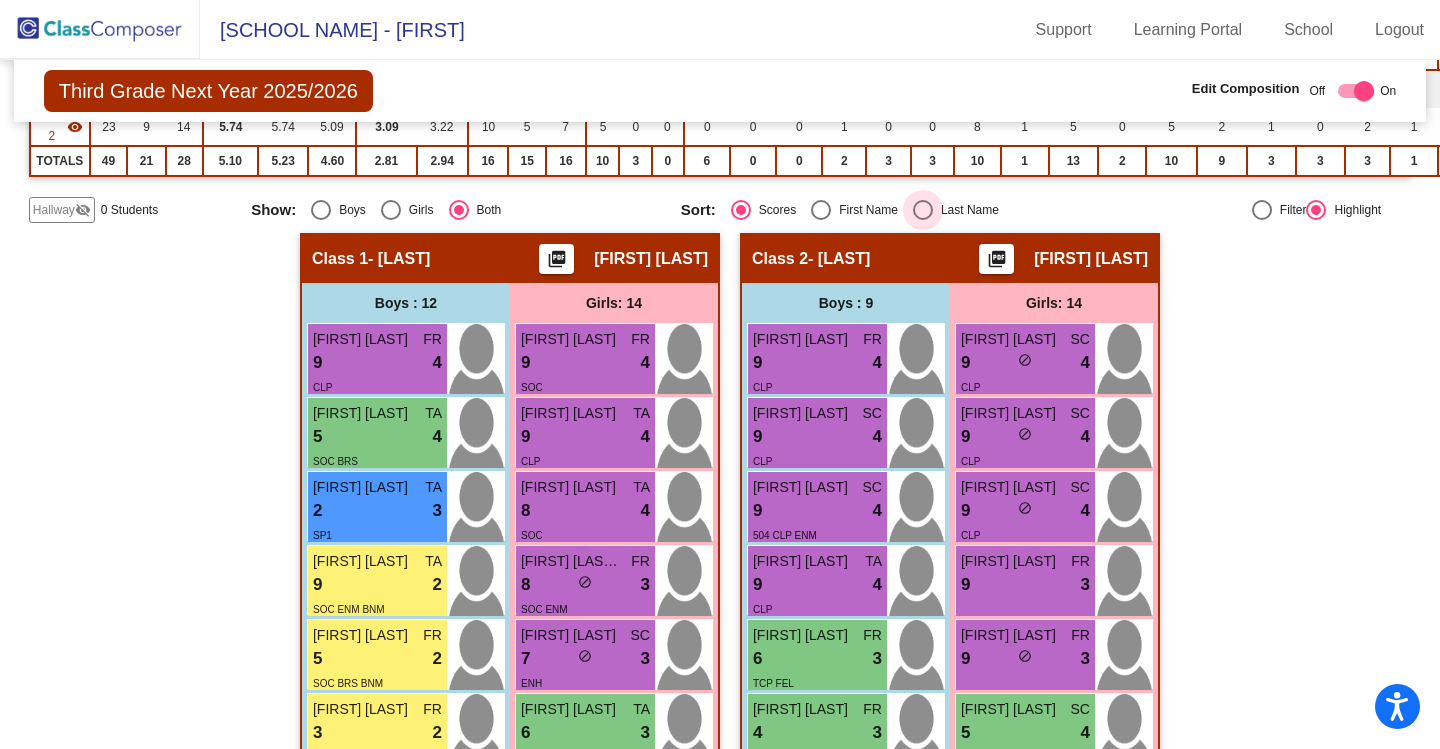 click at bounding box center (923, 210) 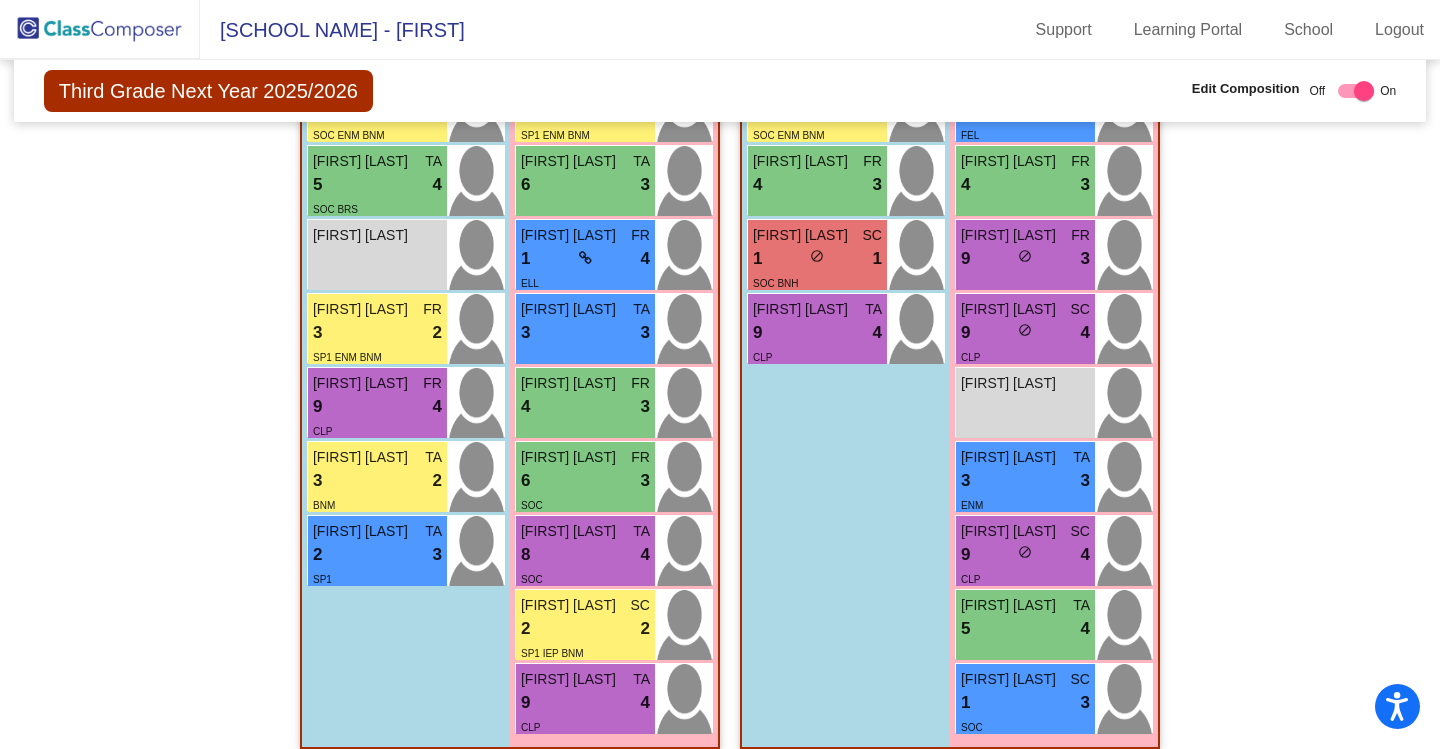 scroll, scrollTop: 952, scrollLeft: 0, axis: vertical 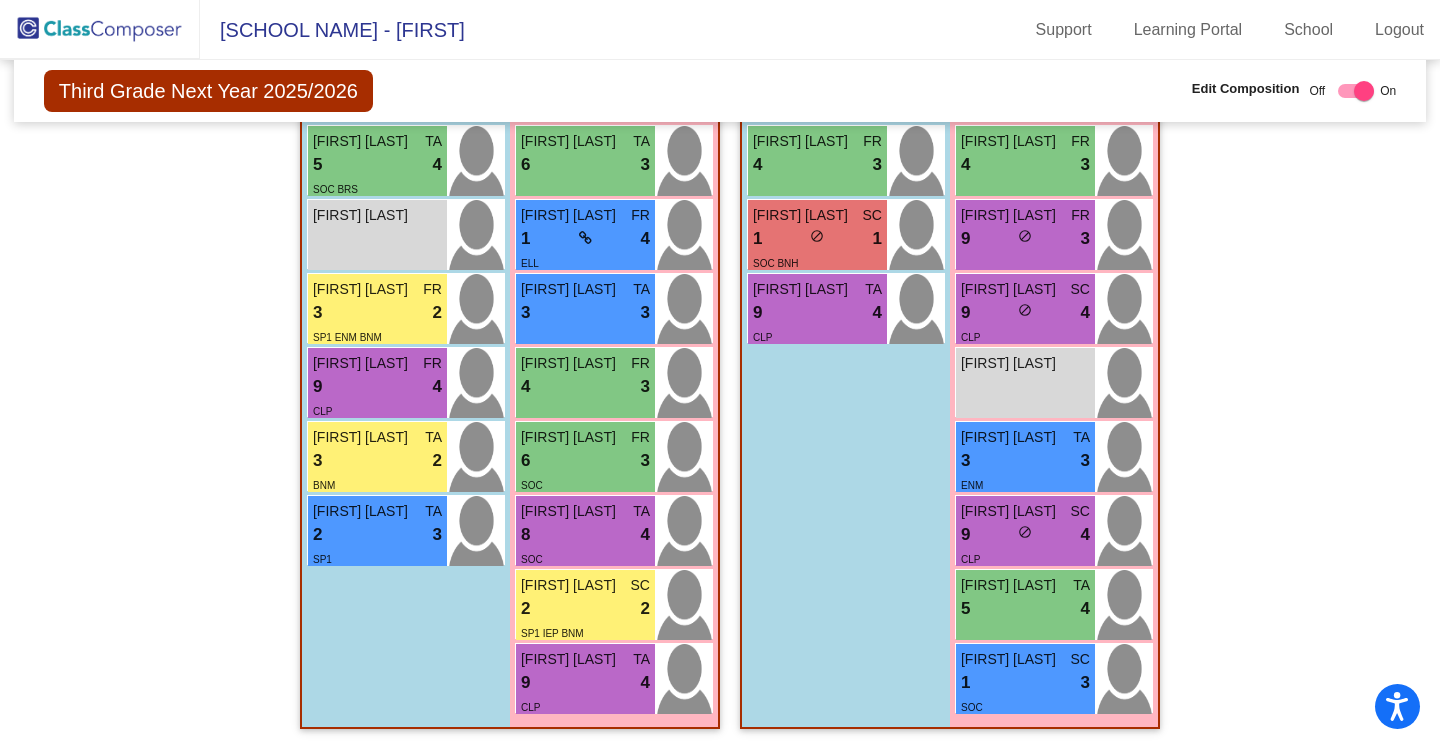 click on "Third Grade Next Year 2025/2026" 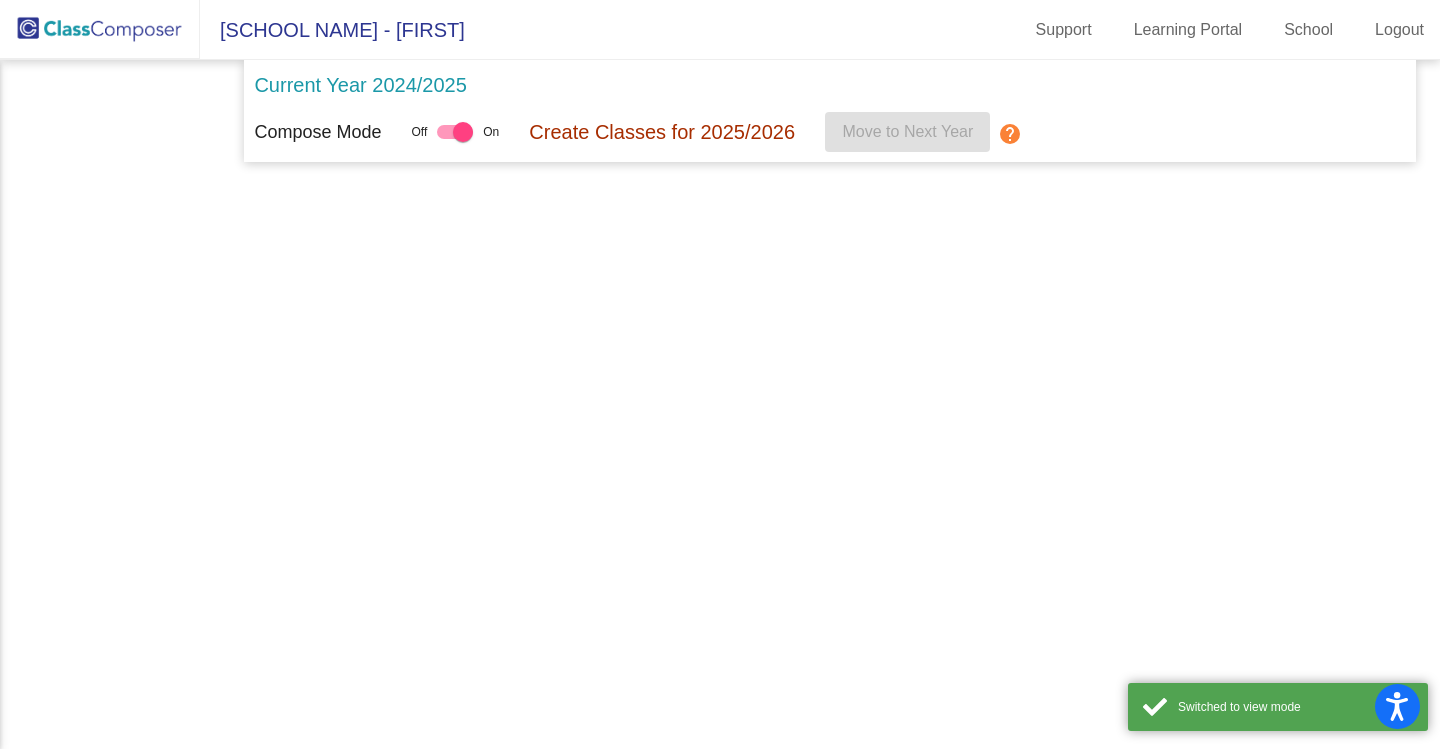 scroll, scrollTop: 0, scrollLeft: 0, axis: both 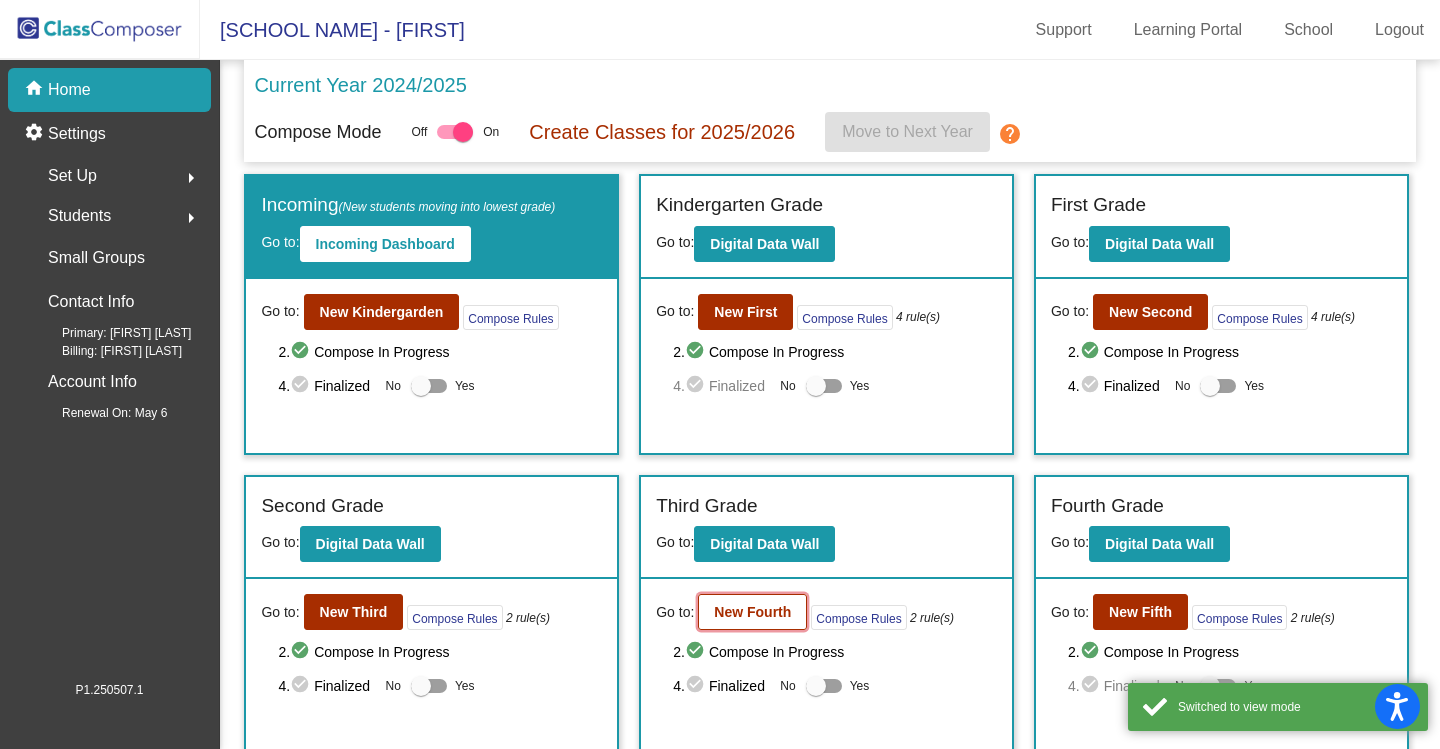 click on "New Fourth" 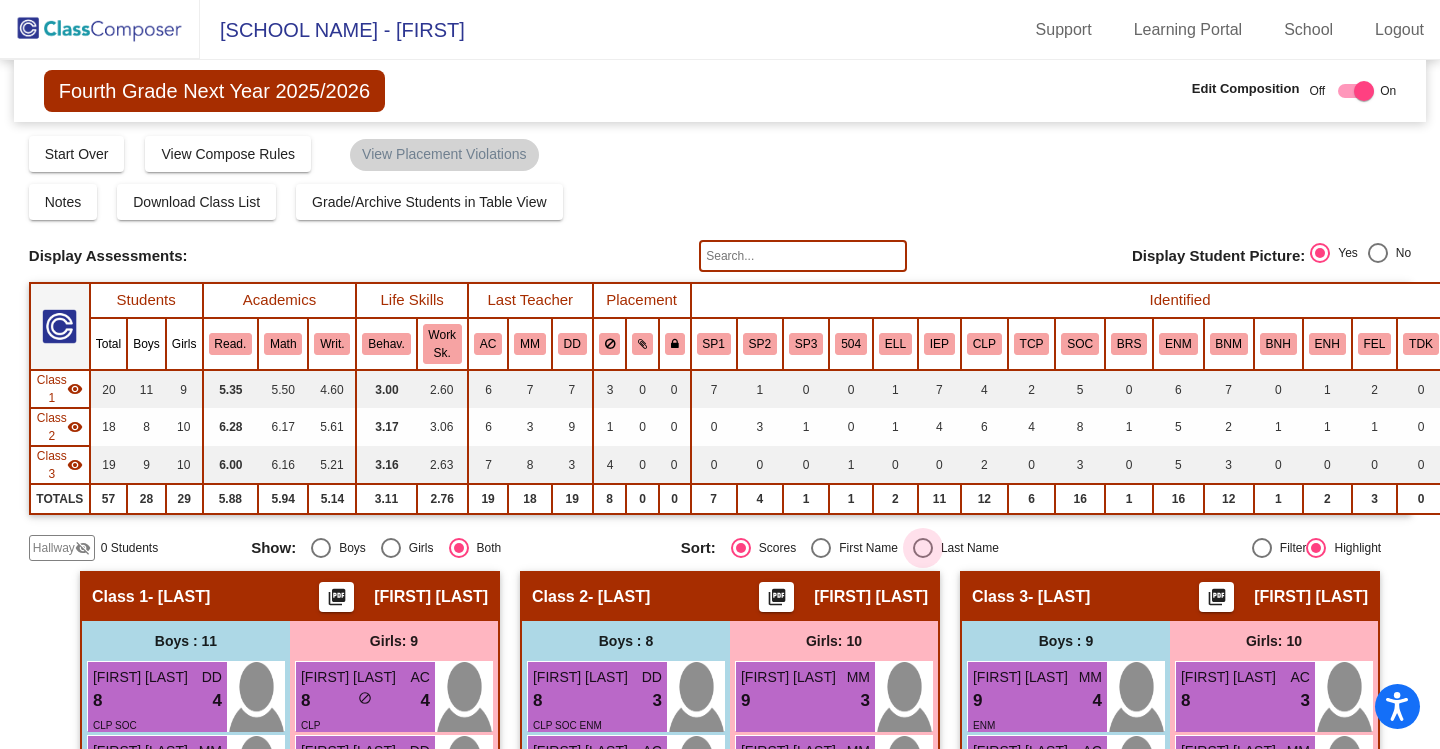 click at bounding box center [923, 548] 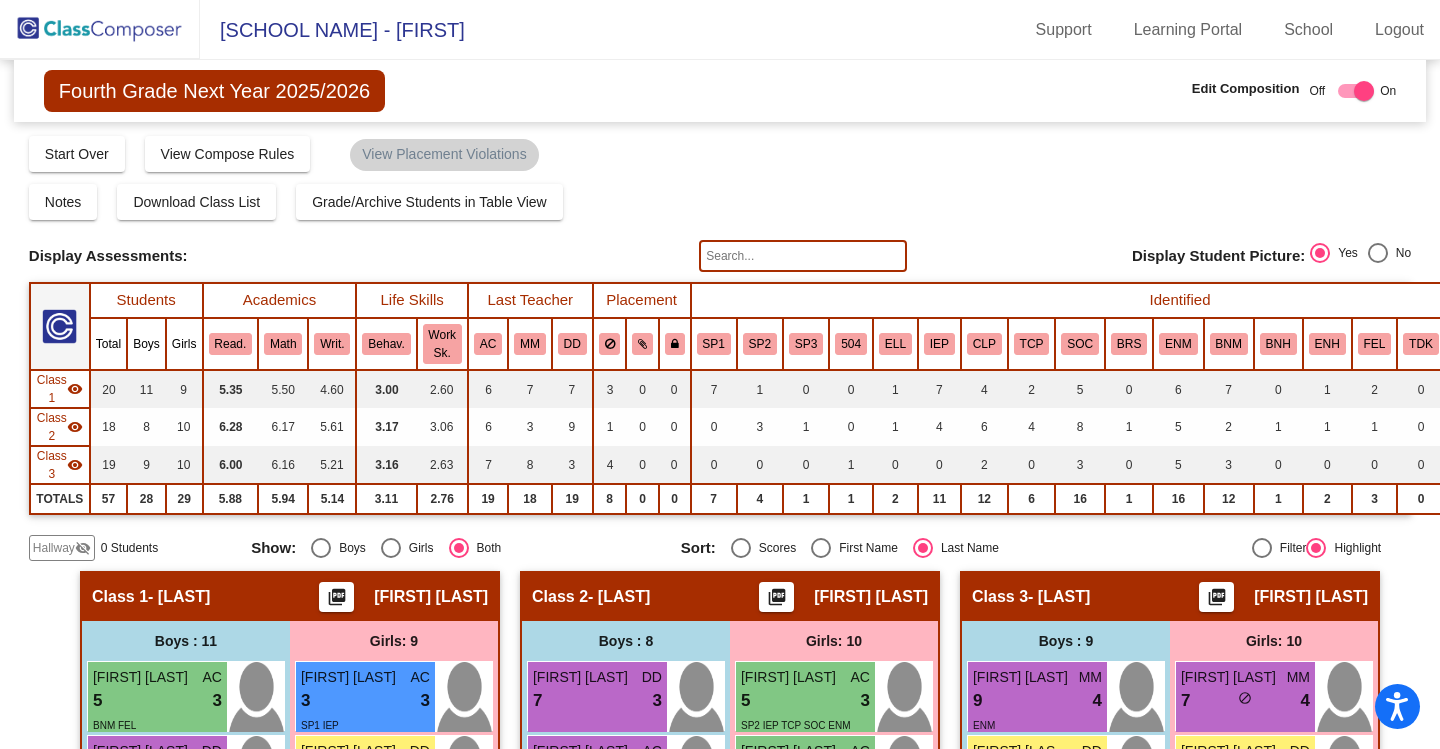 click on "Sort:   Scores   First Name   Last Name" 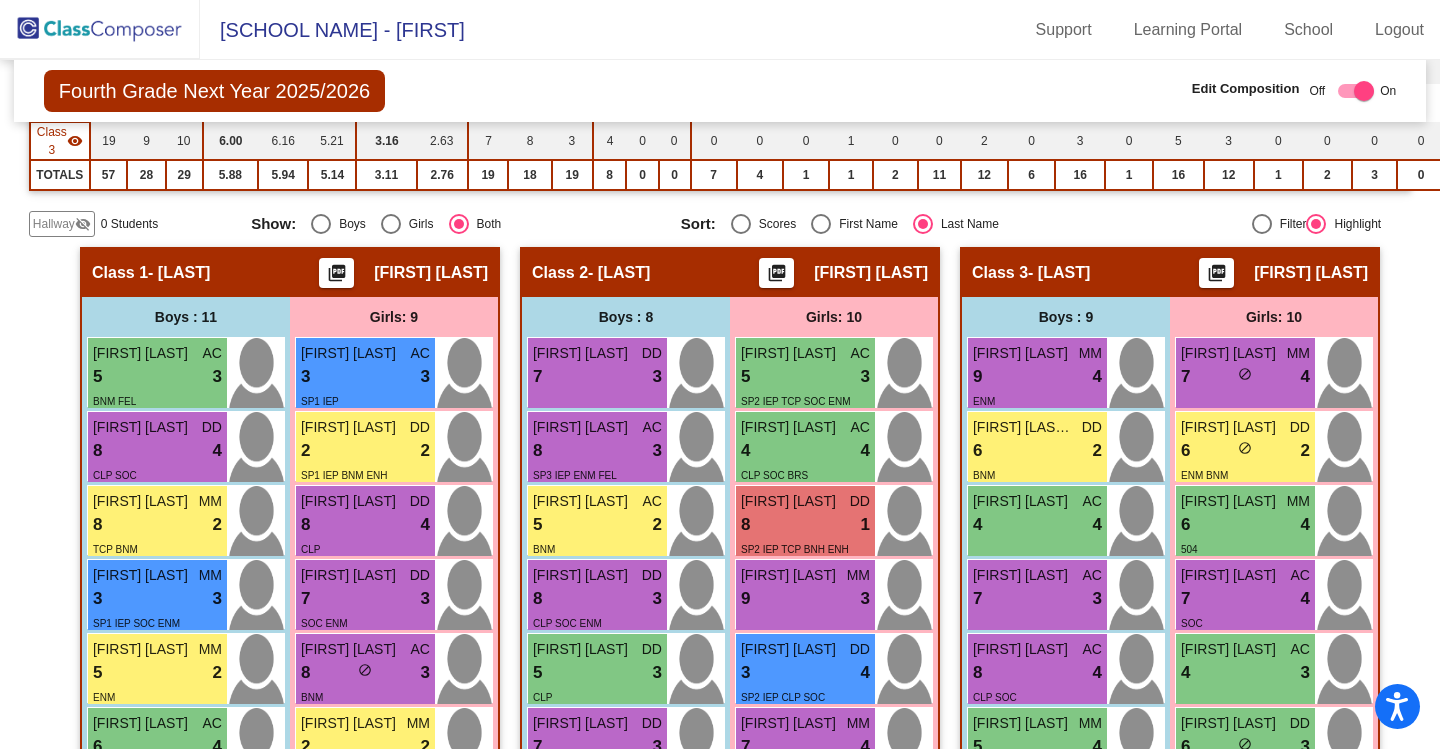 scroll, scrollTop: 400, scrollLeft: 0, axis: vertical 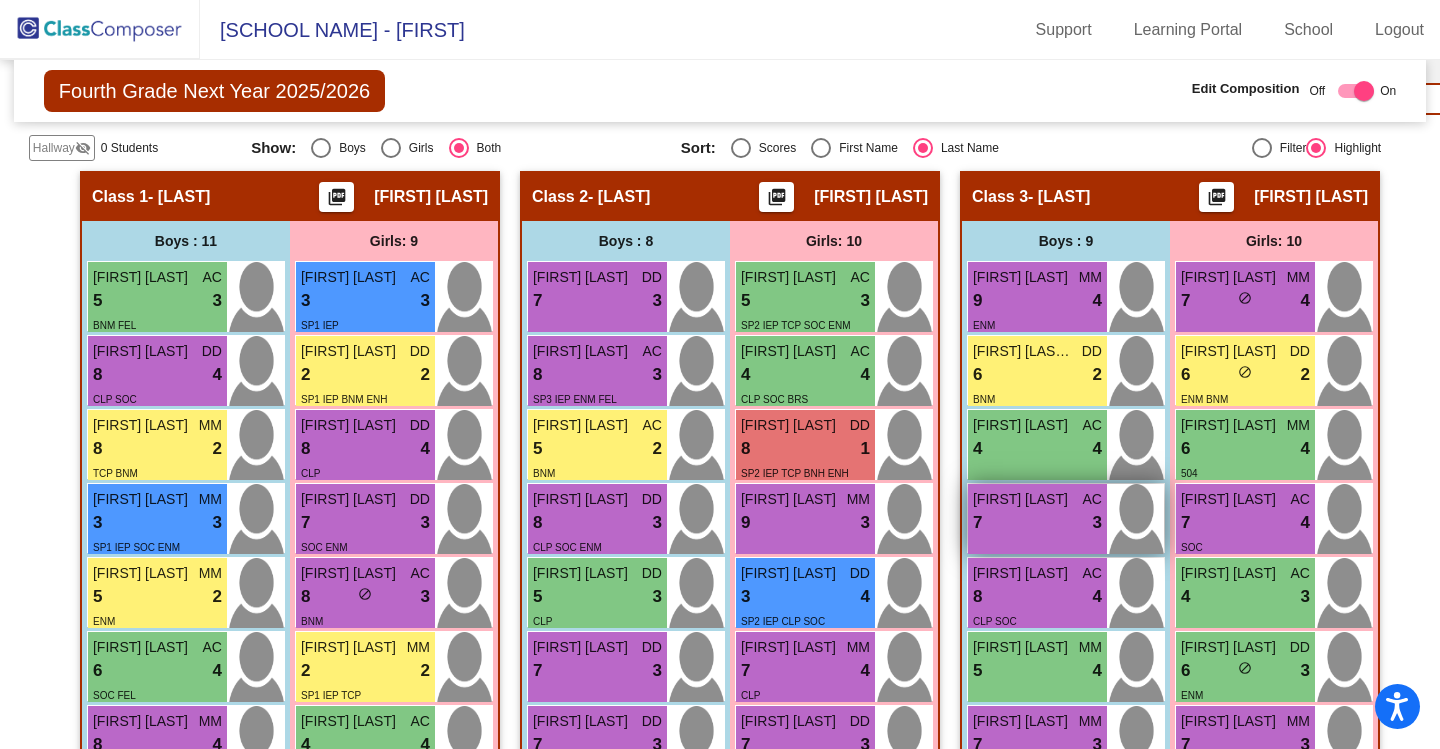click on "Graham Gosselin" at bounding box center [1023, 499] 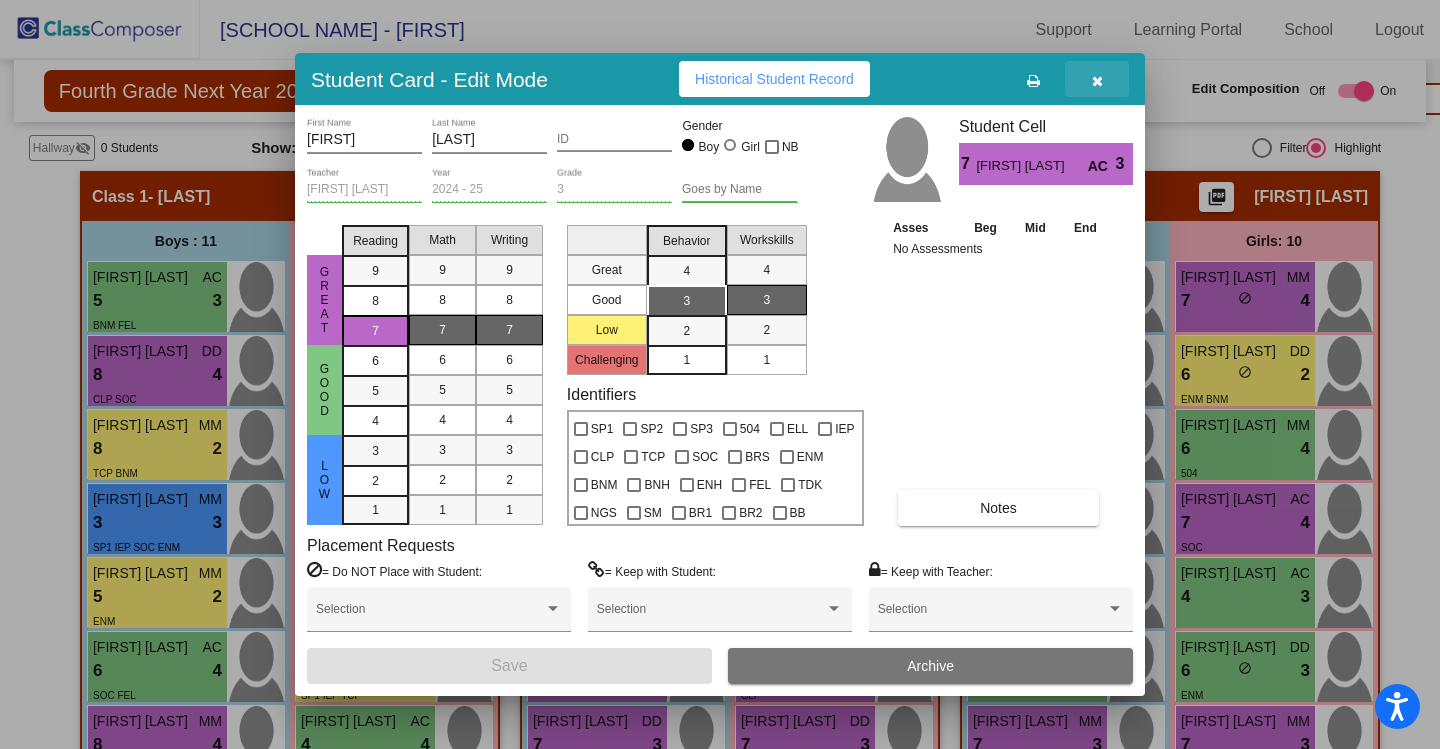 click at bounding box center (1097, 81) 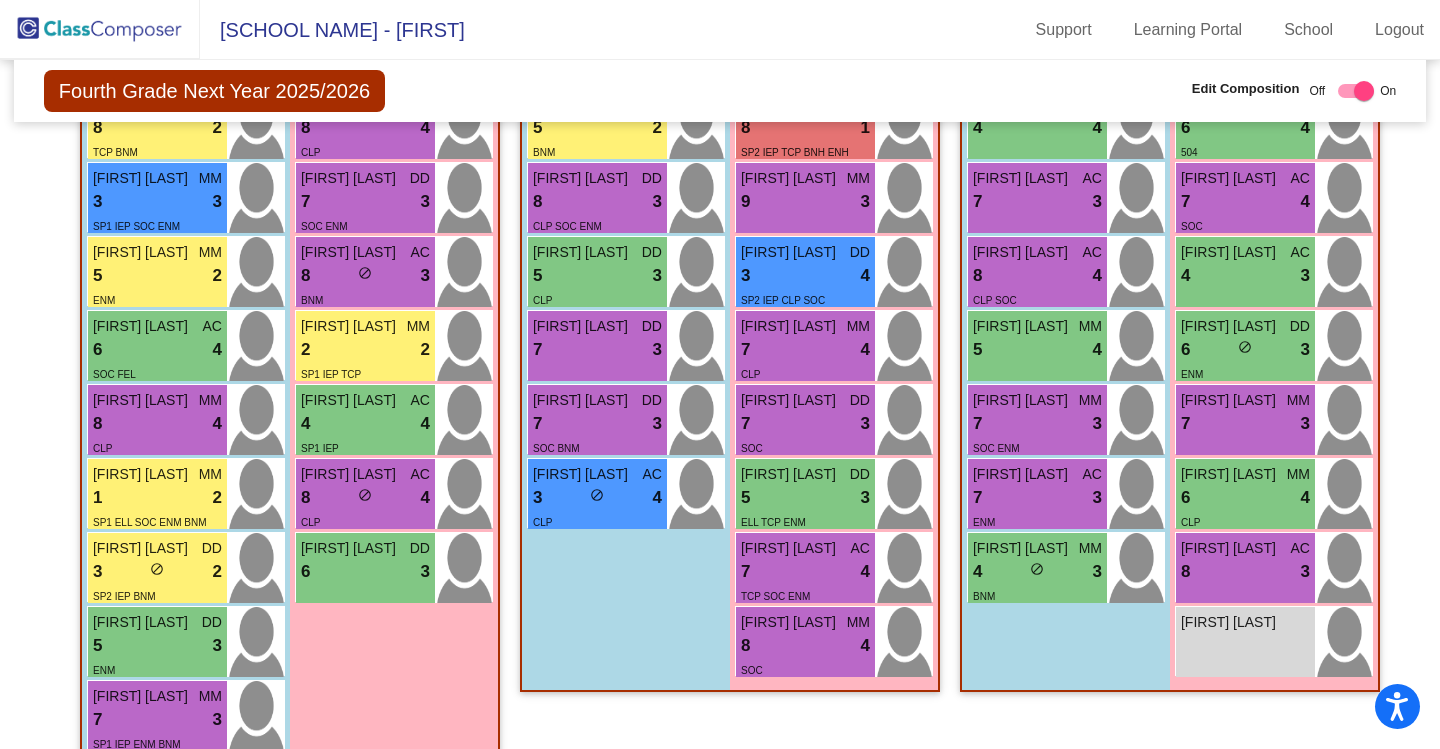 scroll, scrollTop: 730, scrollLeft: 0, axis: vertical 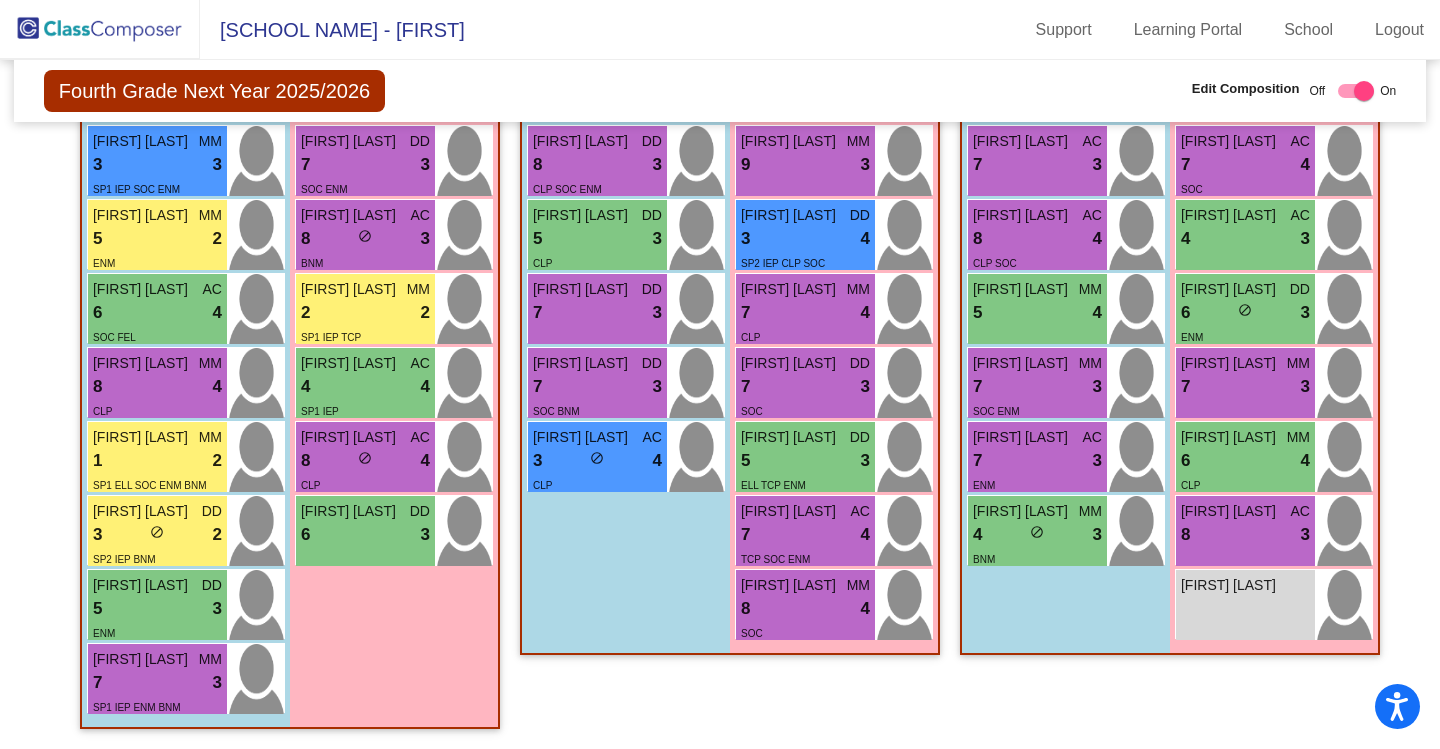 click on "Fourth Grade Next Year 2025/2026  Edit Composition Off   On  Incoming   Digital Data Wall    Display Scores for Years:   2023 - 2024   2024 - 2025  Grade/Archive Students in Table View   Download   New Small Group   Saved Small Group   Compose   Start Over   Submit Classes  Compose has been submitted  Check for Incomplete Scores  View Compose Rules   View Placement Violations  Notes   Download Class List   Import Students   Grade/Archive Students in Table View   New Small Group   Saved Small Group  Display Scores for Years:   2023 - 2024   2024 - 2025 Display Assessments: Display Student Picture:    Yes     No  Students Academics Life Skills  Last Teacher  Placement  Identified  Total Boys Girls  Read.   Math   Writ.   Behav.   Work Sk.   AC   MM   DD   SP1   SP2   SP3   504   ELL   IEP   CLP   TCP   SOC   BRS   ENM   BNM   BNH   ENH   FEL   TDK   NGS   SM   BR1   BR2   BB  Hallway  visibility_off  0 0 0                 0   0   0   0   0   0   0   0   0   0   0   0   0   0   0   0   0   0   0   0   0" 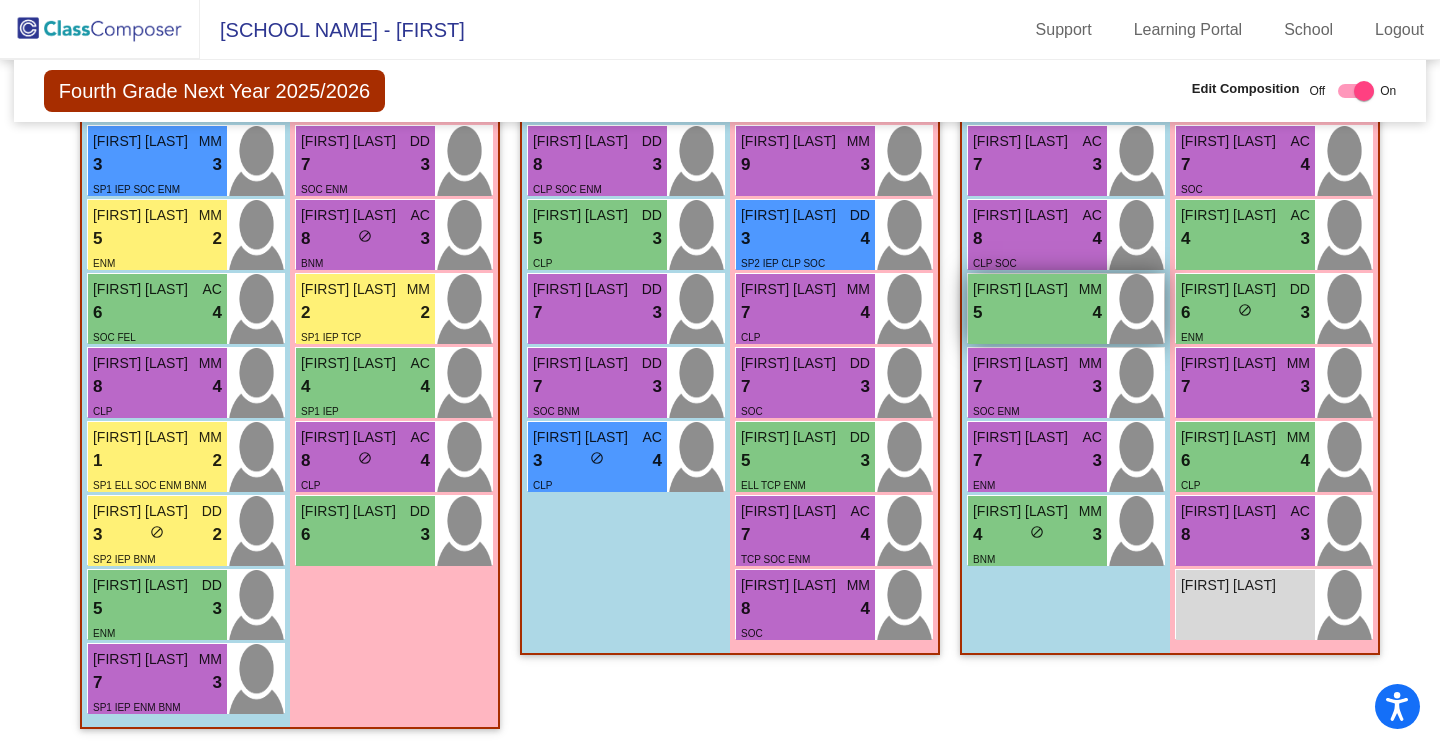 scroll, scrollTop: 768, scrollLeft: 0, axis: vertical 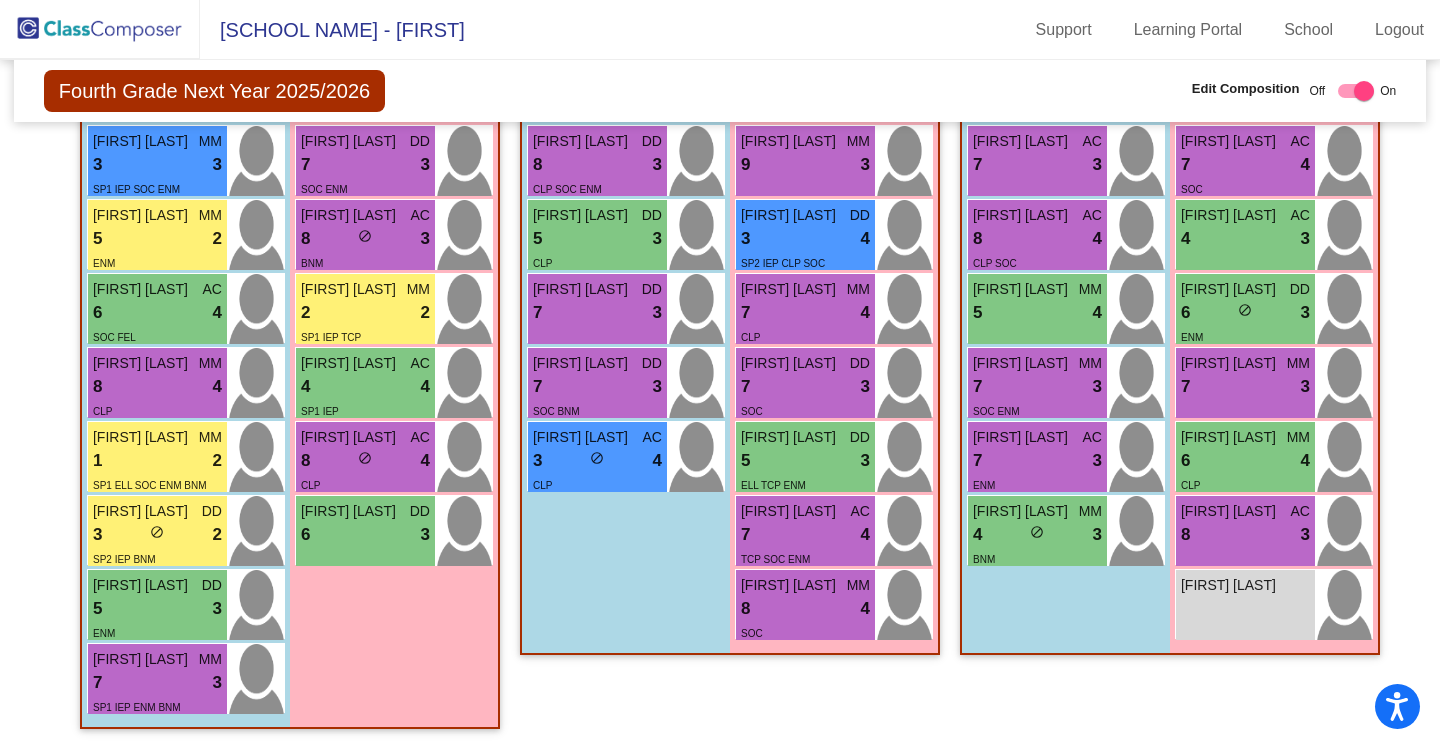 click 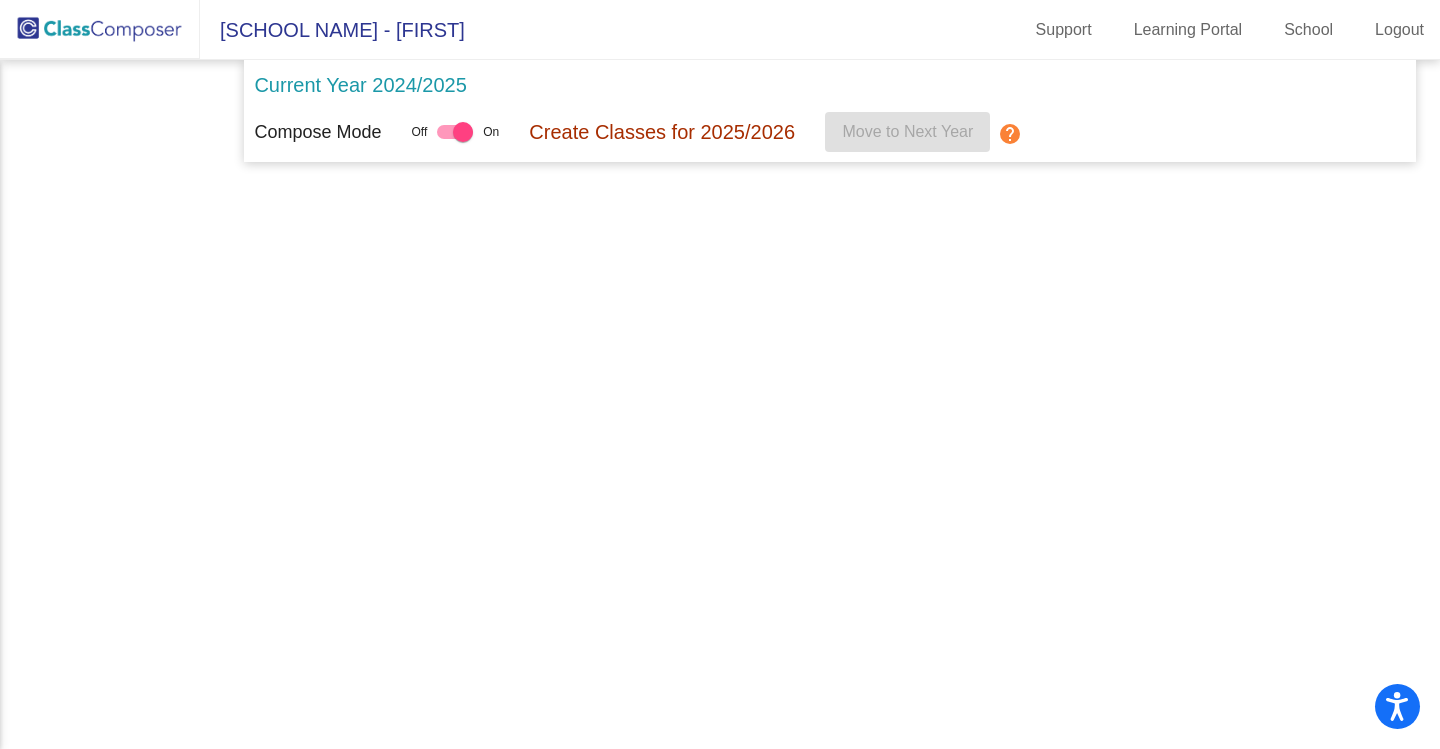 scroll, scrollTop: 0, scrollLeft: 0, axis: both 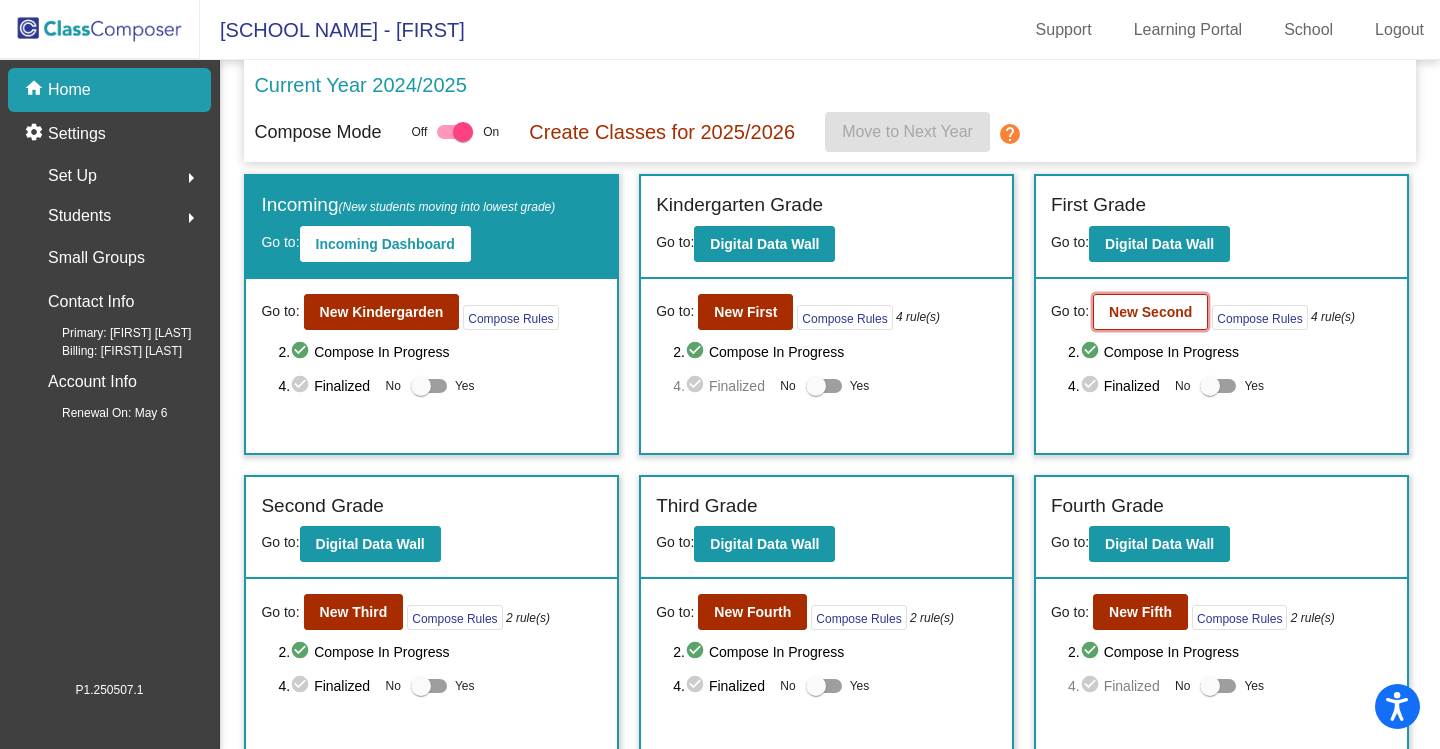click on "New Second" 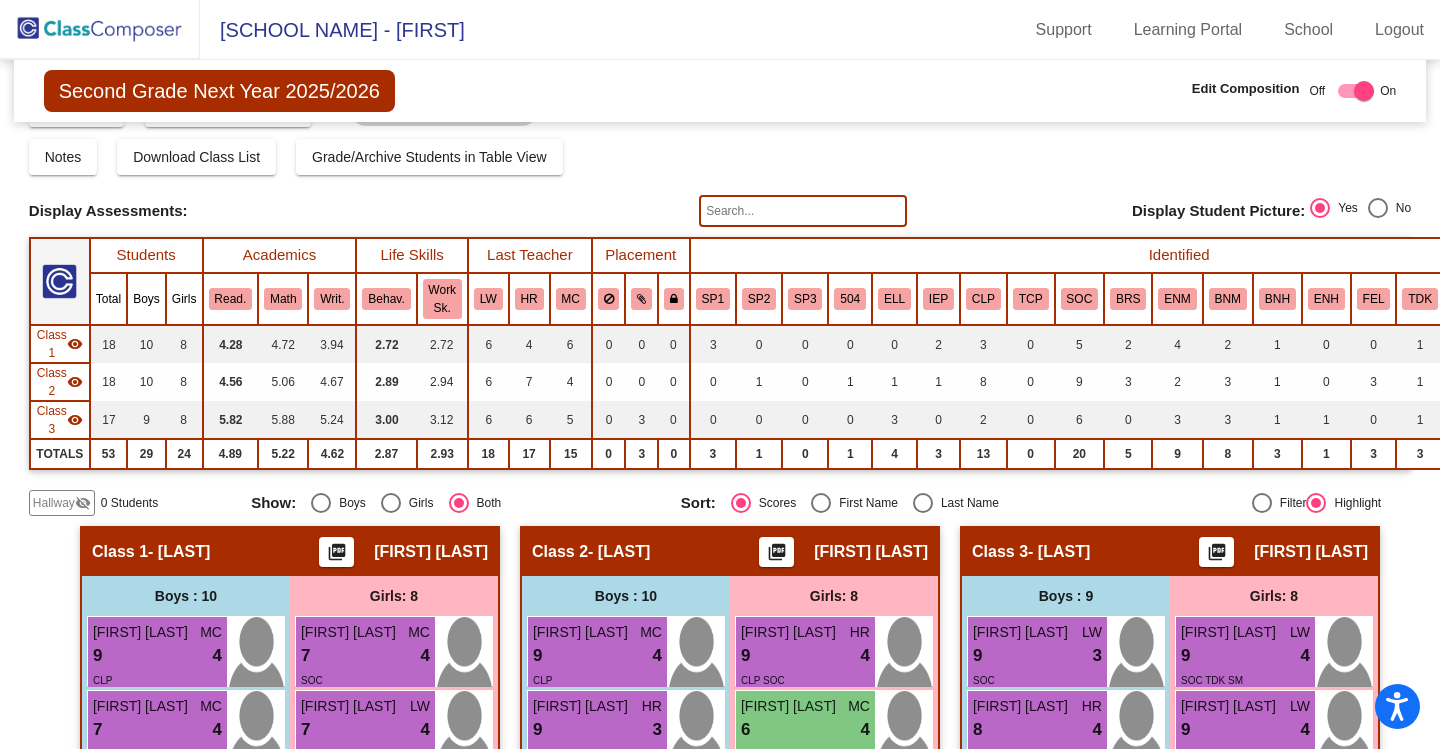 scroll, scrollTop: 0, scrollLeft: 0, axis: both 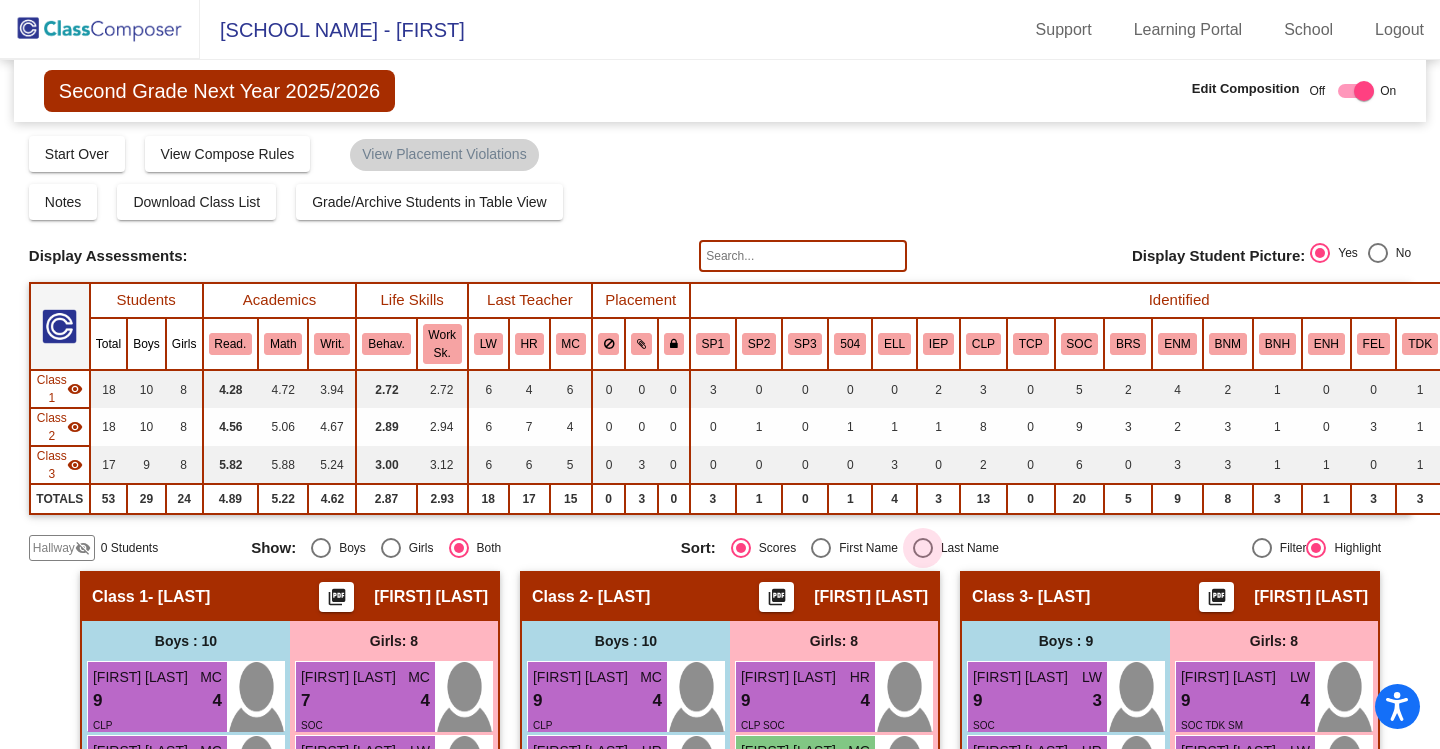 click at bounding box center [923, 548] 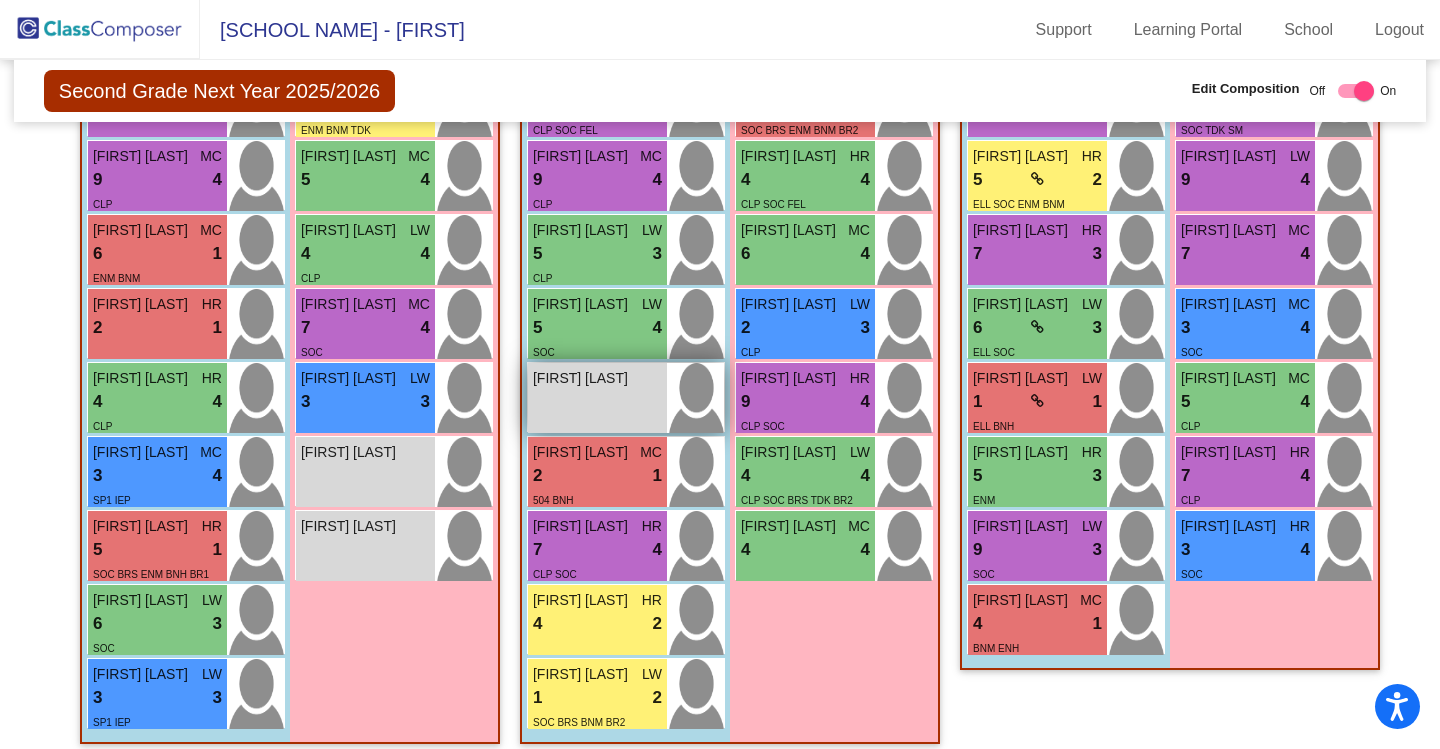 scroll, scrollTop: 694, scrollLeft: 0, axis: vertical 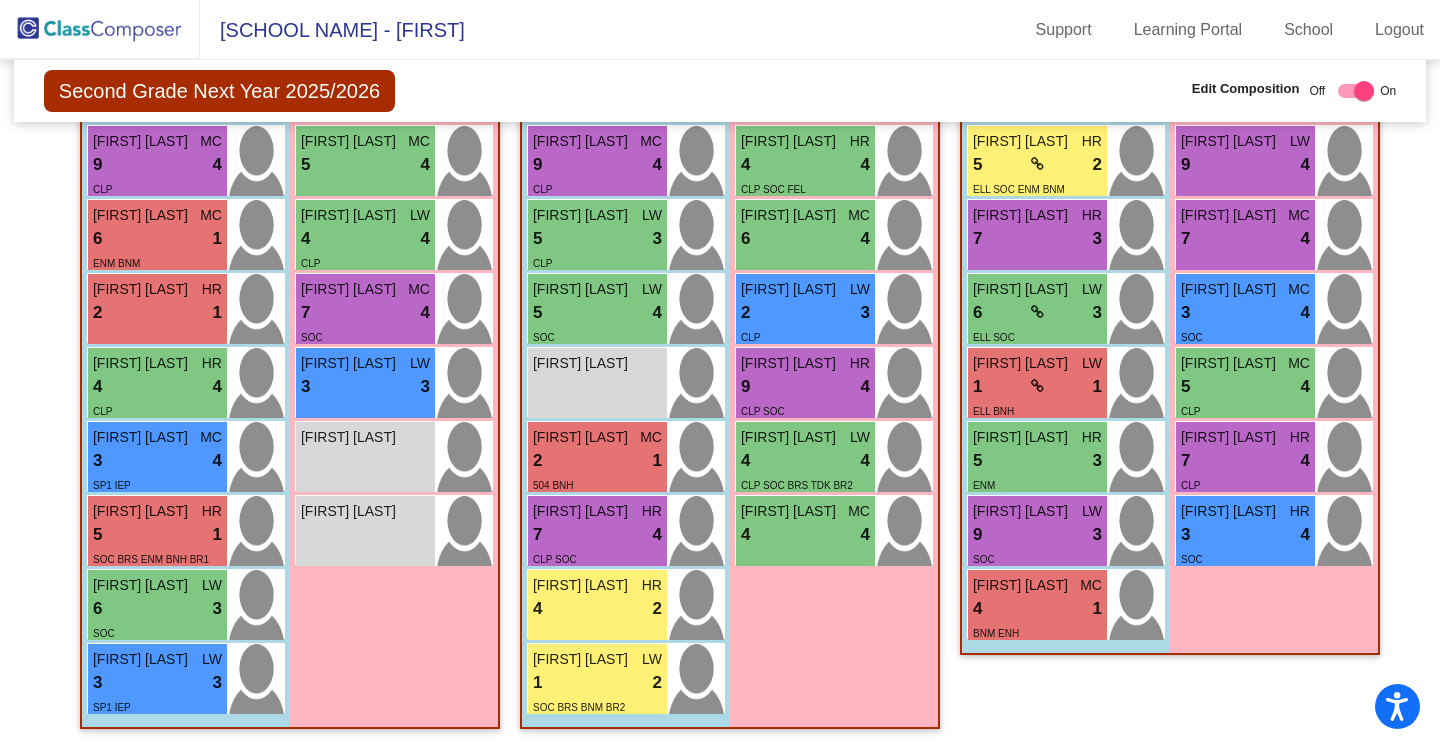 click on "First Name" at bounding box center [820, -126] 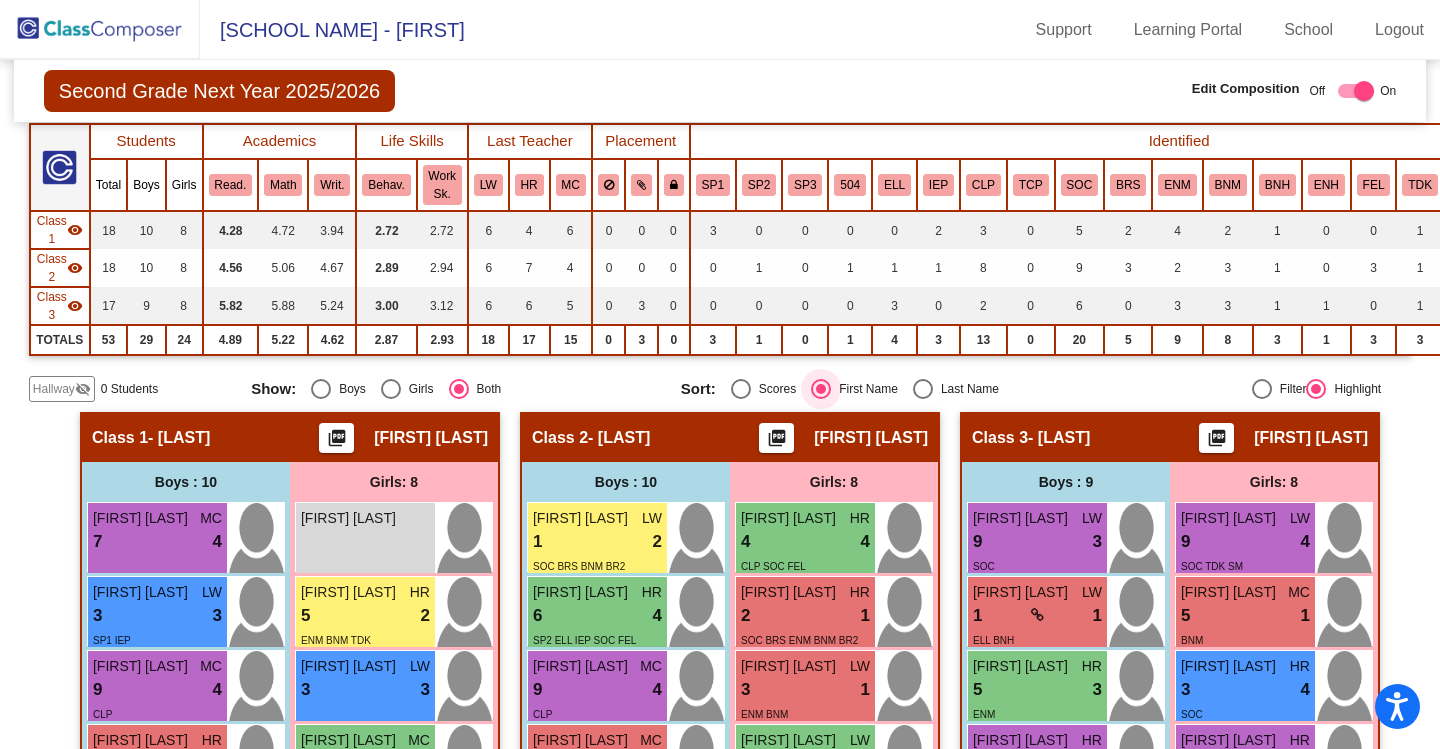 click 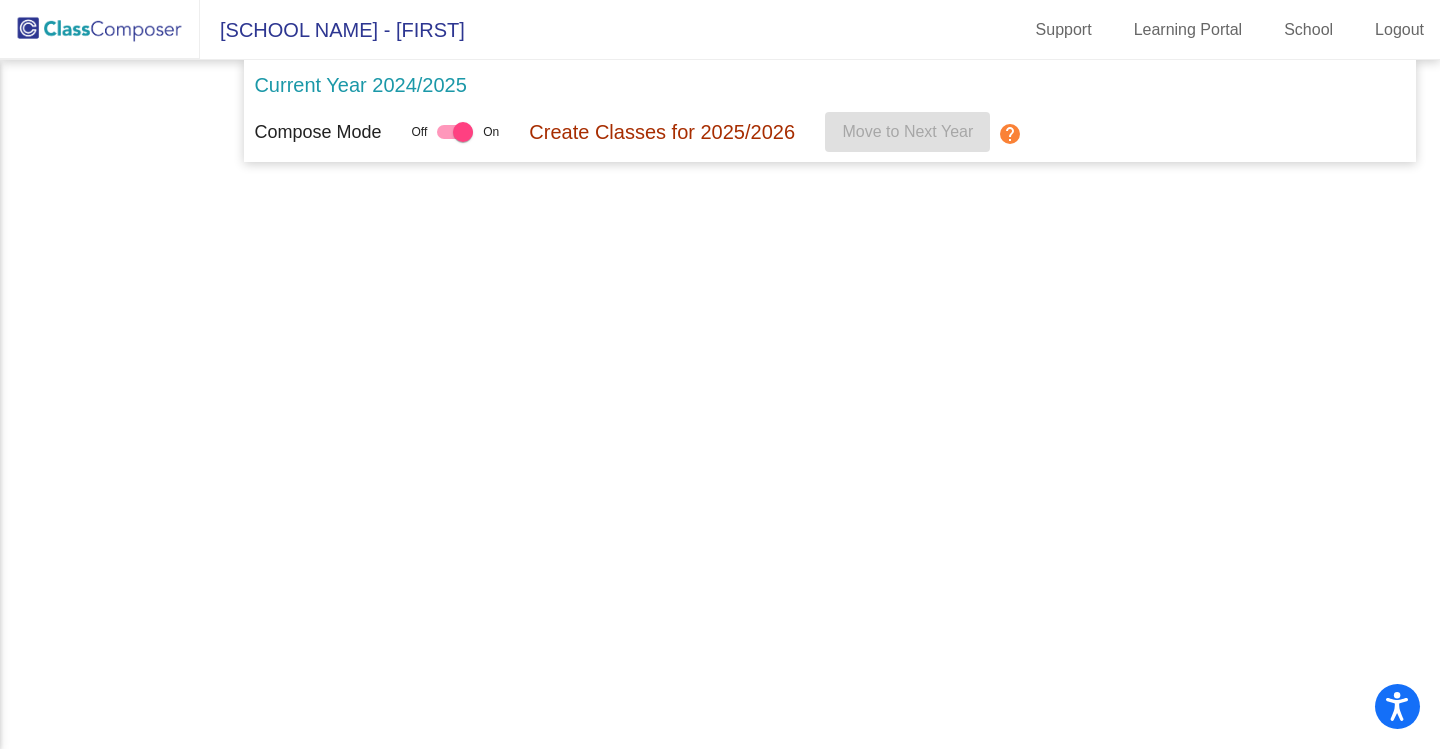 scroll, scrollTop: 0, scrollLeft: 0, axis: both 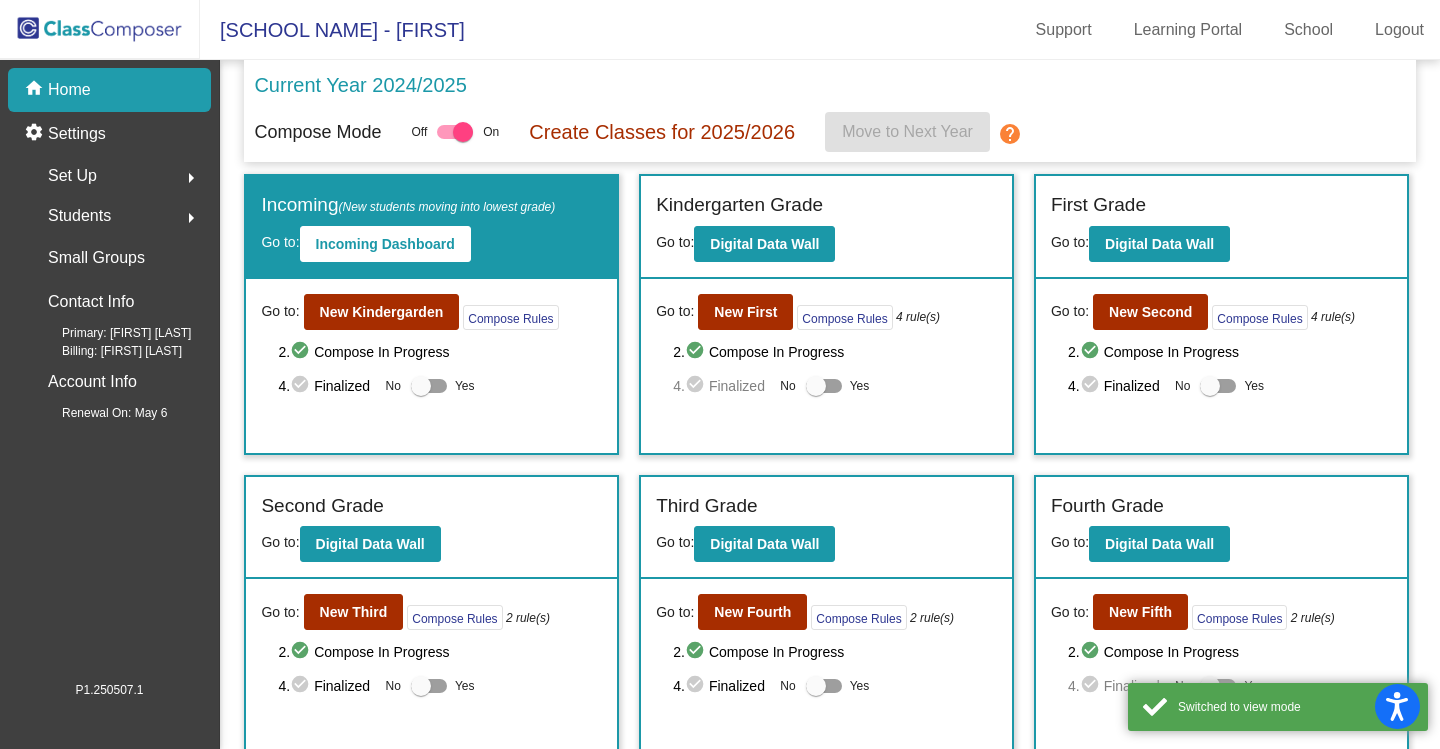 click 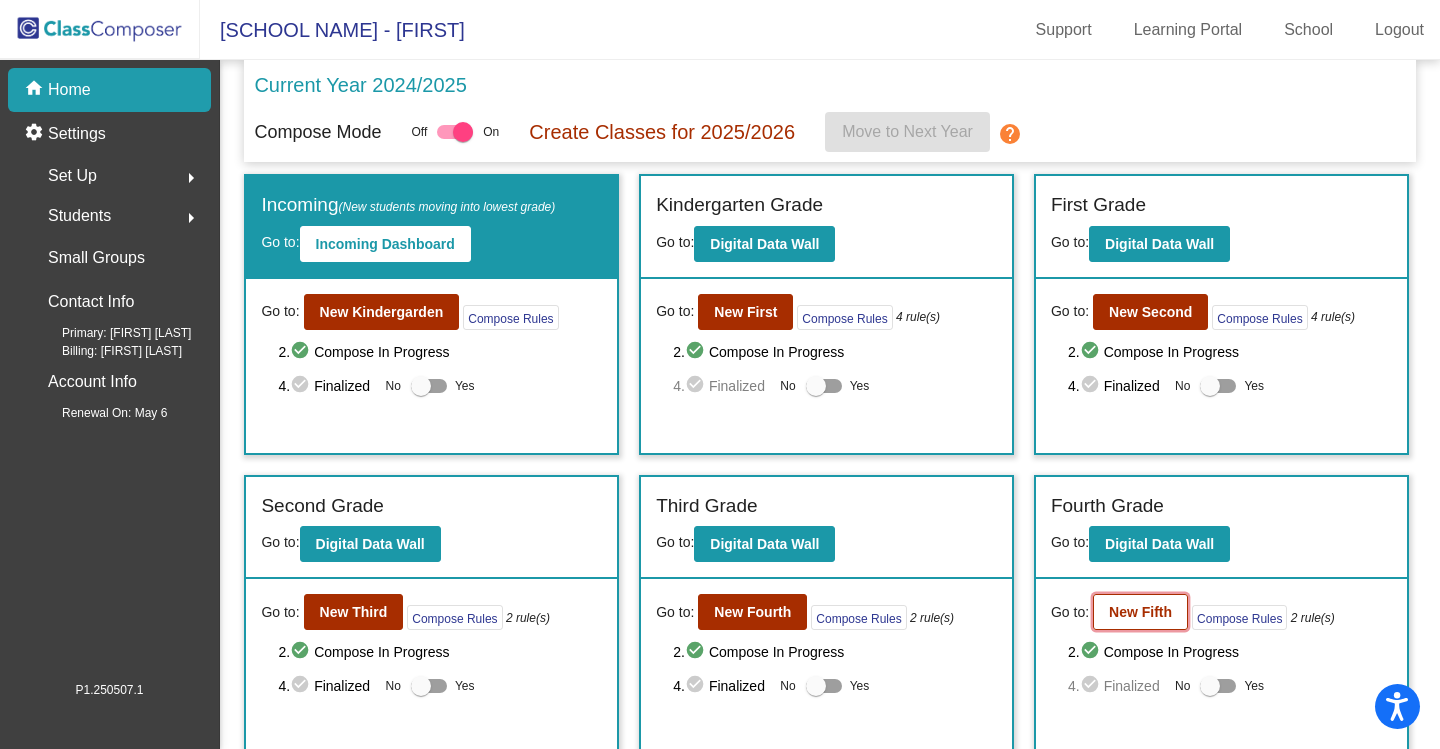 click on "New Fifth" 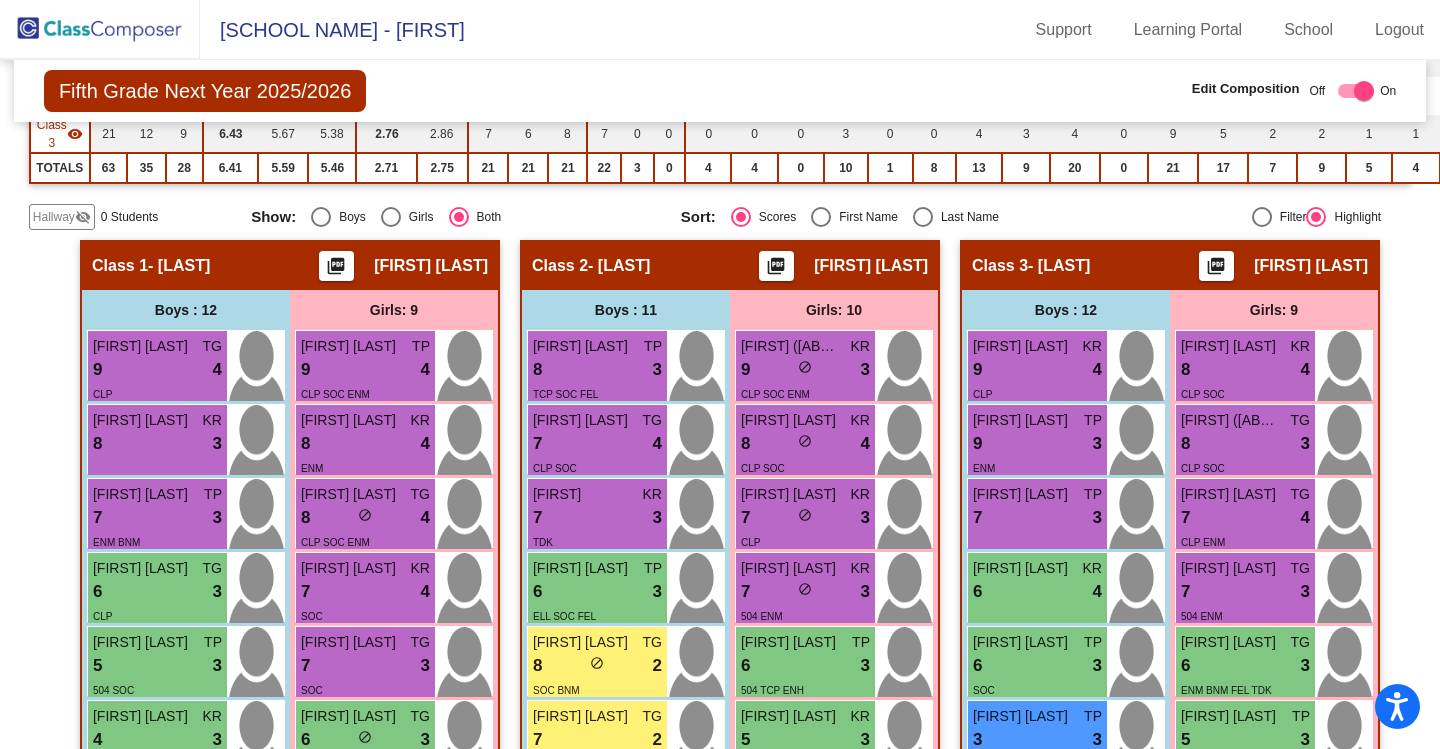 scroll, scrollTop: 300, scrollLeft: 0, axis: vertical 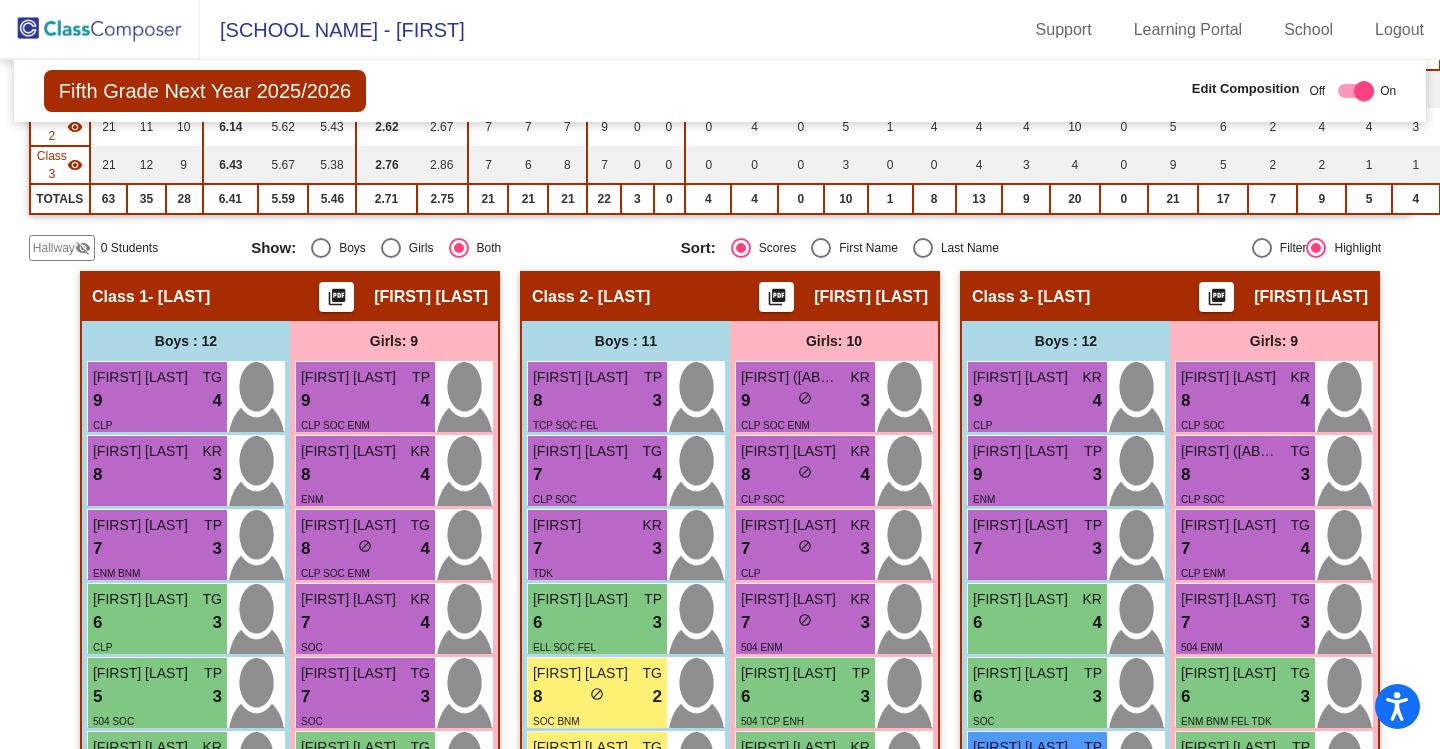 click at bounding box center (923, 248) 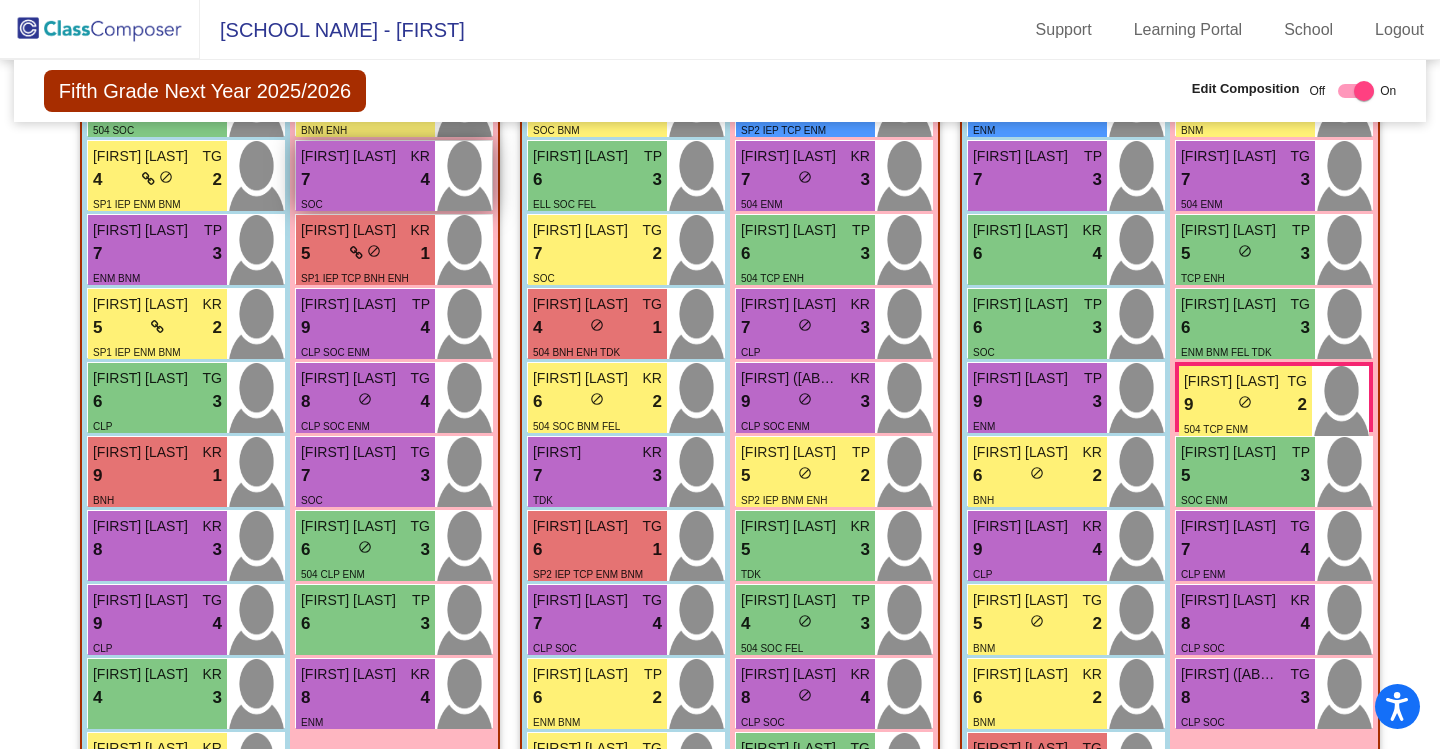 scroll, scrollTop: 342, scrollLeft: 0, axis: vertical 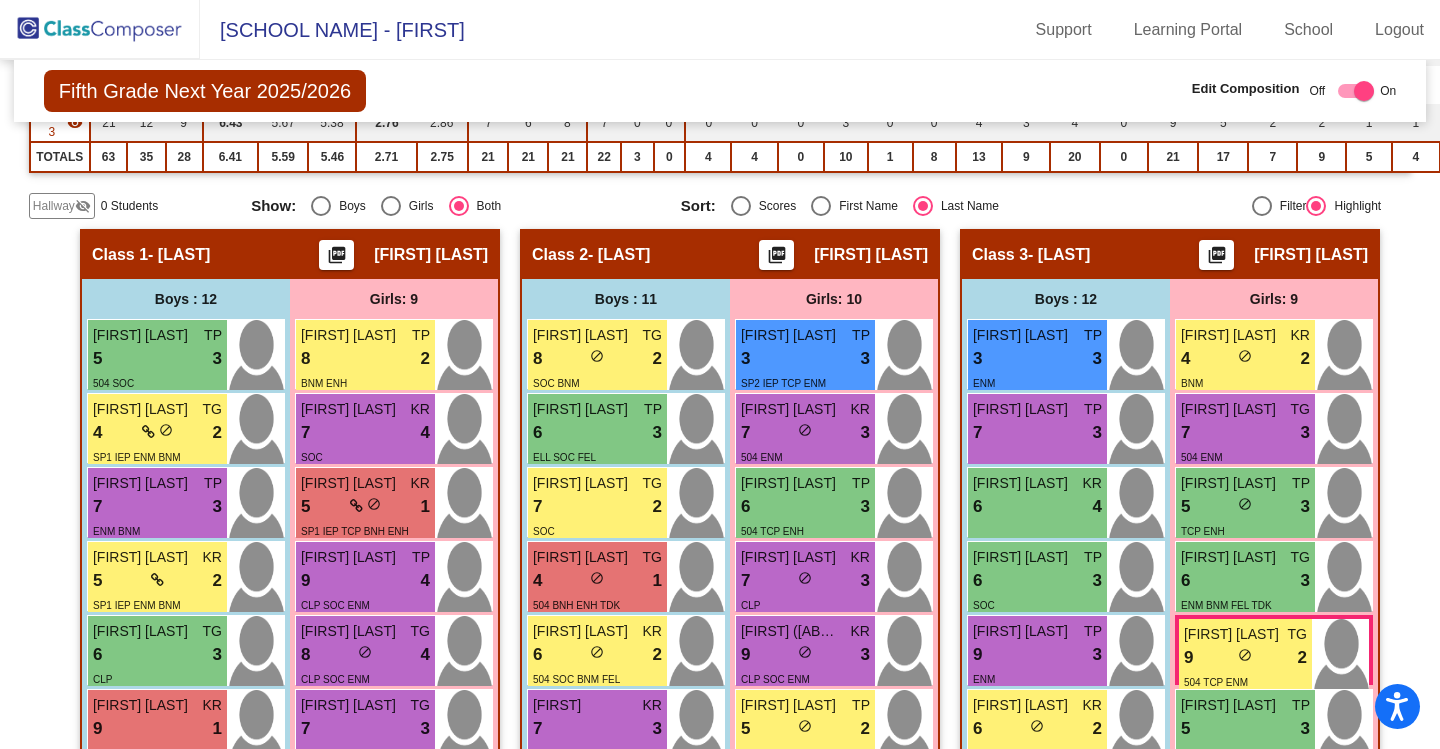 click on "Hallway" 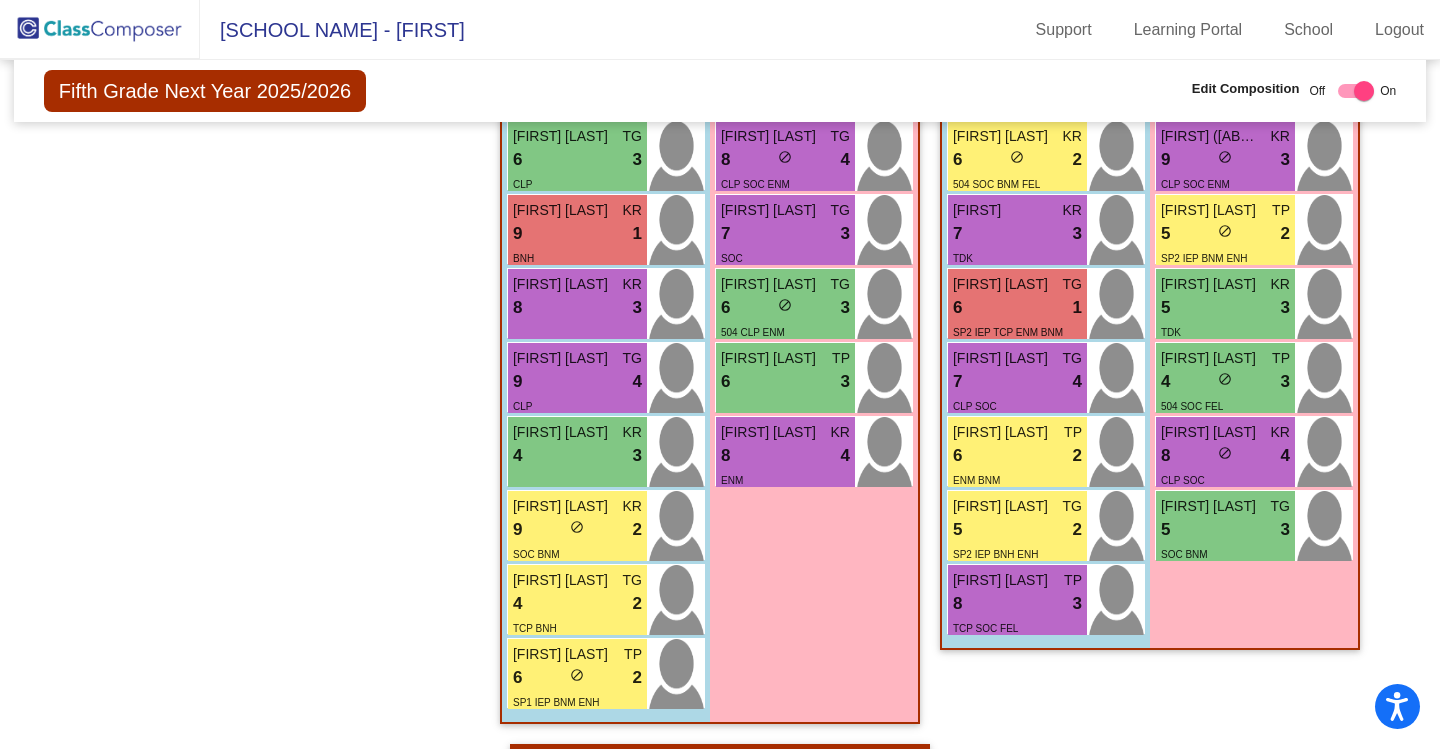 scroll, scrollTop: 842, scrollLeft: 0, axis: vertical 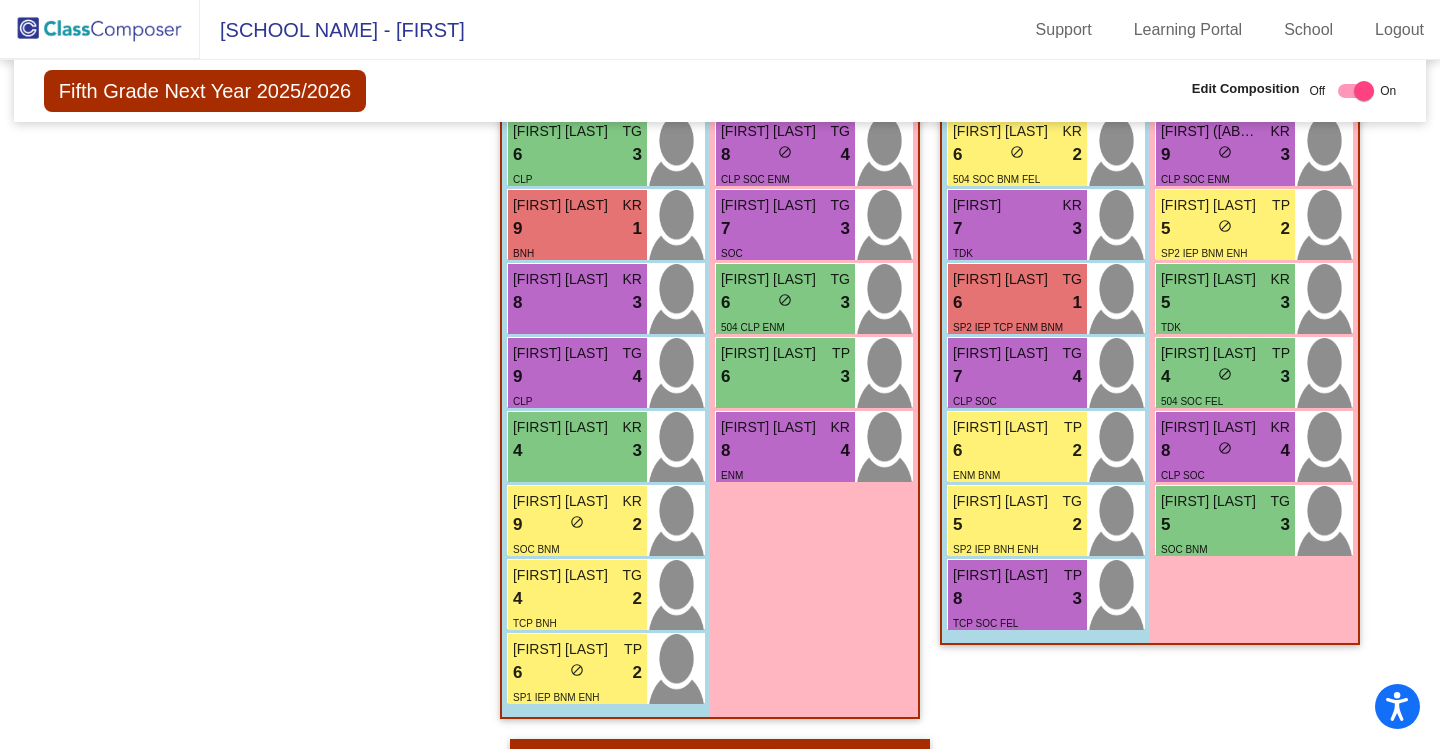 click on "Class 2   - Mattson  picture_as_pdf Jaclyn Mattson  Add Student  First Name Last Name Student Id  (Recommended)   Boy   Girl   Non Binary Add Close  Boys : 11  Henry Cao TG 8 lock do_not_disturb_alt 2 SOC BNM Isaac Chiu TP 6 lock do_not_disturb_alt 3 ELL SOC FEL Noah Cunha TG 7 lock do_not_disturb_alt 2 SOC Francis DelVecchio TG 4 lock do_not_disturb_alt 1 504 BNH ENH TDK David Dizhang KR 6 lock do_not_disturb_alt 2 504 SOC BNM FEL Johan Du Randt KR 7 lock do_not_disturb_alt 3 TDK Connor Kaminski TG 6 lock do_not_disturb_alt 1 SP2 IEP TCP ENM BNM Declan Moynihan TG 7 lock do_not_disturb_alt 4 CLP SOC Jacob Oman TP 6 lock do_not_disturb_alt 2 ENM BNM Gavin Rothschild TG 5 lock do_not_disturb_alt 2 SP2 IEP BNH ENH David You TP 8 lock do_not_disturb_alt 3 TCP SOC FEL Girls: 10 Katrina Borghi TP 3 lock do_not_disturb_alt 3 SP2 IEP TCP ENM Madeline Crowley KR 7 lock do_not_disturb_alt 3 504 ENM Paige DeCristofaro TP 6 lock do_not_disturb_alt 3 504 TCP ENH Tali Kaplon KR 7 lock do_not_disturb_alt 3 CLP KR 9 lock" 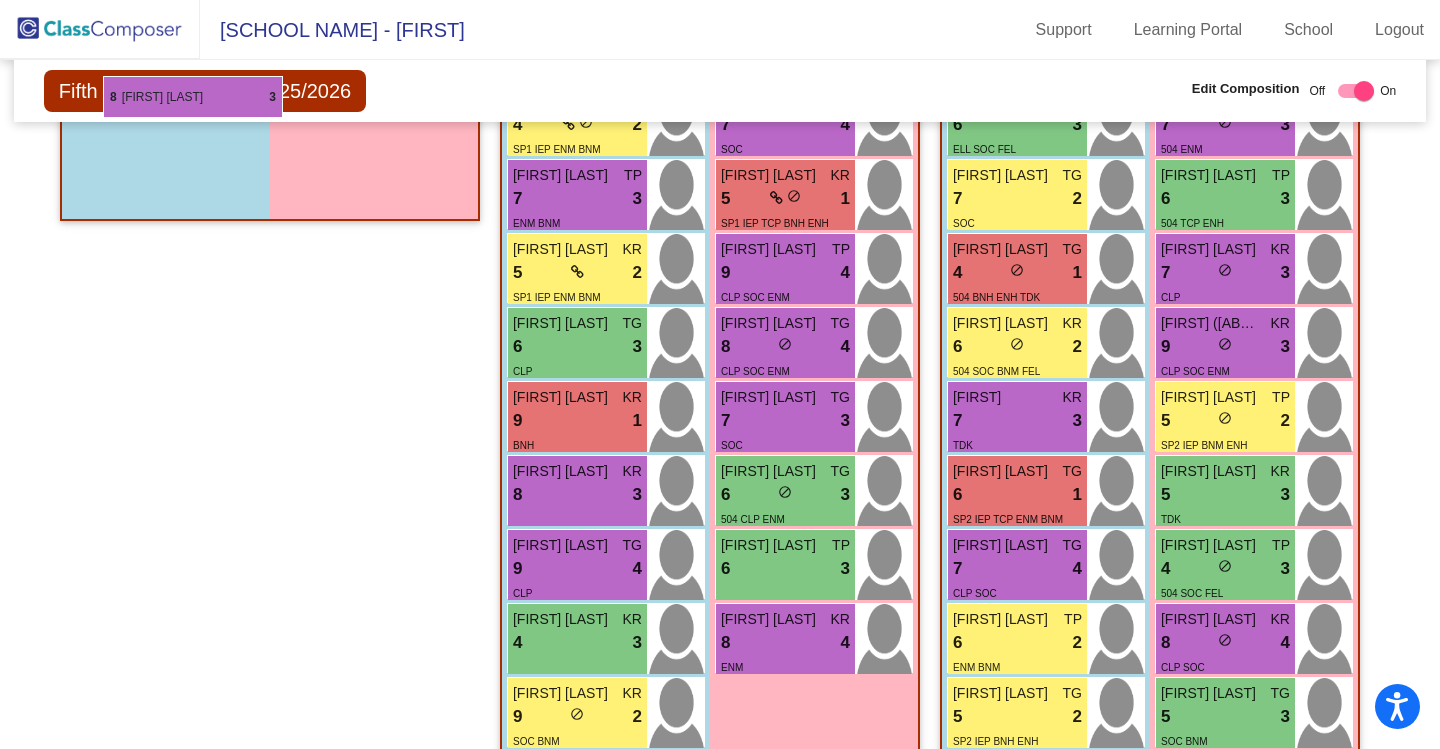 scroll, scrollTop: 634, scrollLeft: 0, axis: vertical 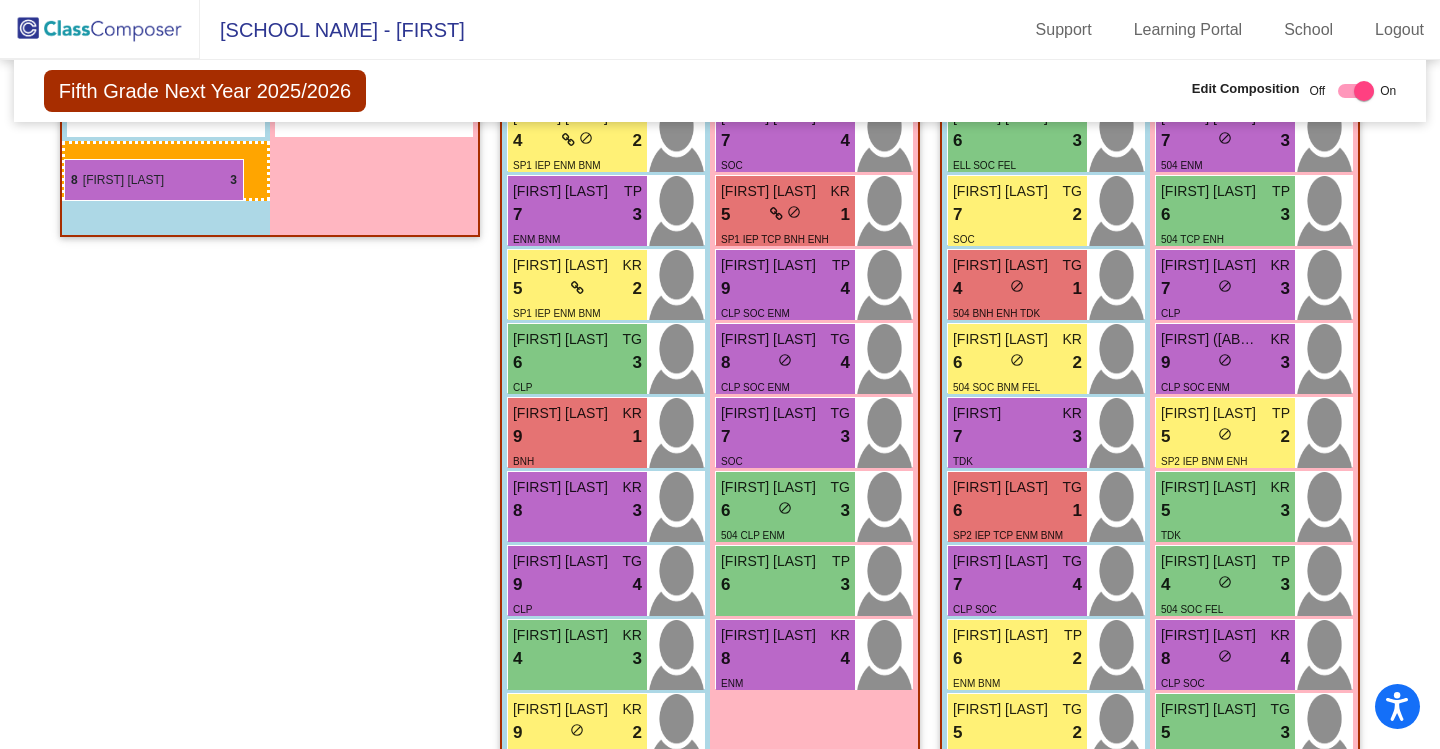drag, startPoint x: 931, startPoint y: 589, endPoint x: 64, endPoint y: 159, distance: 967.77527 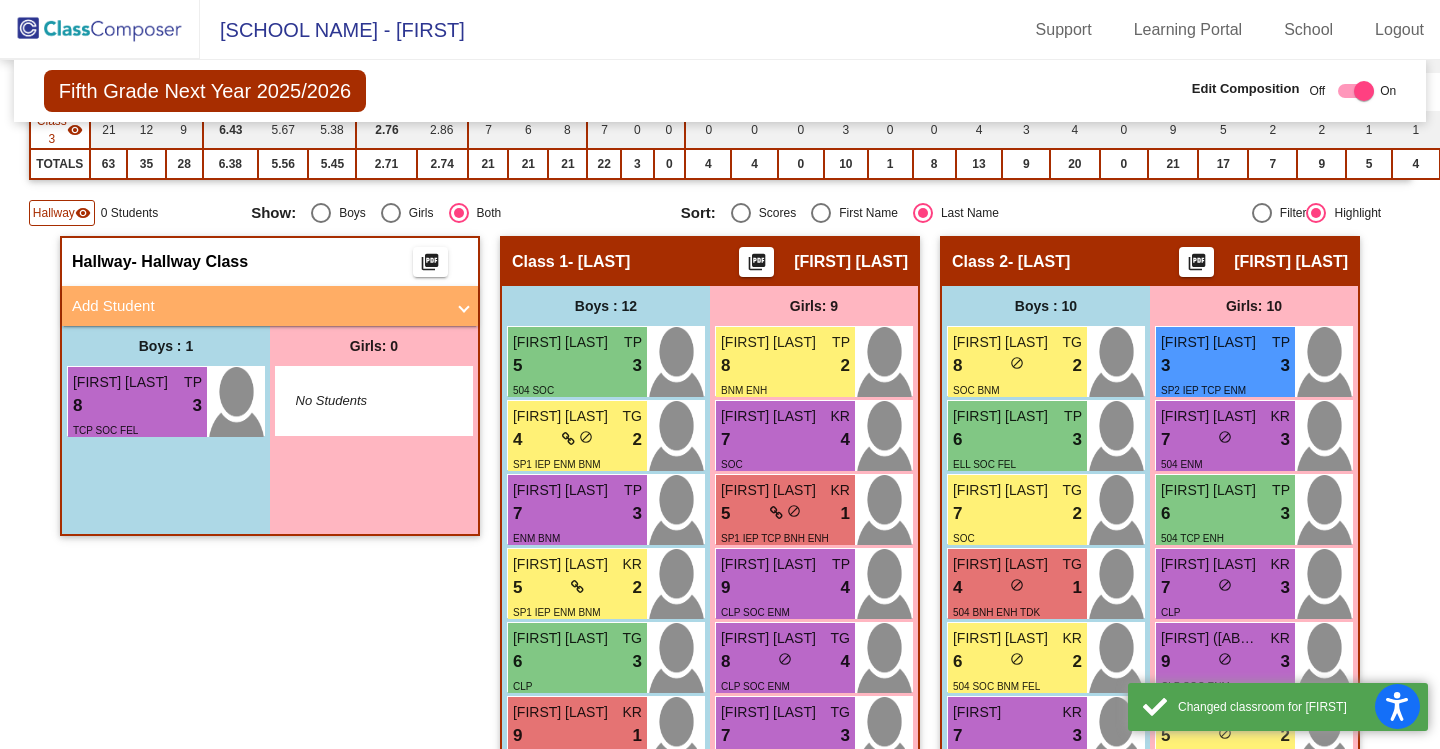 scroll, scrollTop: 334, scrollLeft: 0, axis: vertical 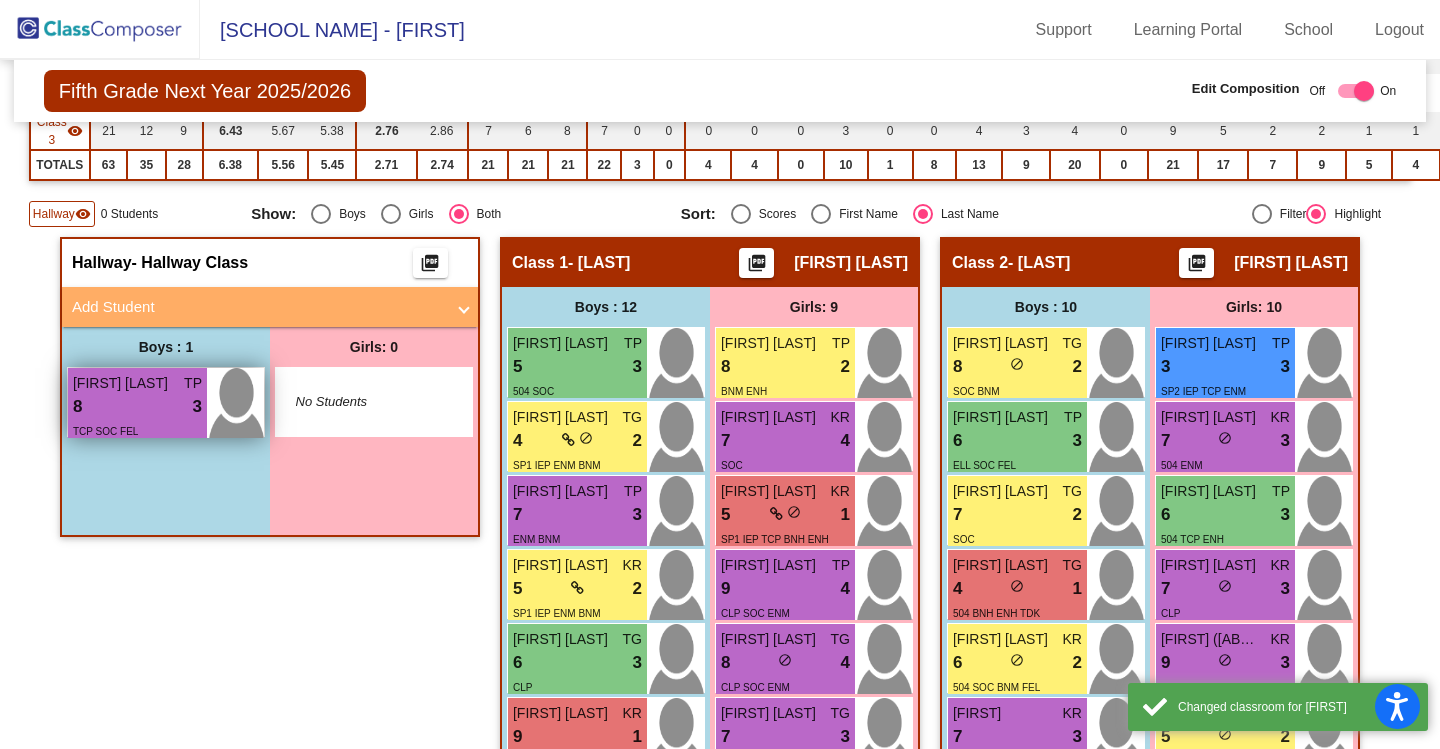 click on "David You" at bounding box center [123, 383] 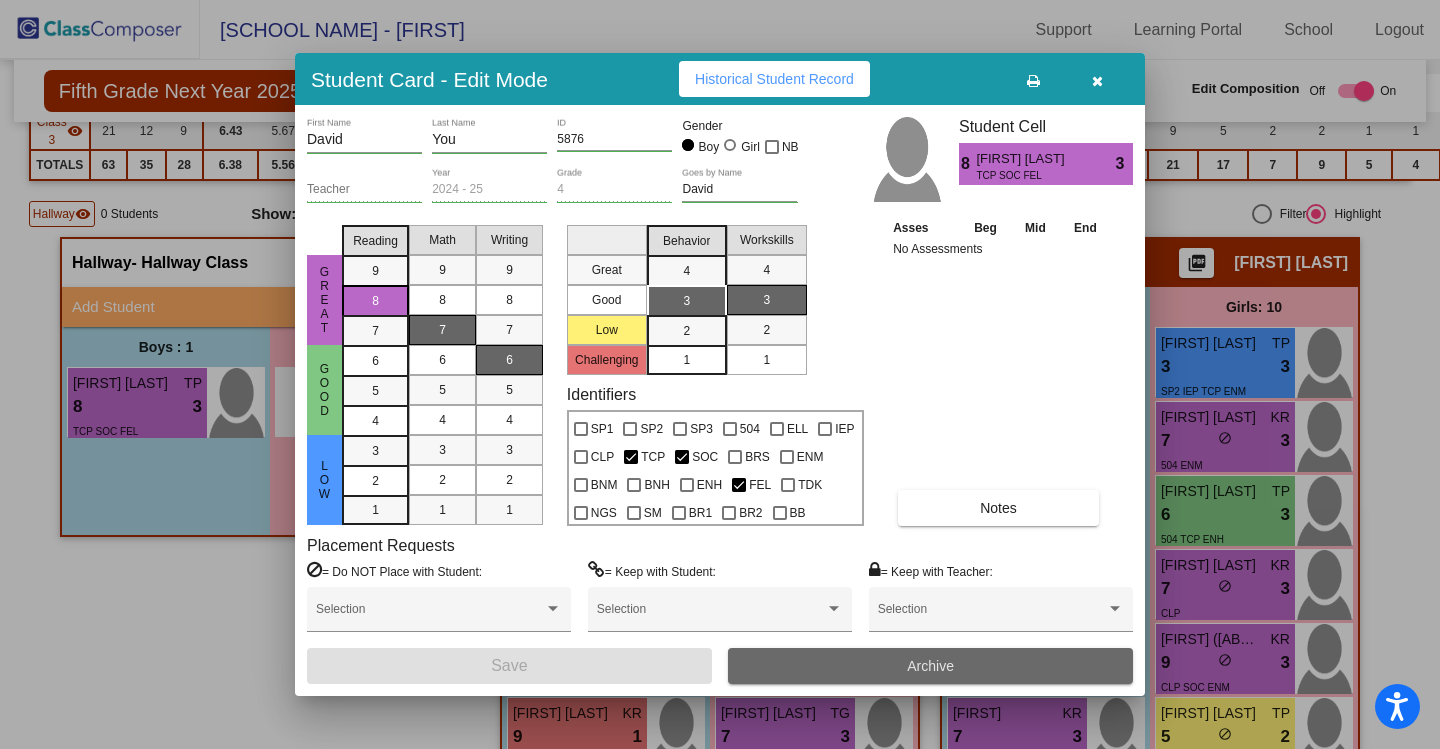 click on "Archive" at bounding box center (930, 666) 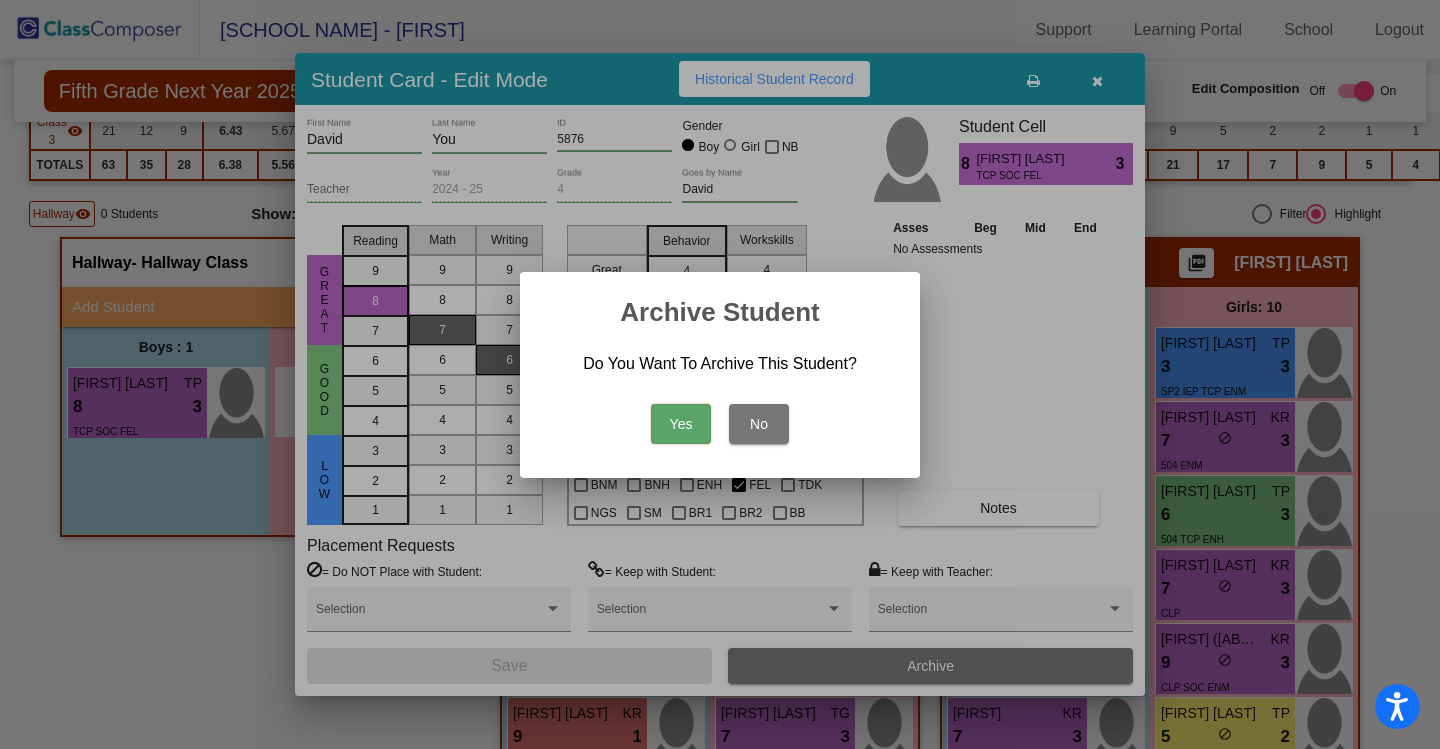click on "Yes" at bounding box center [681, 424] 